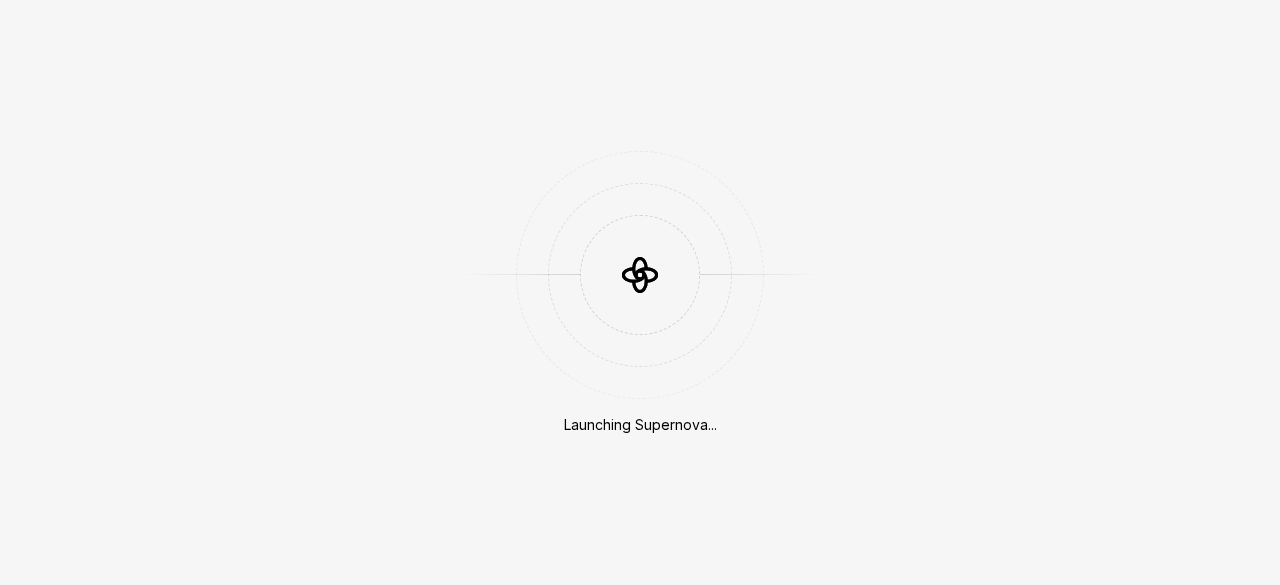 scroll, scrollTop: 0, scrollLeft: 0, axis: both 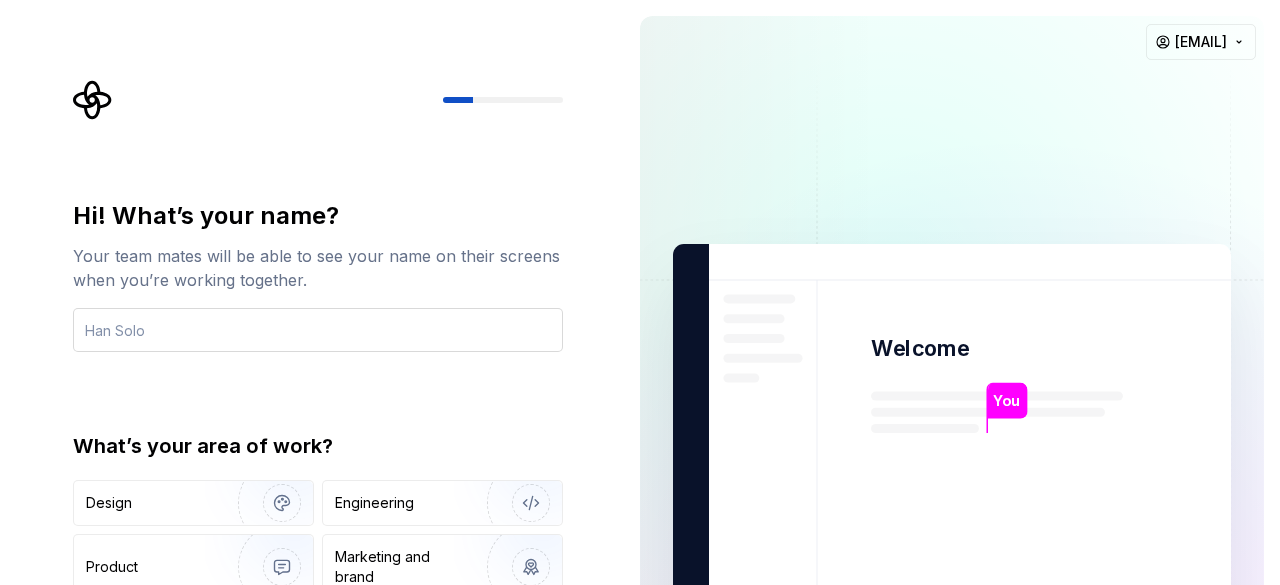 click at bounding box center [318, 330] 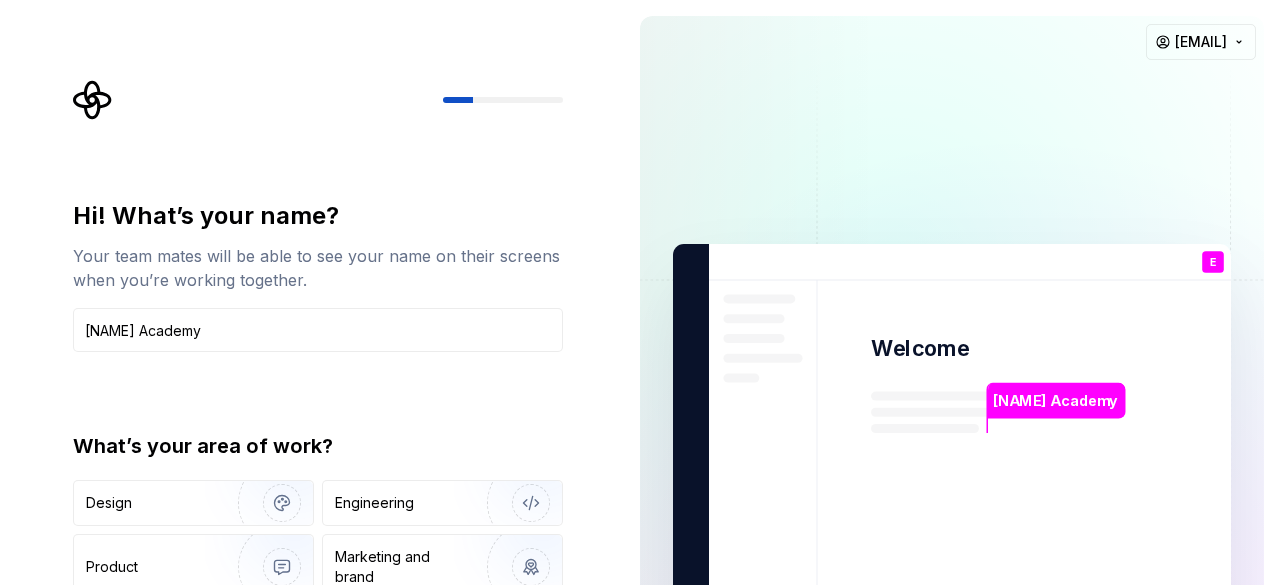 type on "Ella Academy" 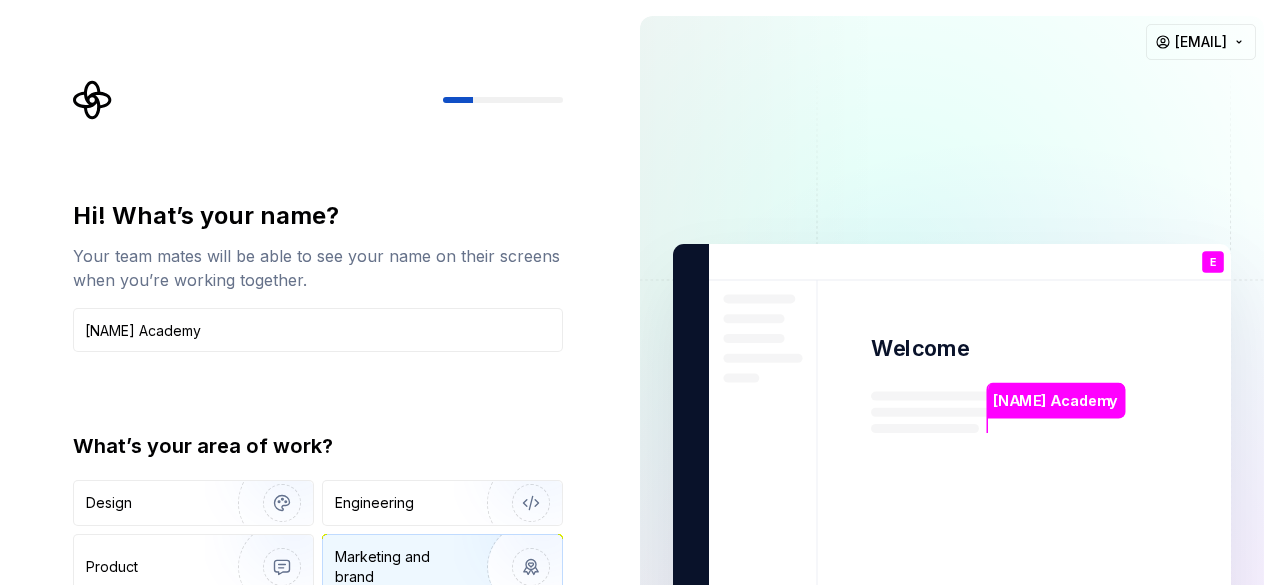 click on "Marketing and brand" at bounding box center [402, 567] 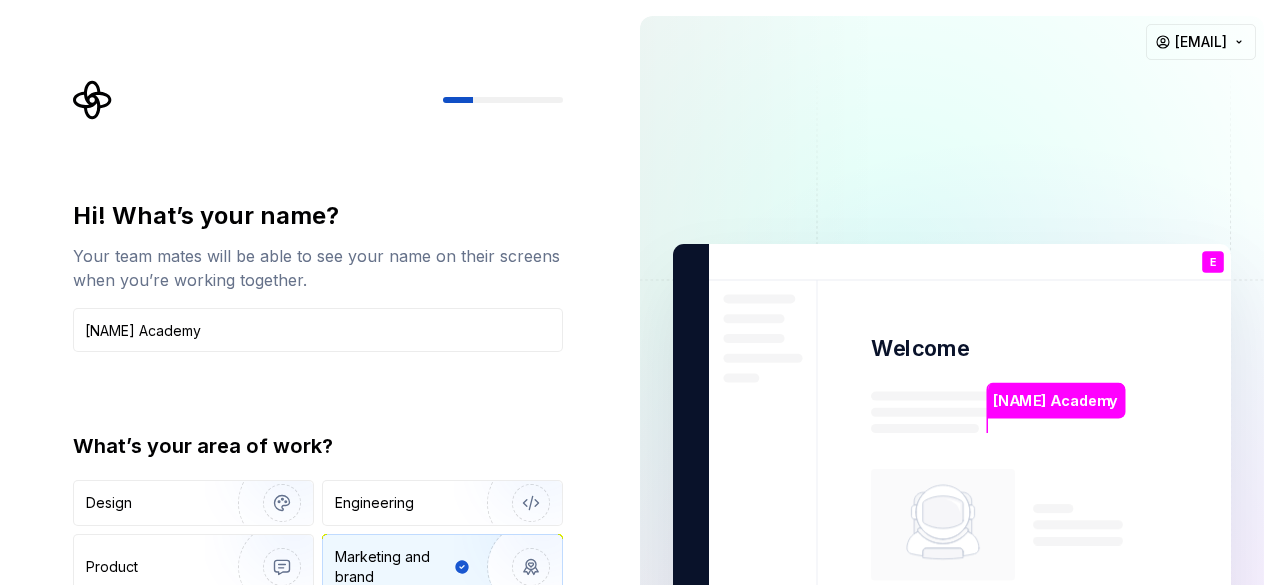 click at bounding box center [518, 567] 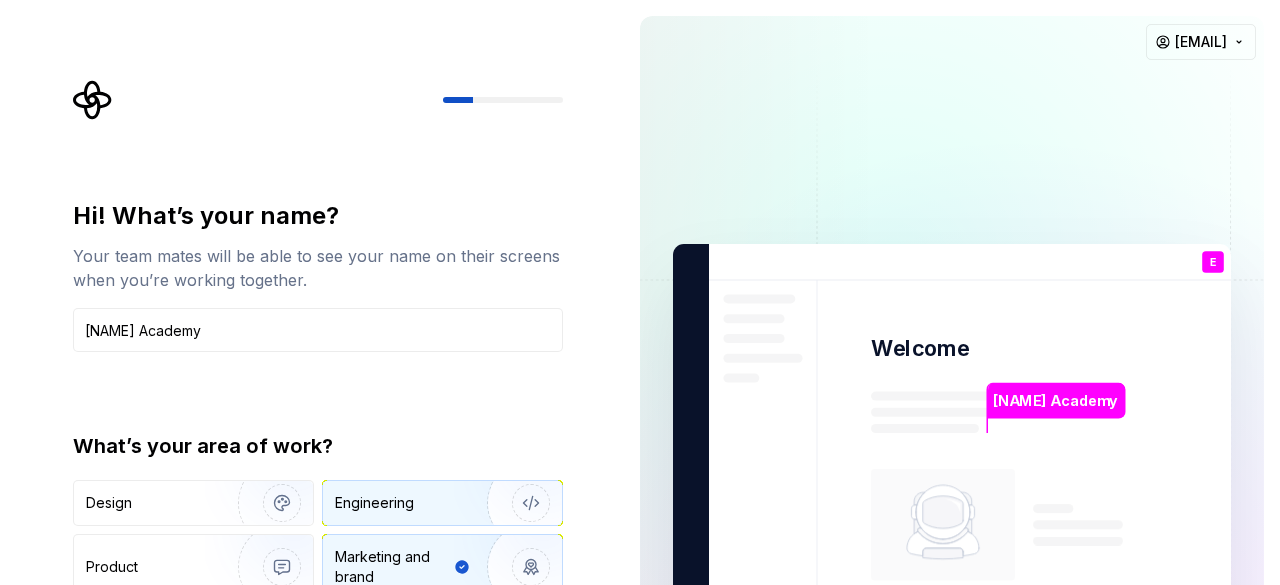 click on "Engineering" at bounding box center [414, 503] 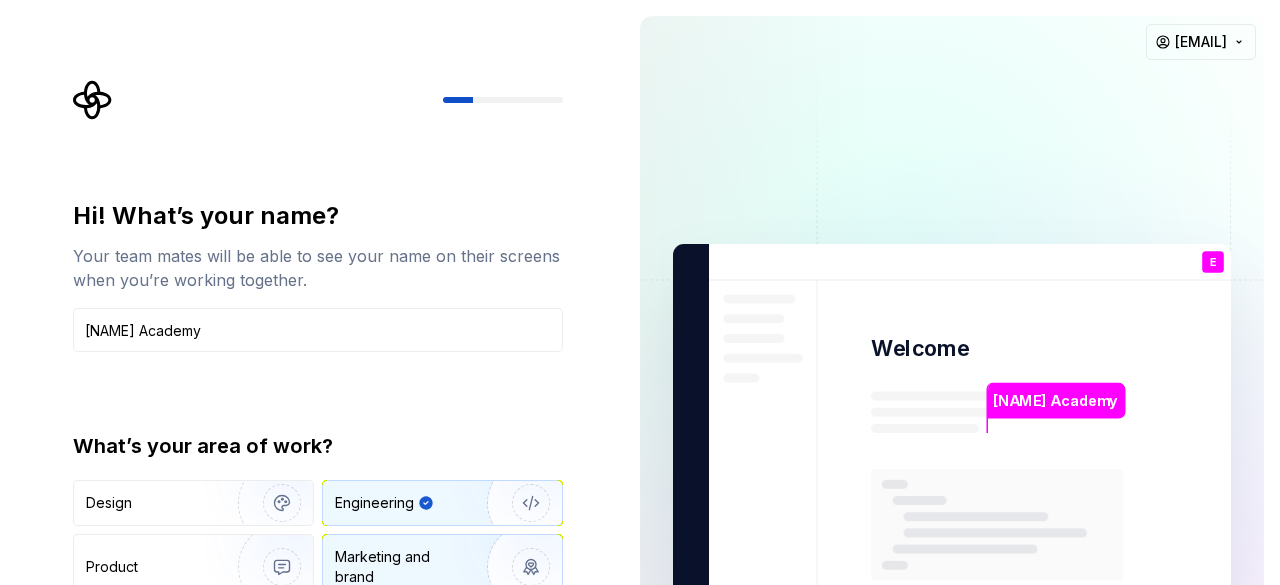 click on "Marketing and brand" at bounding box center [402, 567] 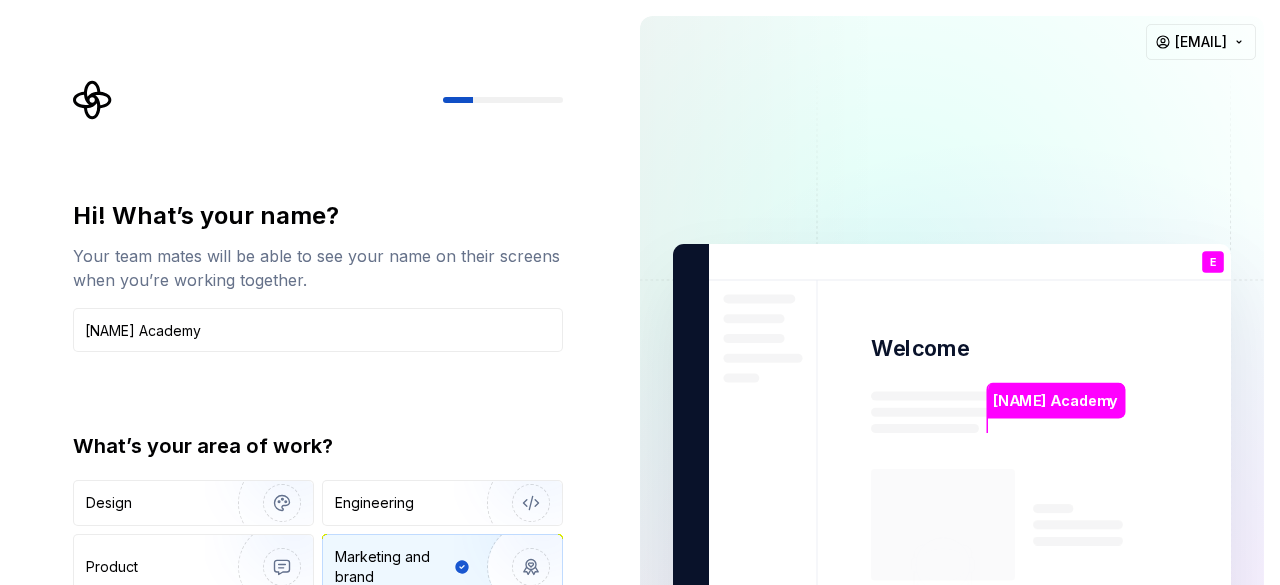 click 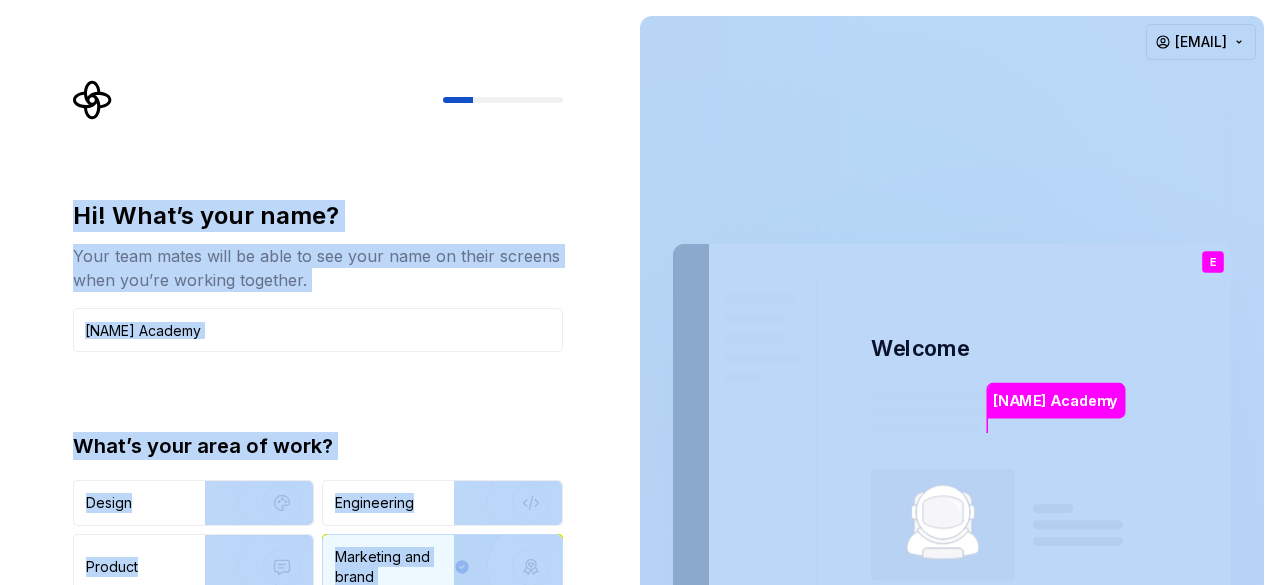 click on "Hi! What’s your name? Your team mates will be able to see your name on their screens when you’re working together. Ella Academy What’s your area of work? Design Engineering Product Marketing and brand Other Continue" at bounding box center [324, 401] 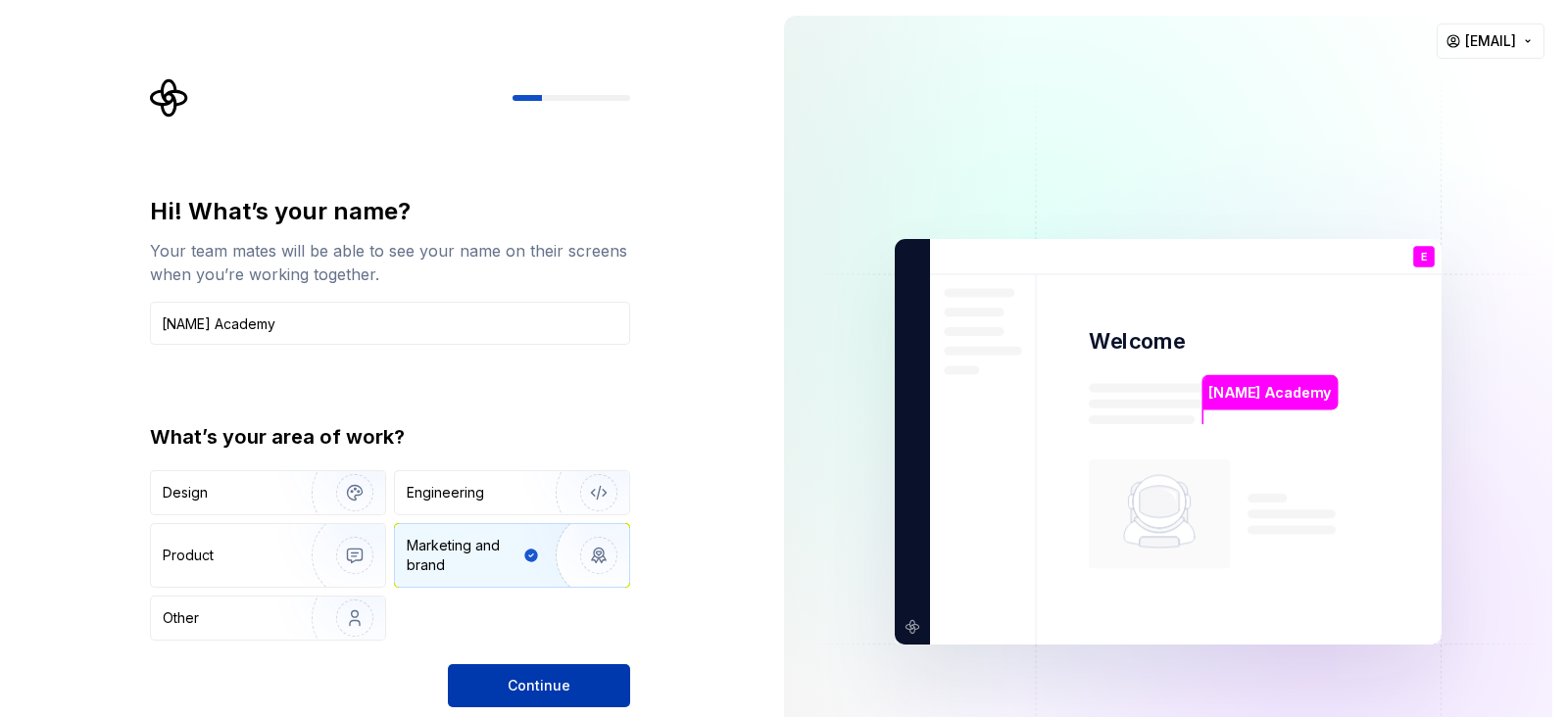 click on "Continue" at bounding box center (539, 686) 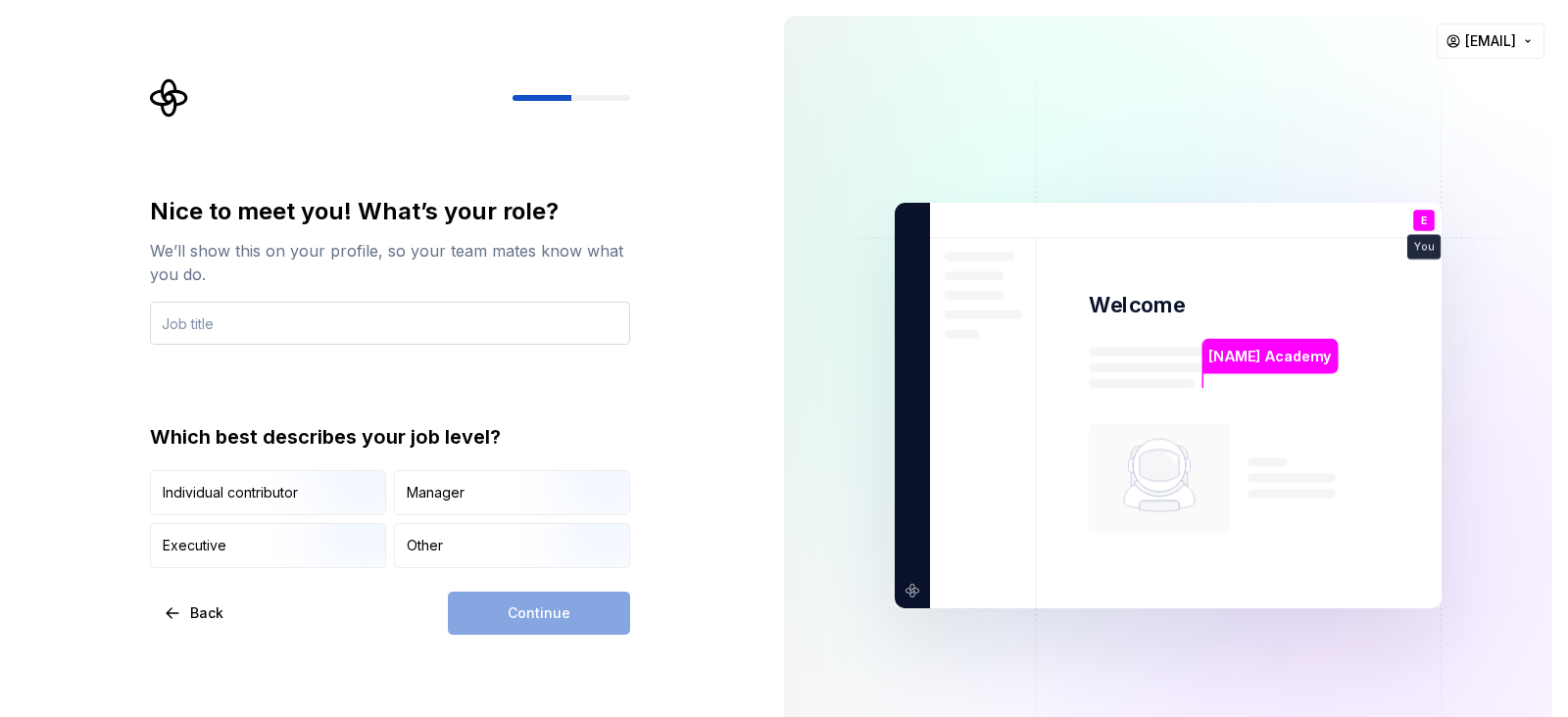 click at bounding box center [390, 323] 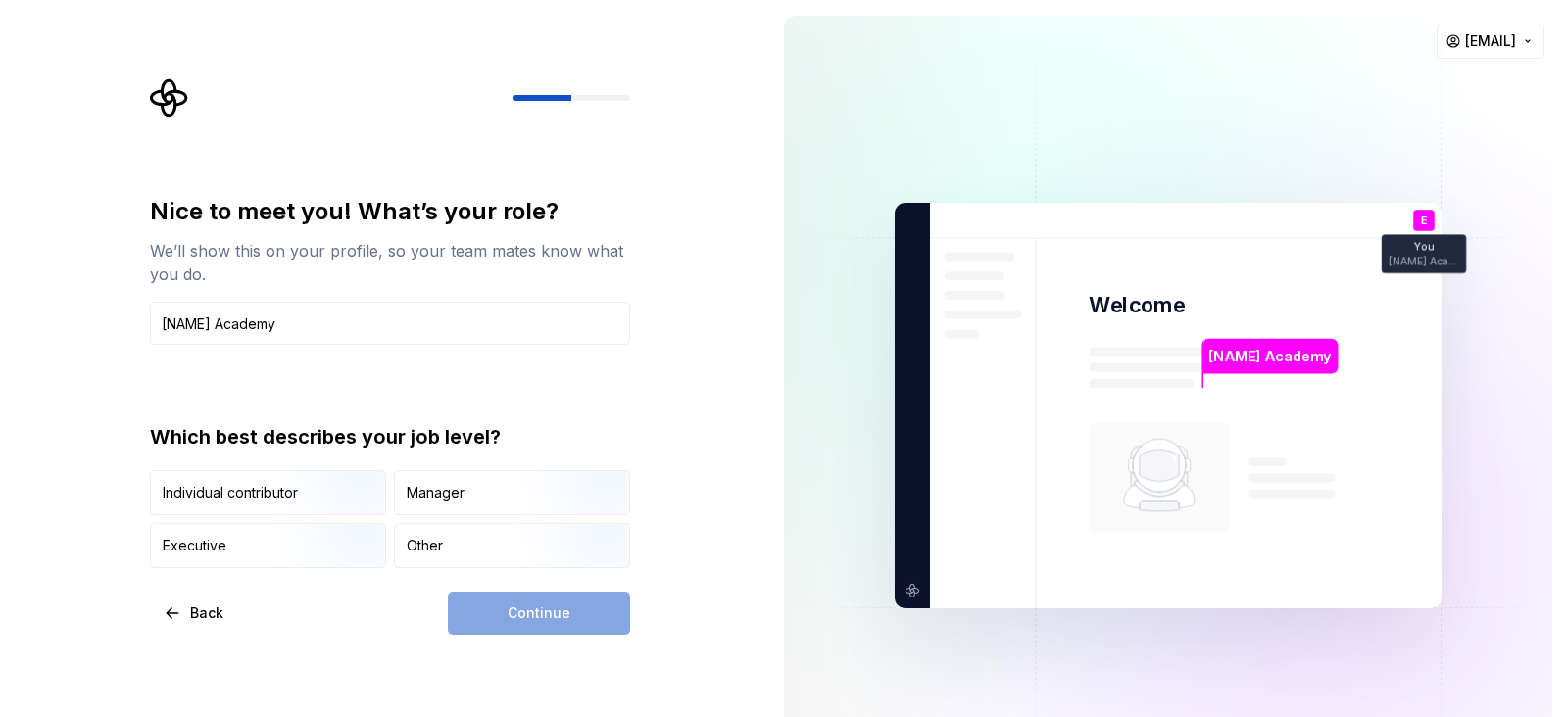 type on "Ella Academy" 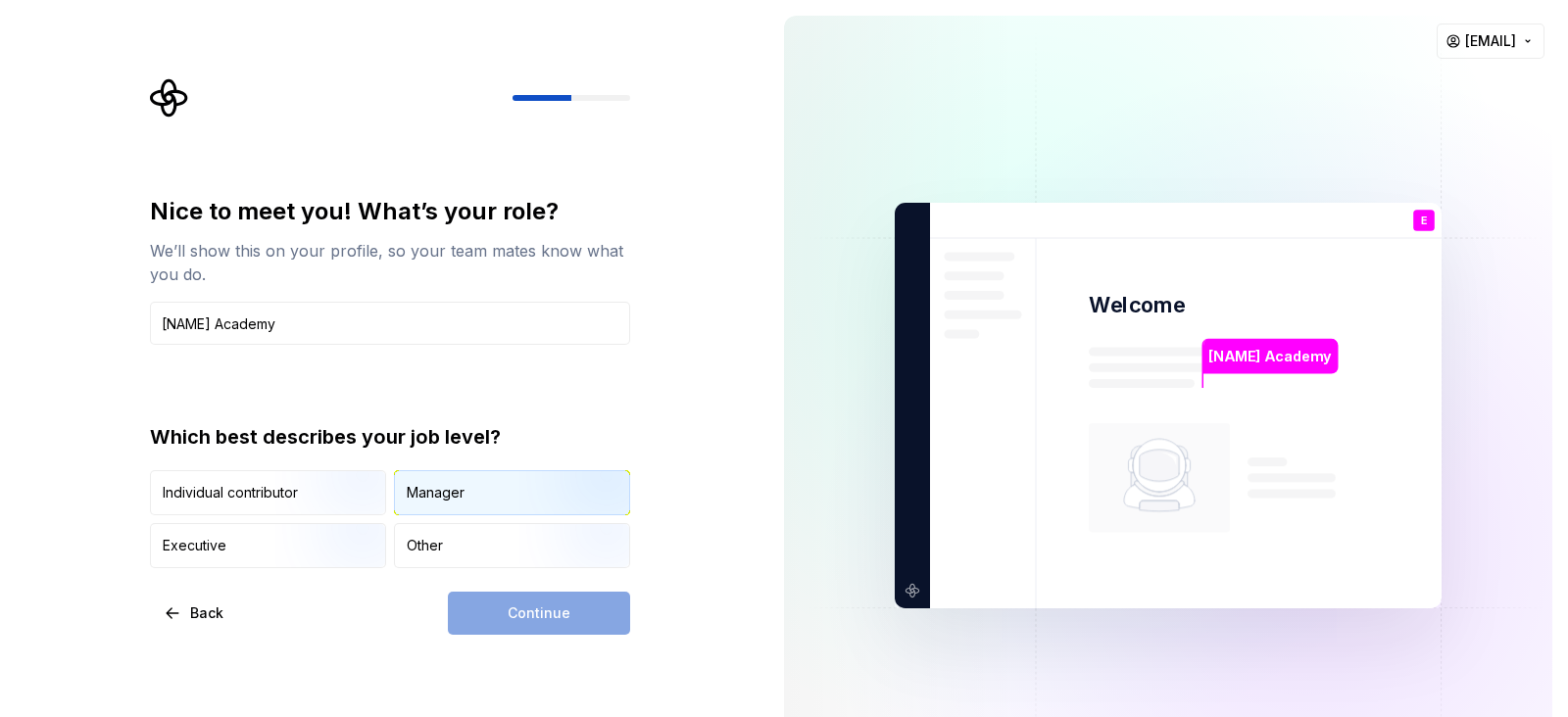 click on "Manager" at bounding box center [512, 493] 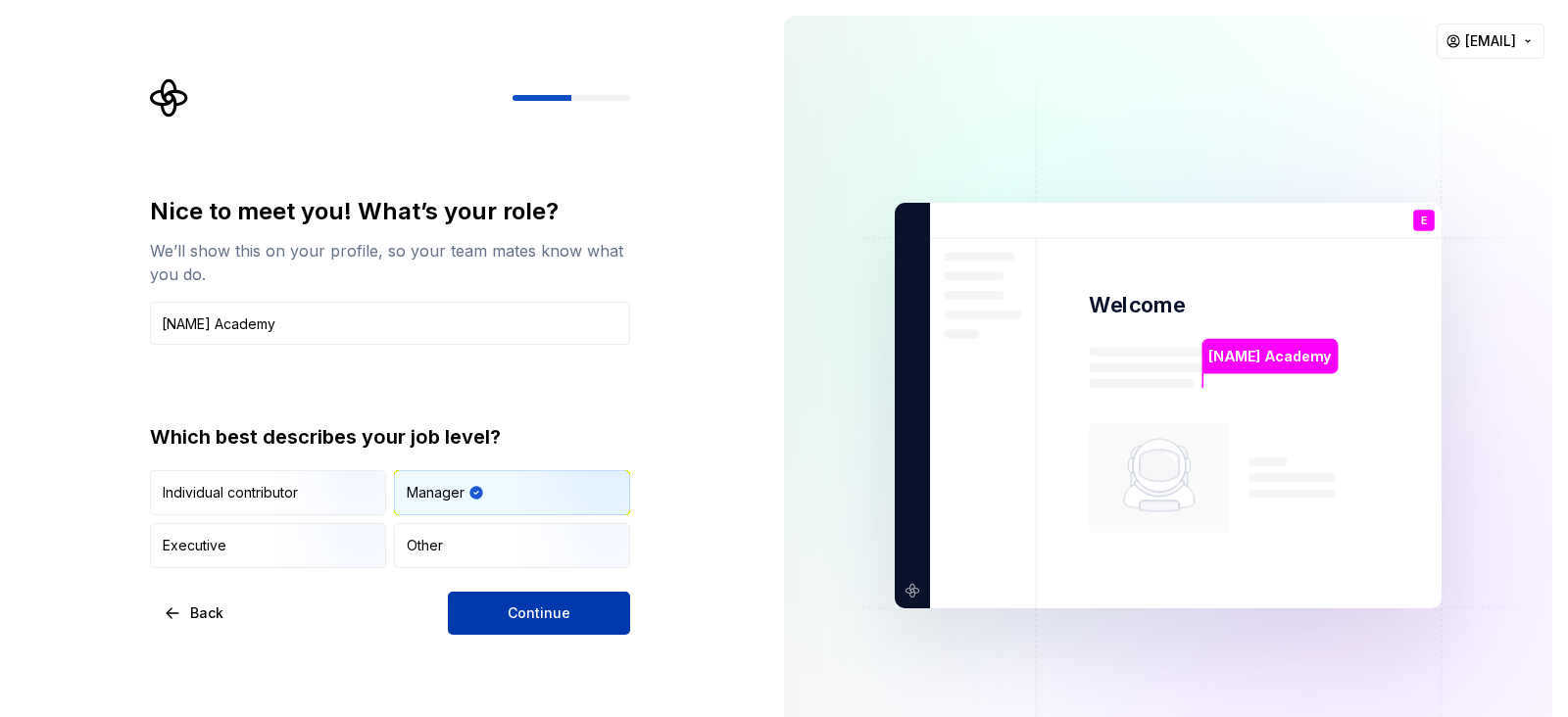 click on "Continue" at bounding box center (539, 613) 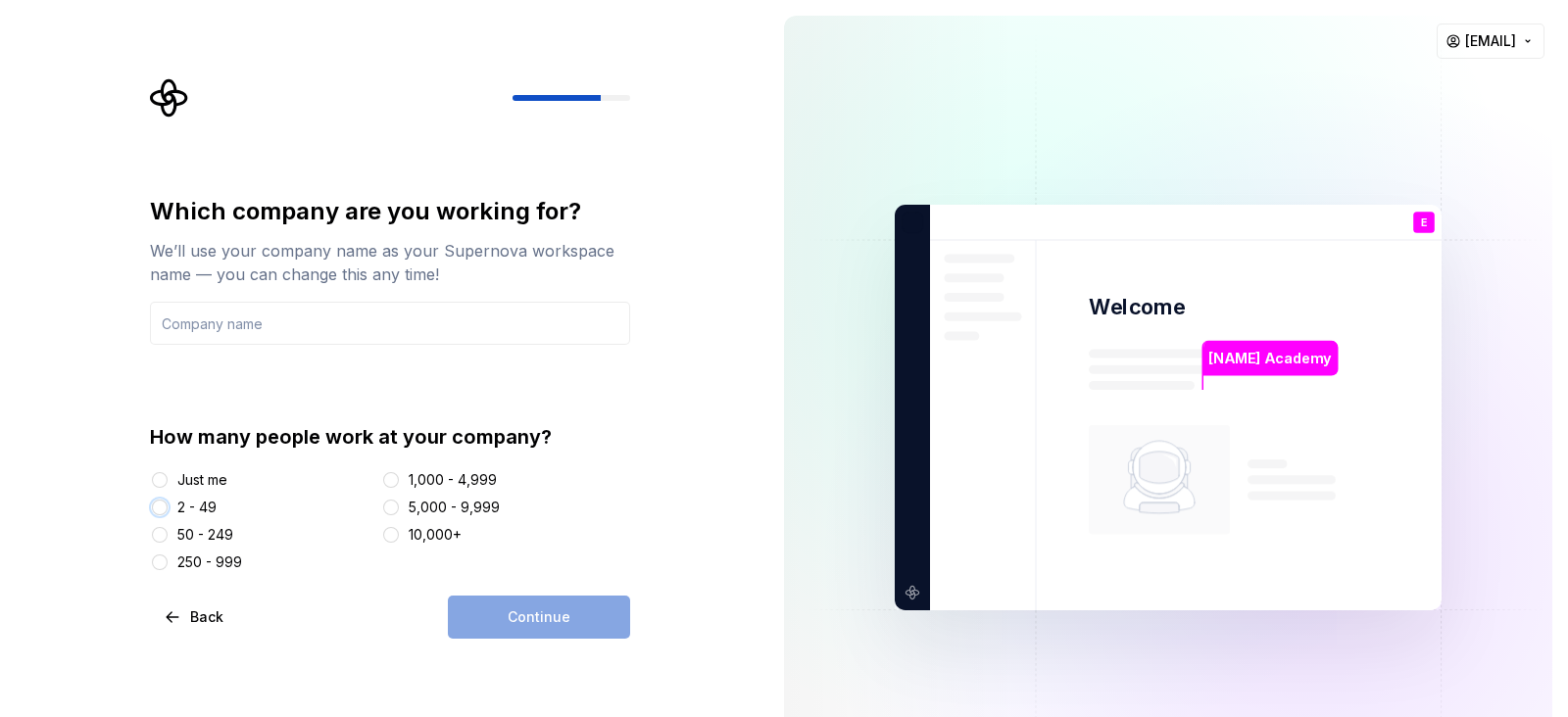 click on "2 - 49" at bounding box center (160, 507) 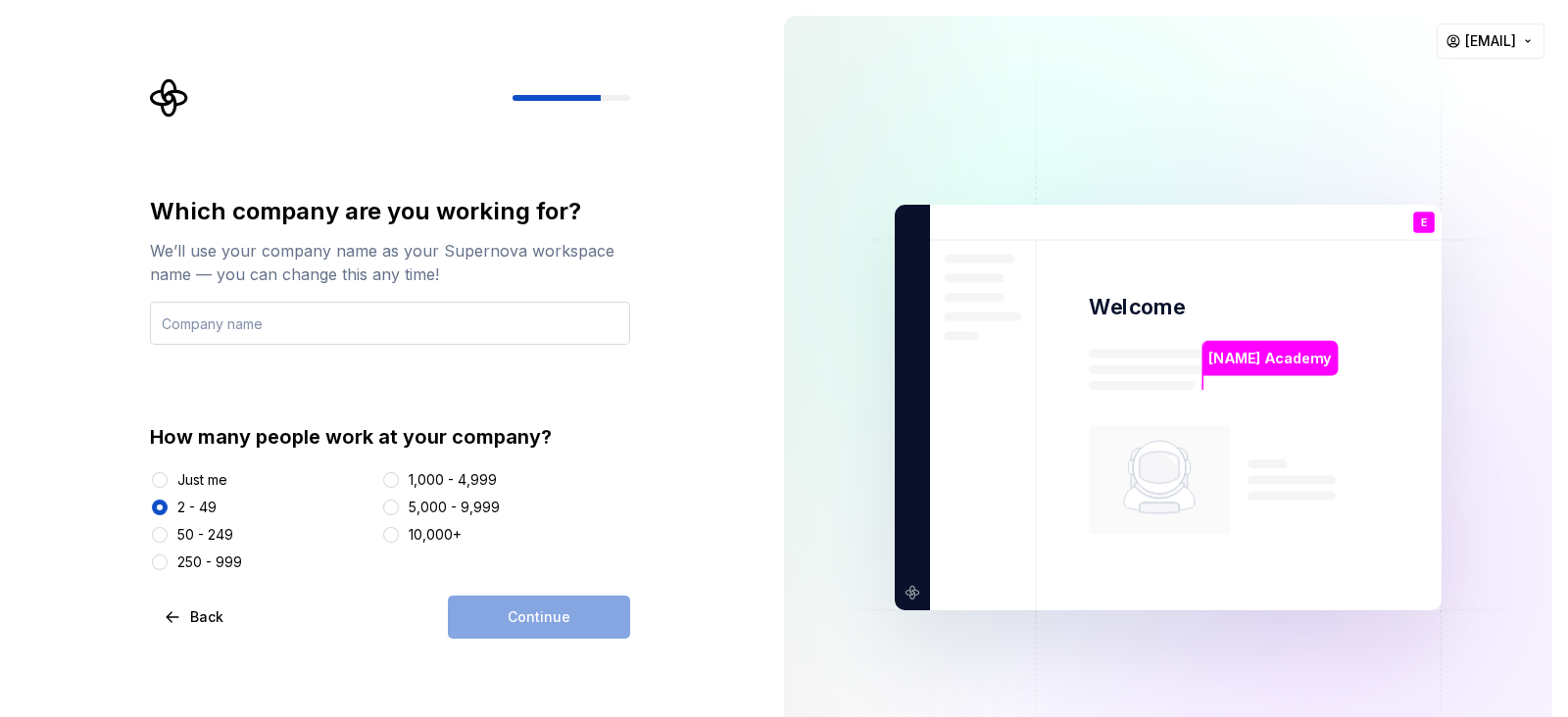 click at bounding box center [390, 323] 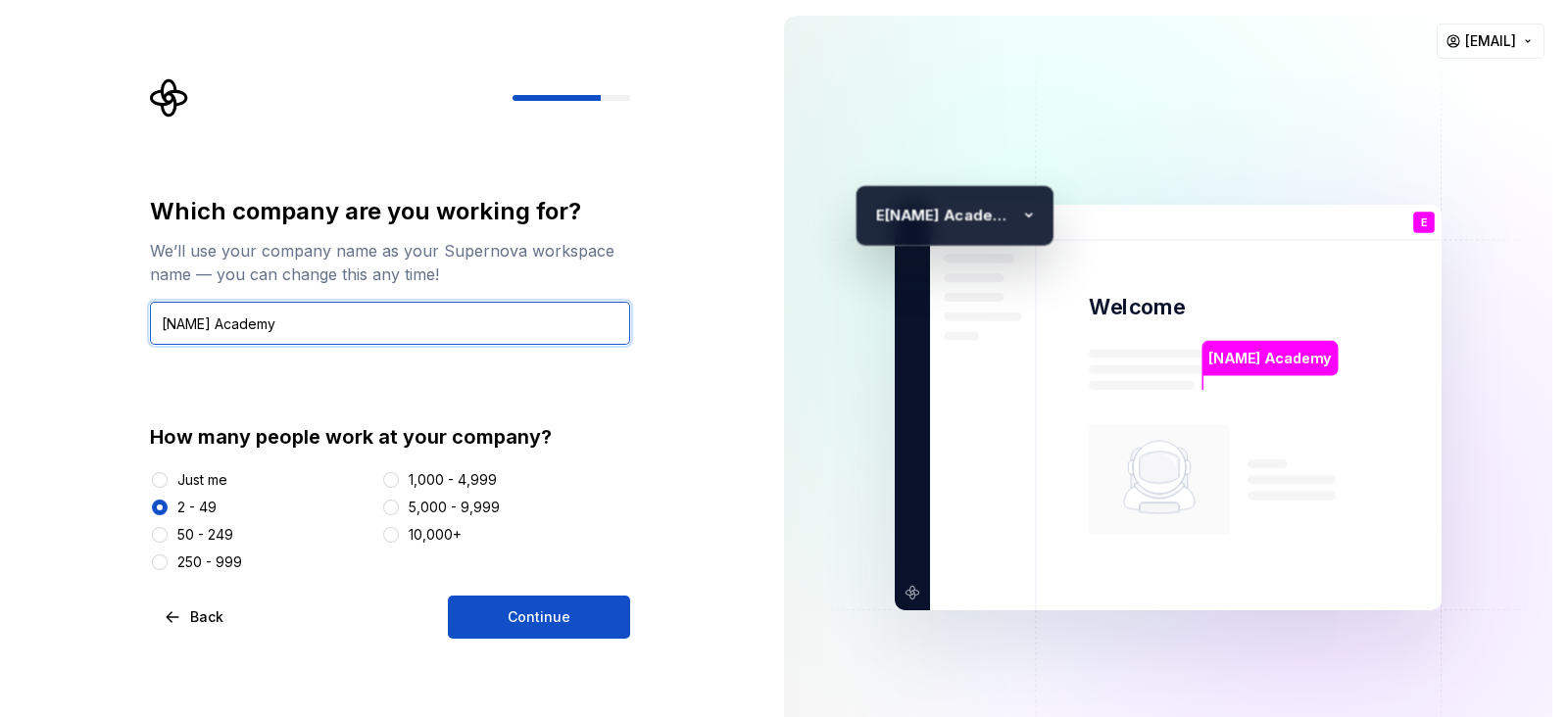 type on "Ella Academy" 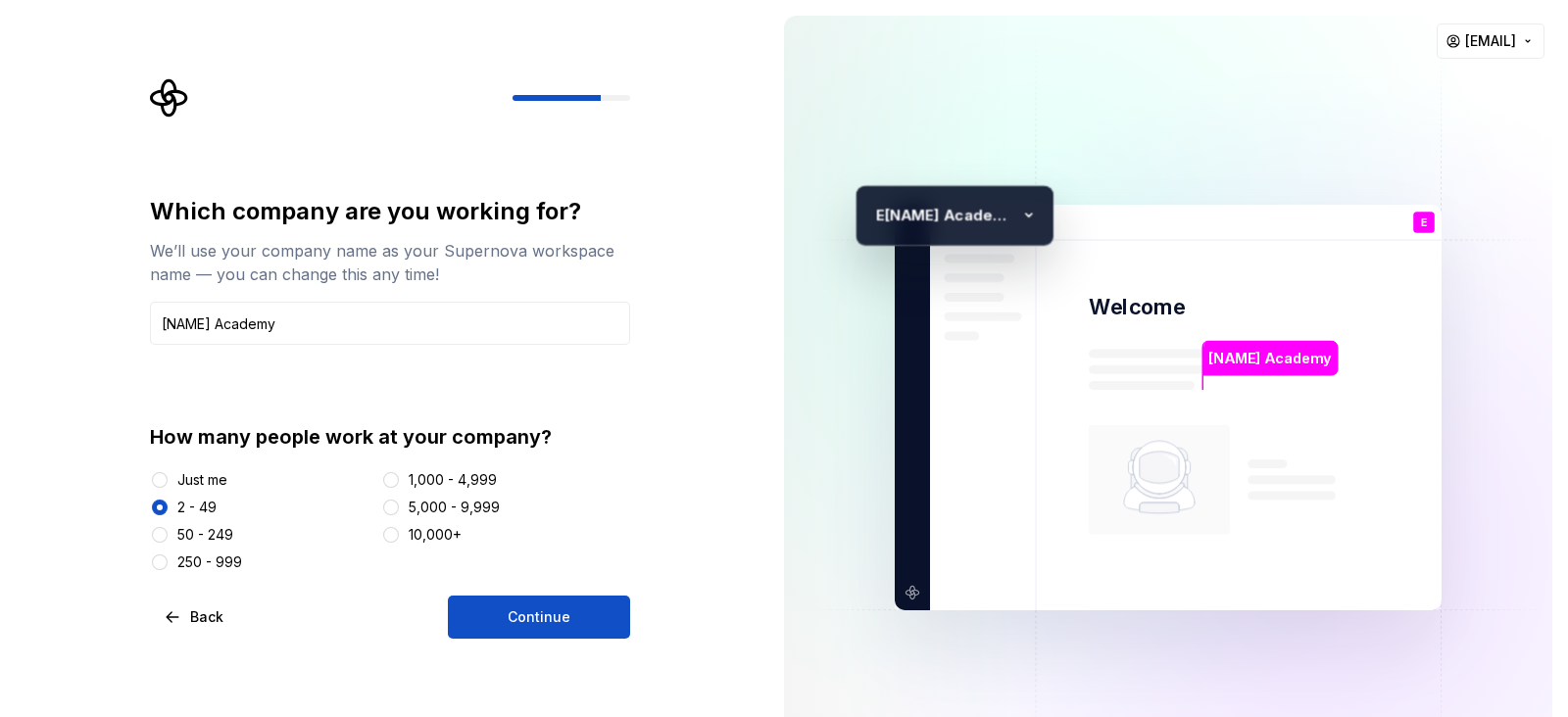 click on "Which company are you working for? We’ll use your company name as your Supernova workspace name — you can change this any time! Ella Academy How many people work at your company? Just me 2 - 49 50 - 249 250 - 999 1,000 - 4,999 5,000 - 9,999 10,000+" at bounding box center (390, 384) 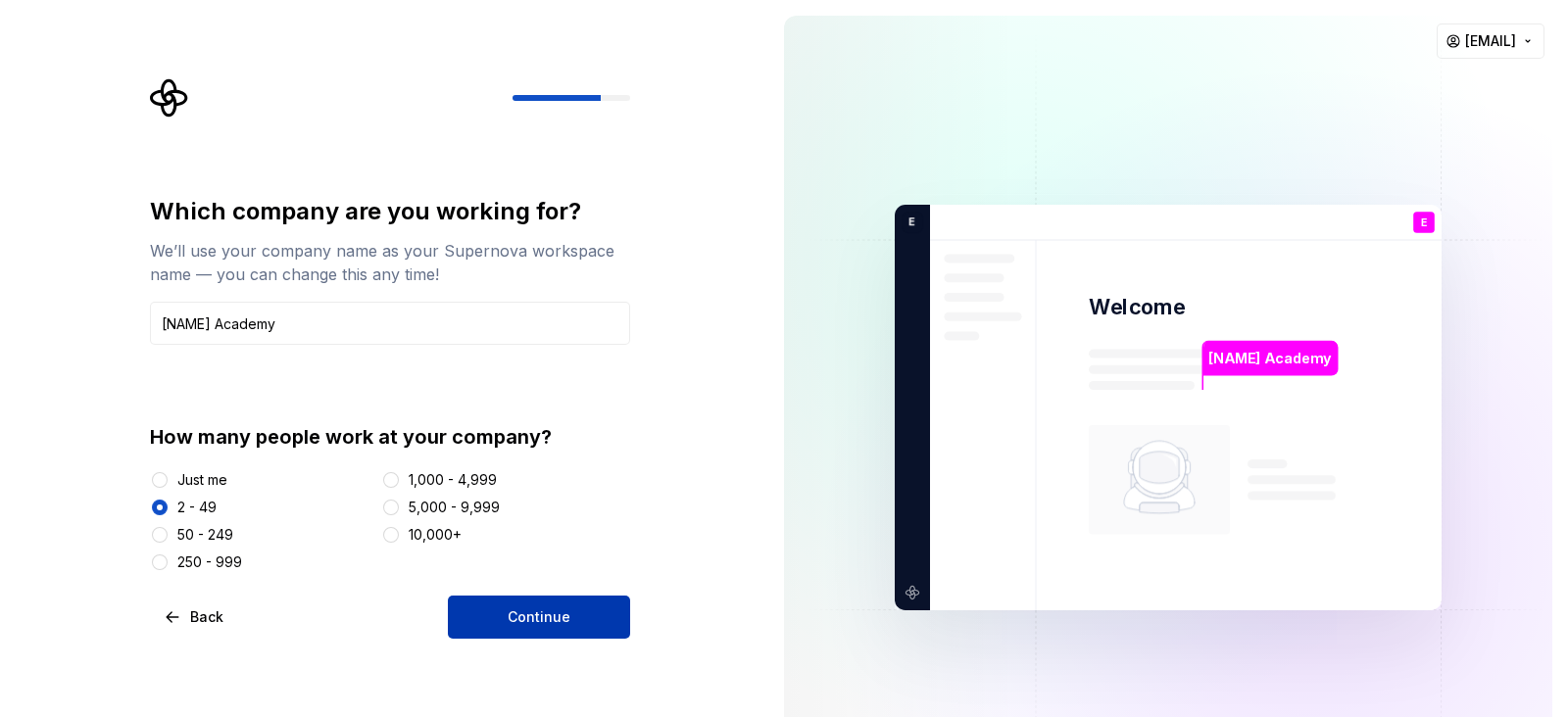 click on "Continue" at bounding box center [539, 617] 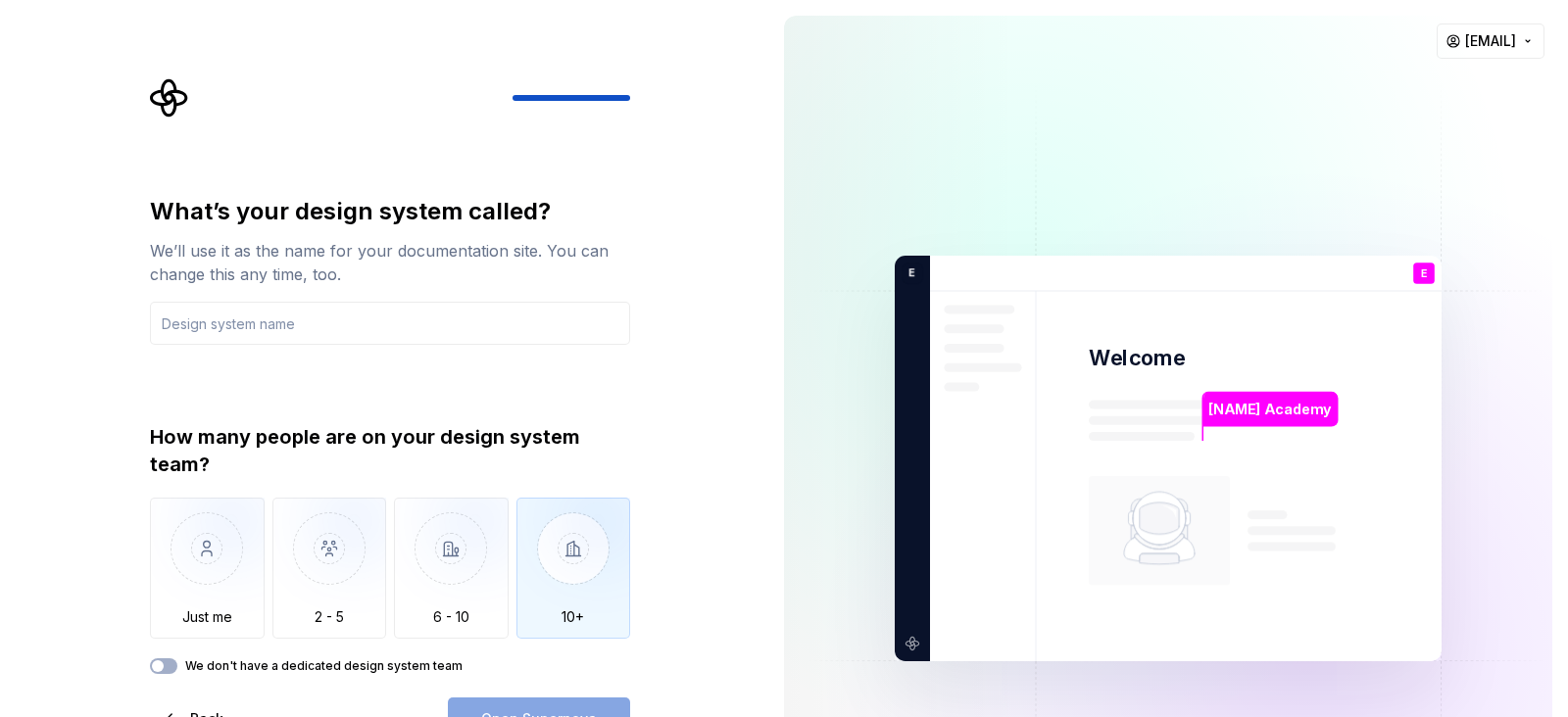 click at bounding box center (573, 563) 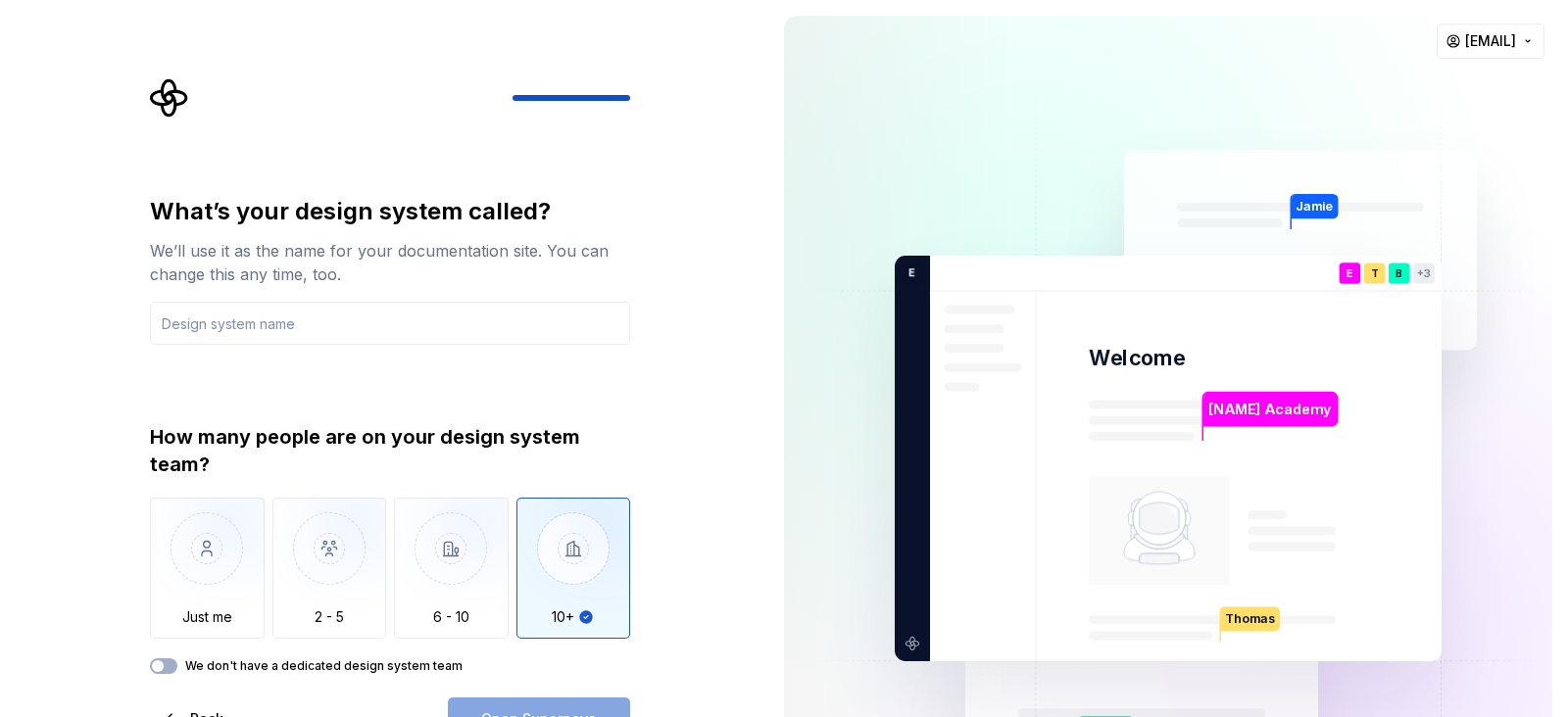 type on "More than 10" 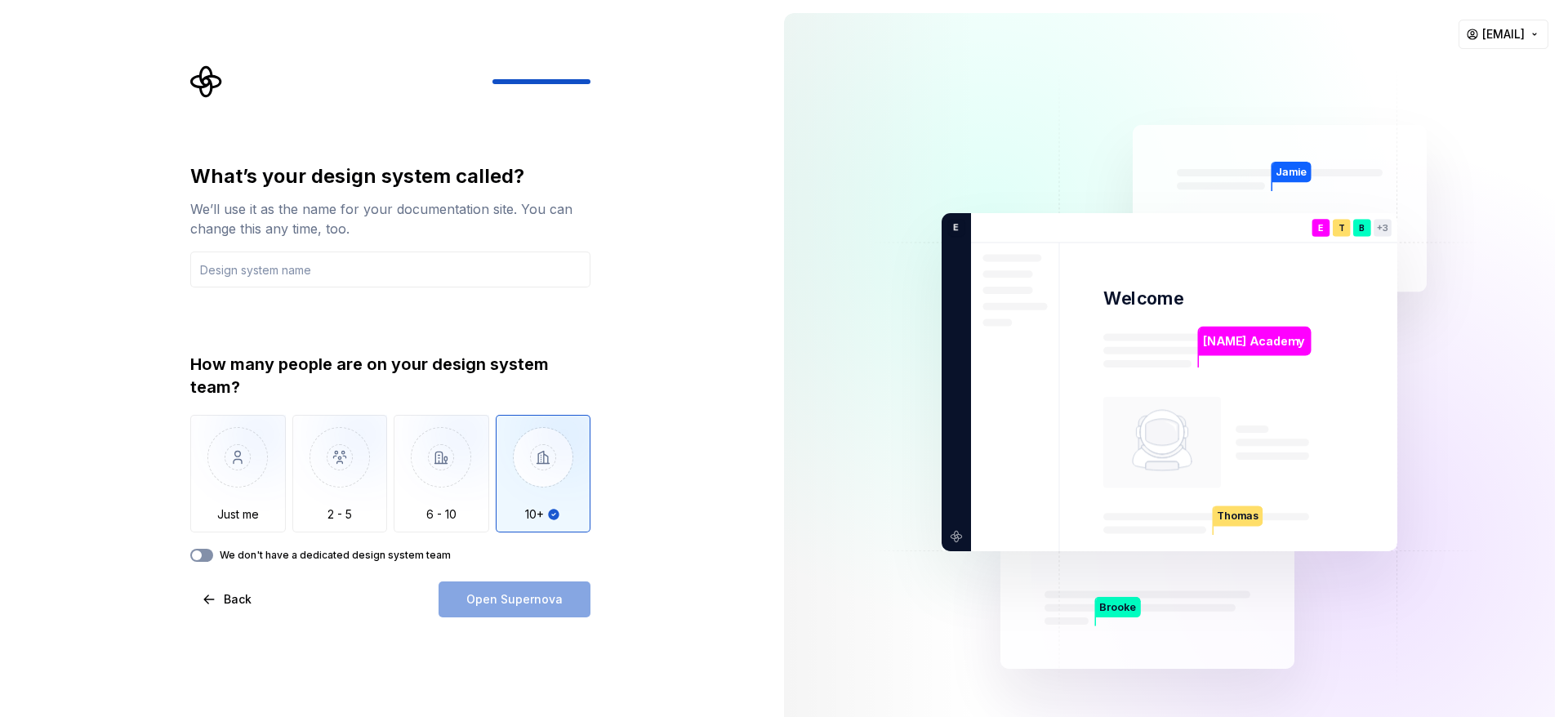 click on "We don't have a dedicated design system team" at bounding box center [202, 555] 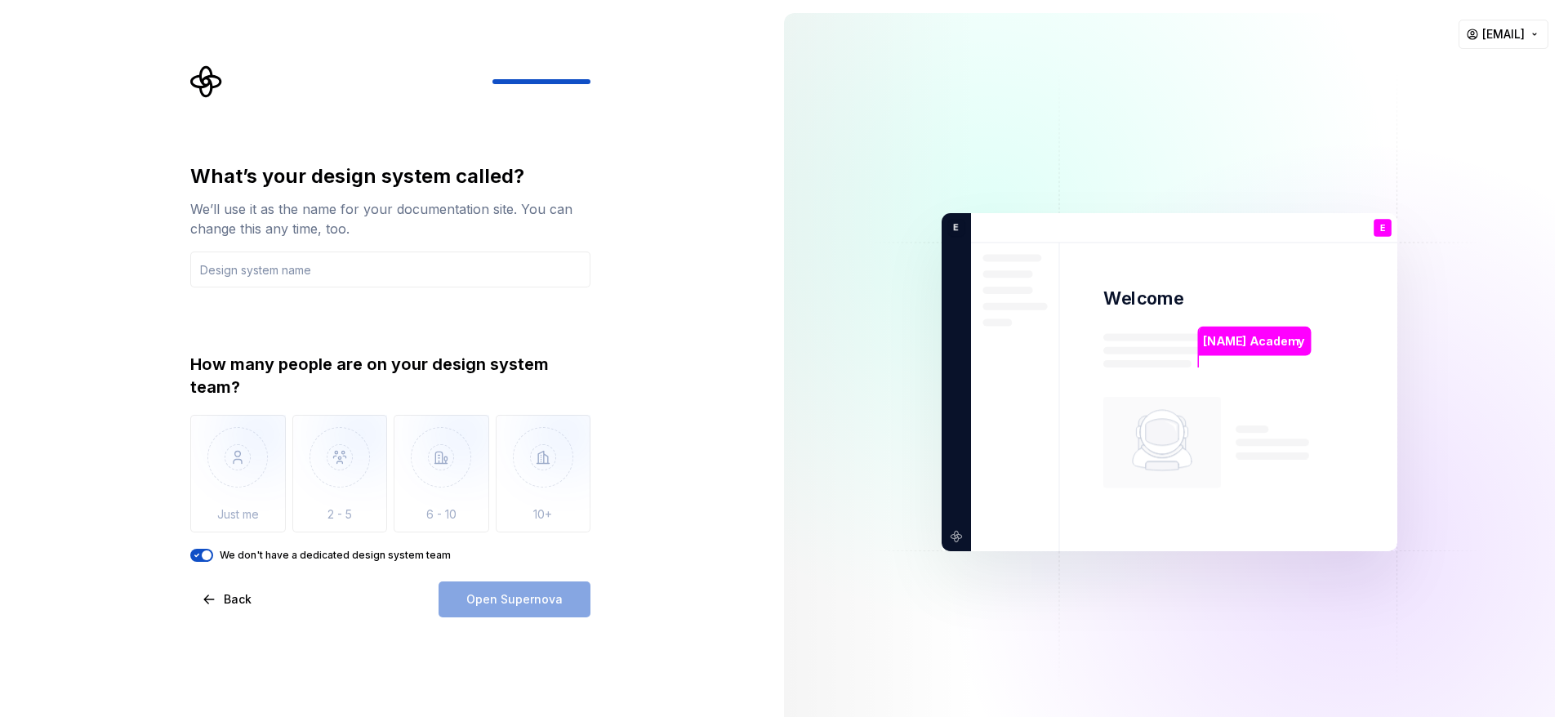 click at bounding box center [207, 555] 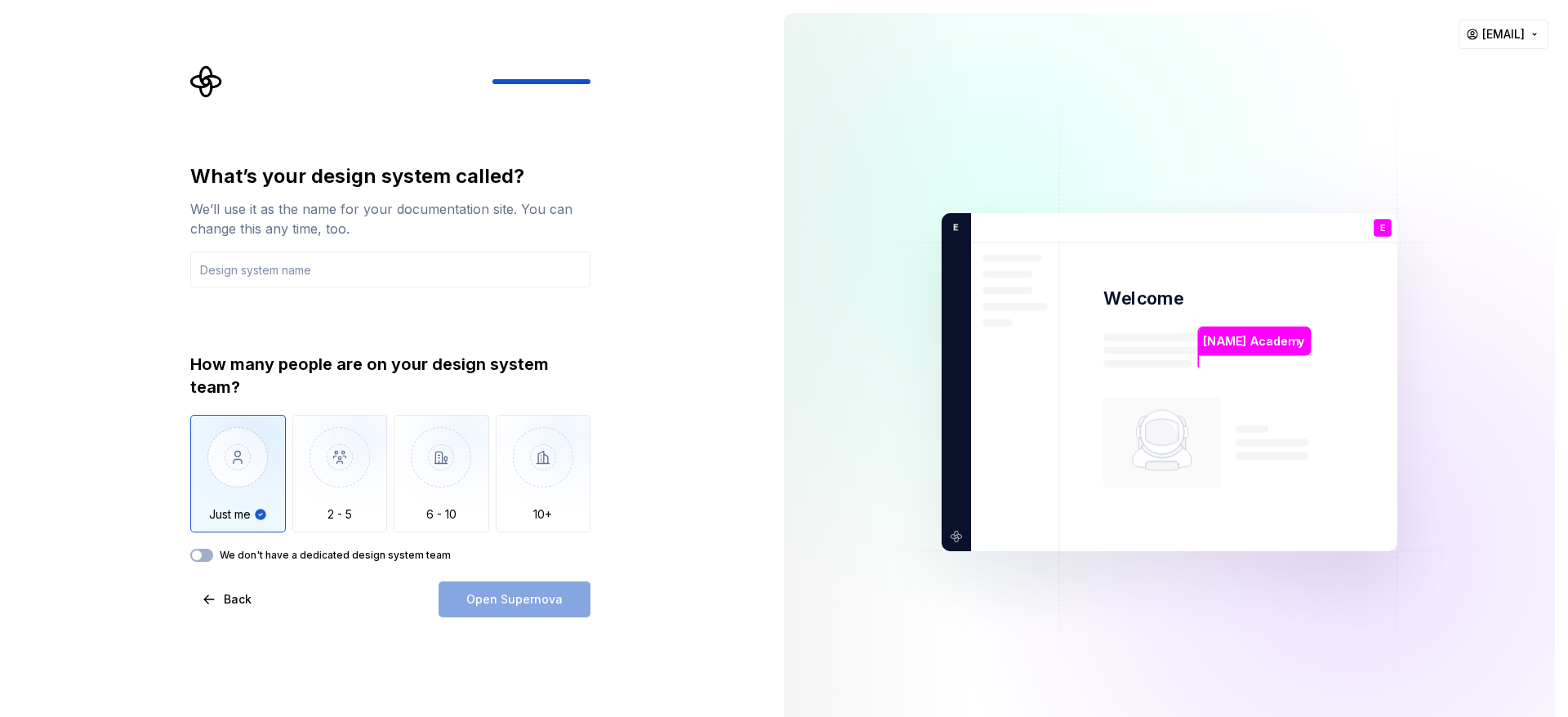 click on "Open Supernova" at bounding box center (514, 599) 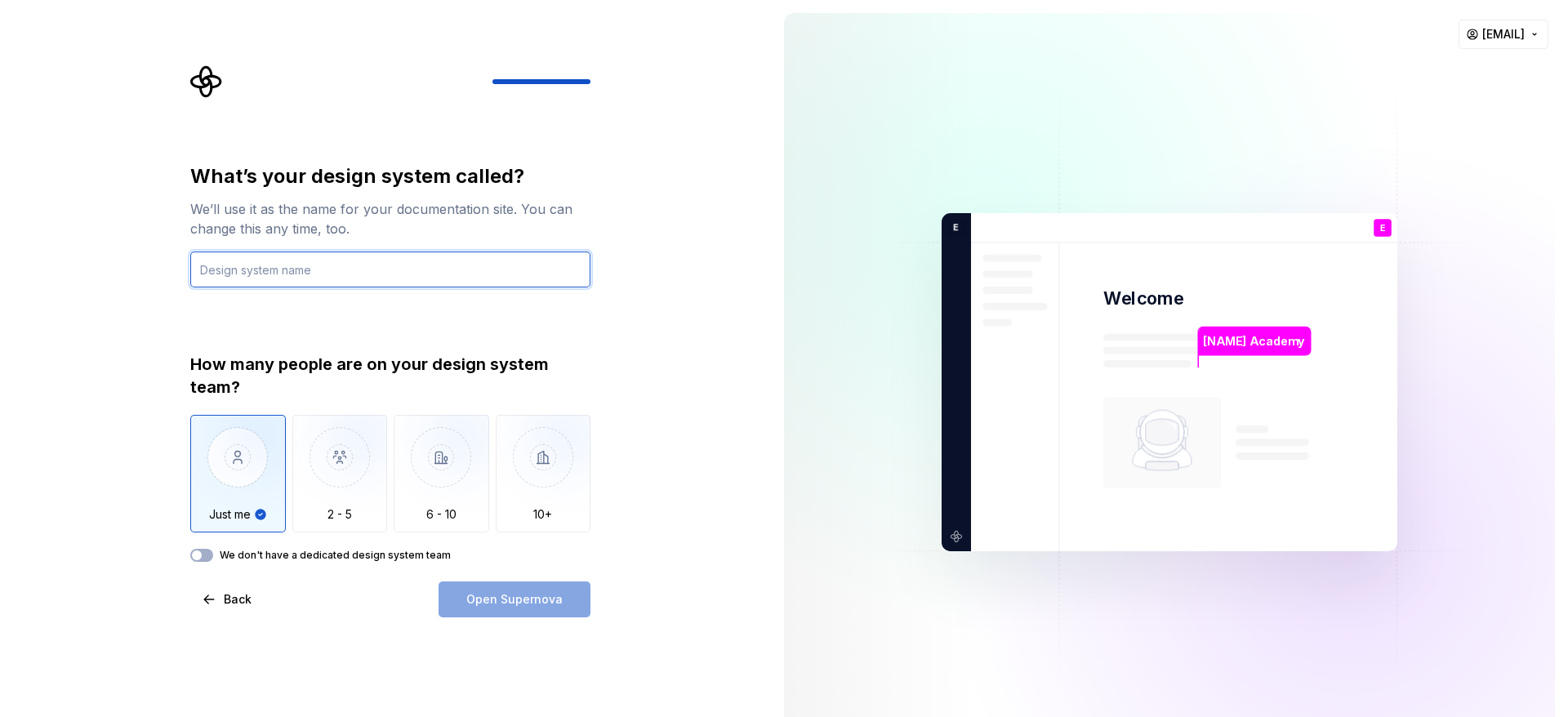 click at bounding box center (390, 269) 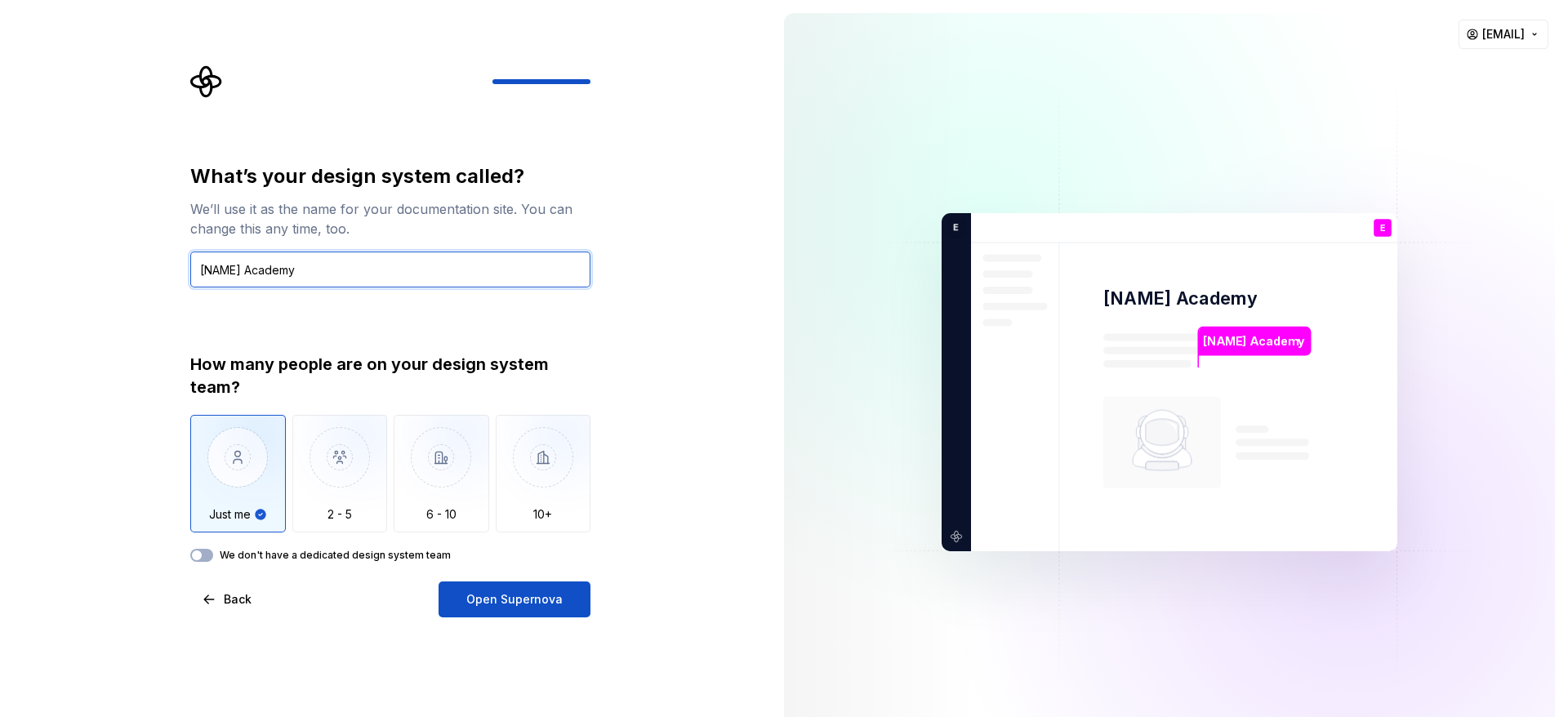 type on "Ella Academy" 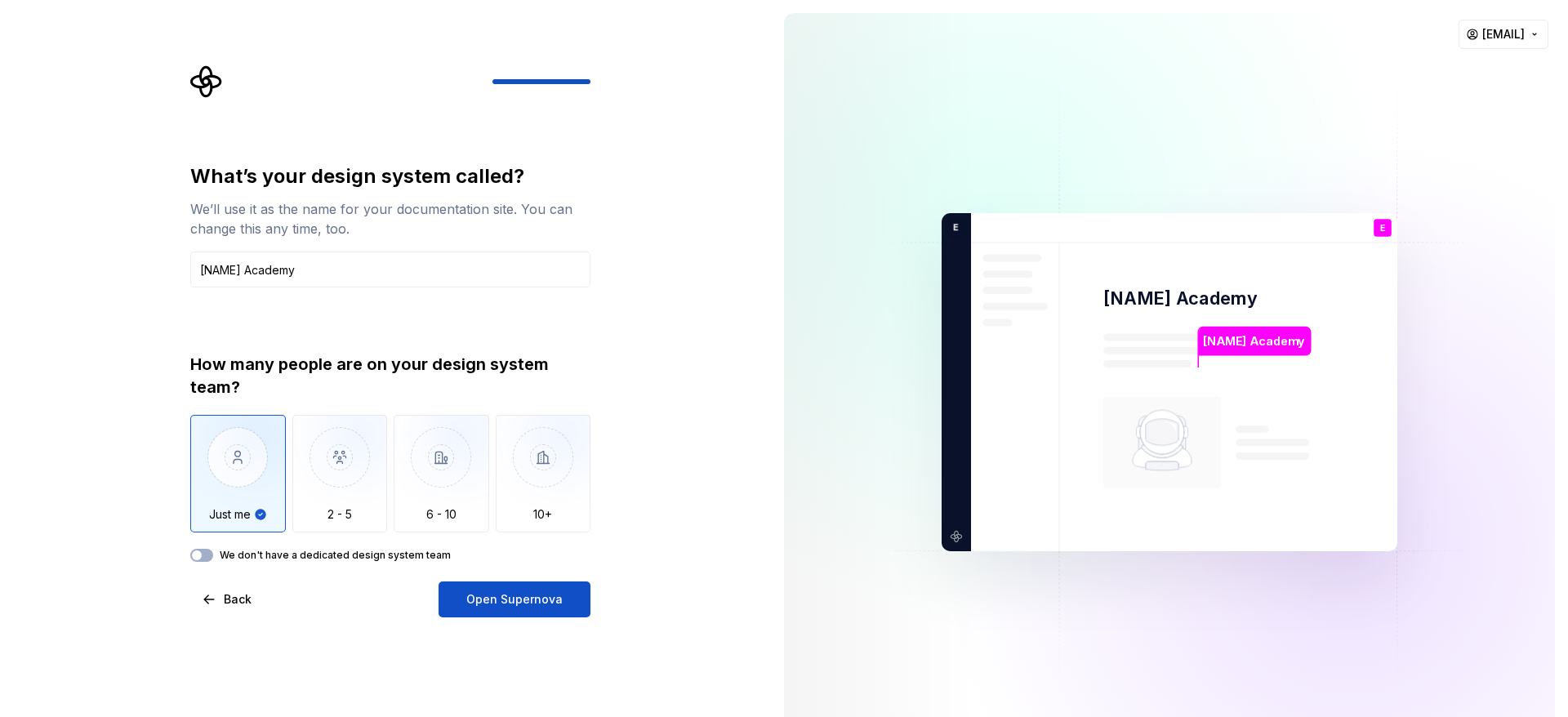 click on "What’s your design system called? We’ll use it as the name for your documentation site. You can change this any time, too. Ella Academy How many people are on your design system team? Just me 2 - 5 6 - 10 10+ We don't have a dedicated design system team Back Open Supernova" at bounding box center [385, 382] 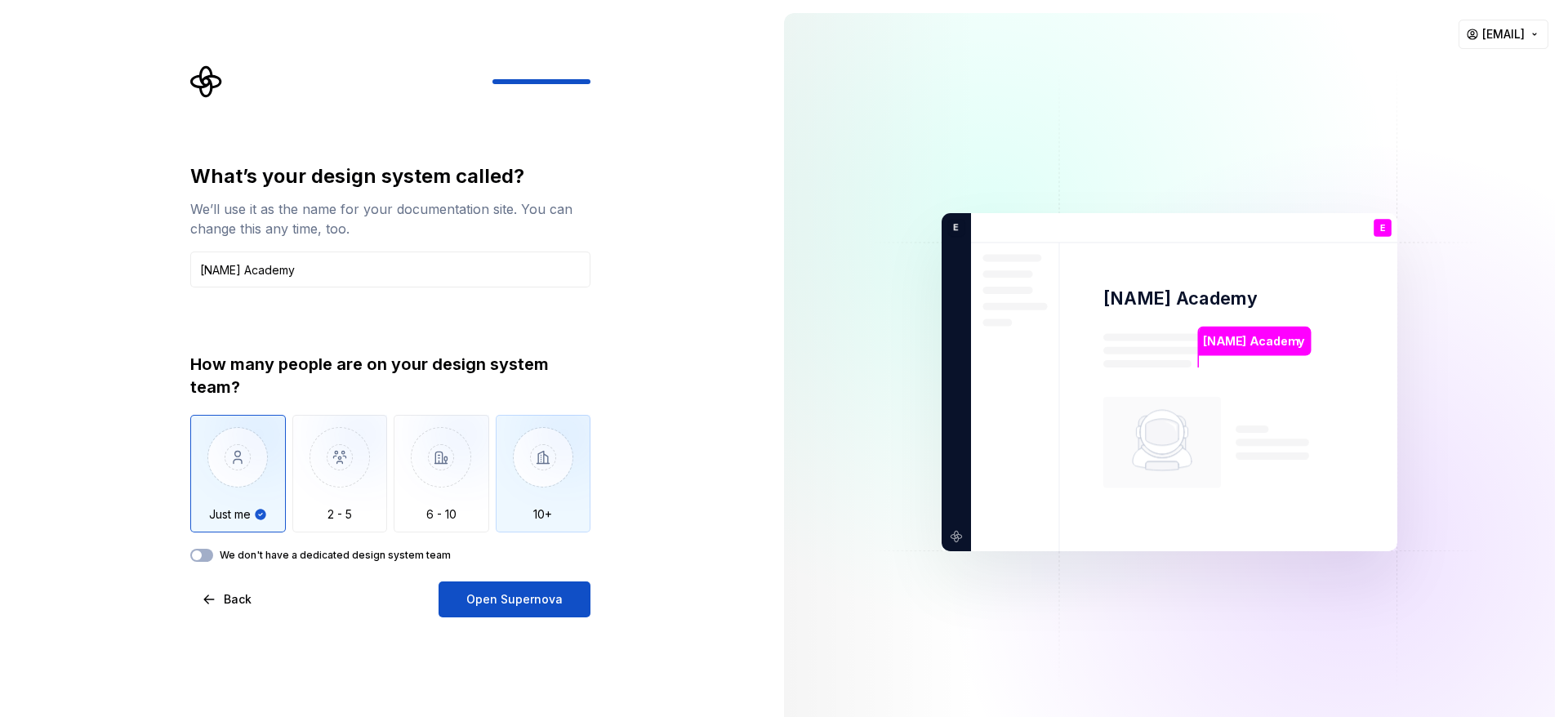 click at bounding box center (543, 470) 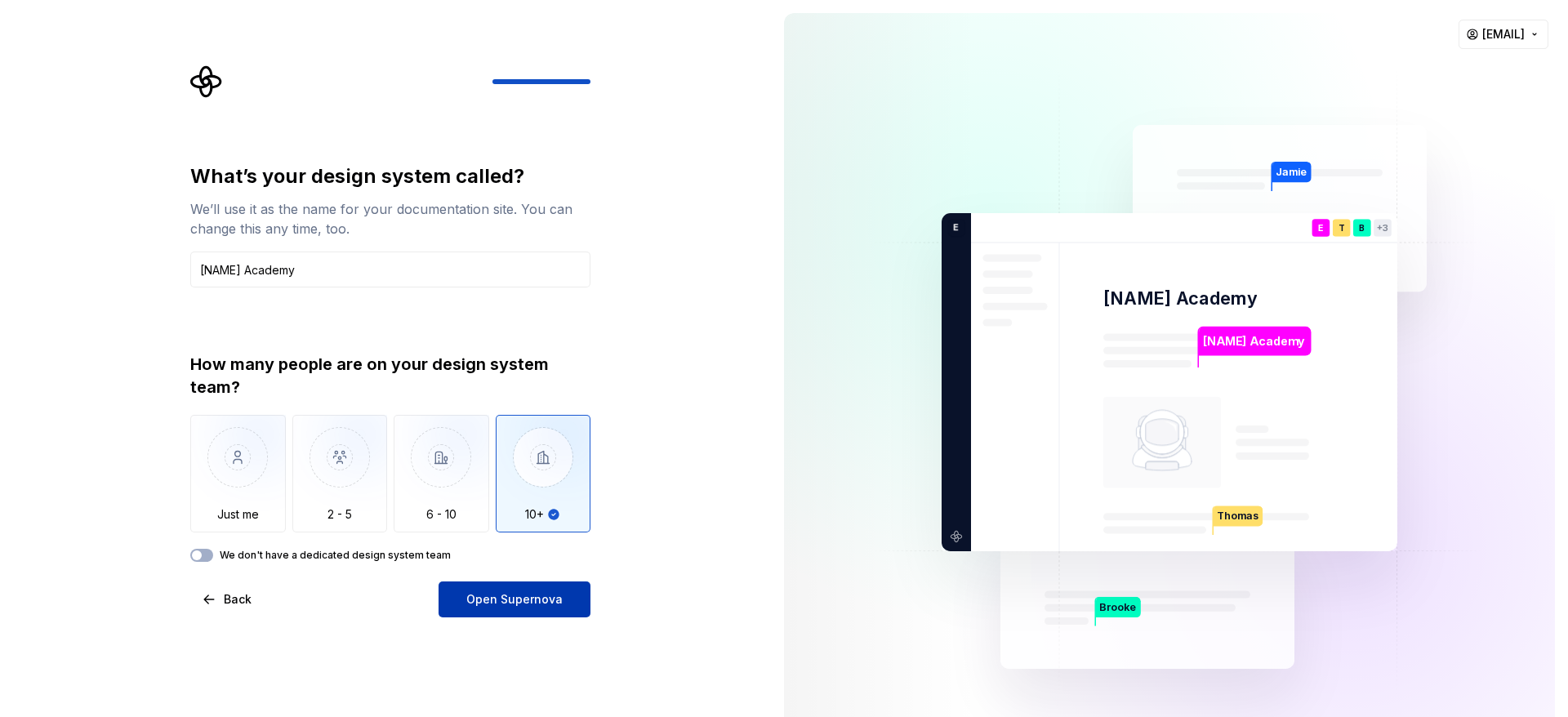 click on "Open Supernova" at bounding box center (514, 599) 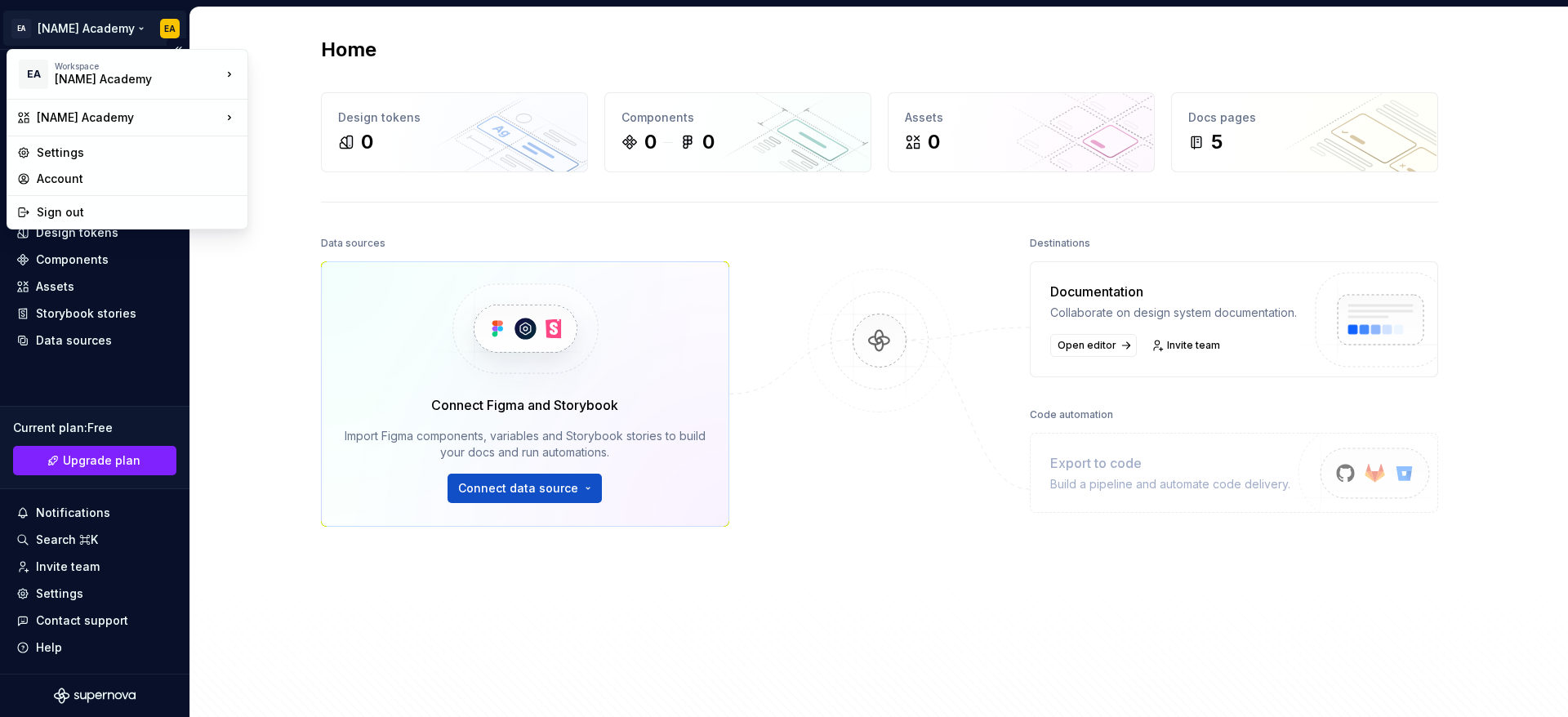 click on "EA Ella Academy EA Home Documentation Analytics Code automation Design system data Design tokens Components Assets Storybook stories Data sources Current plan :  Free Upgrade plan Notifications Search ⌘K Invite team Settings Contact support Help Home Design tokens 0 Components 0 0 Assets 0 Docs pages 5 Data sources Connect Figma and Storybook Import Figma components, variables and Storybook stories to build your docs and run automations. Connect data source Destinations Documentation Collaborate on design system documentation. Open editor Invite team Code automation Export to code Build a pipeline and automate code delivery. Product documentation Learn how to build, manage and maintain design systems in smarter ways. Developer documentation Start delivering your design choices to your codebases right away. Join our Slack community Connect and learn with other design system practitioners.   EA Workspace Ella Academy Ella Academy Settings Account Sign out" at bounding box center (784, 358) 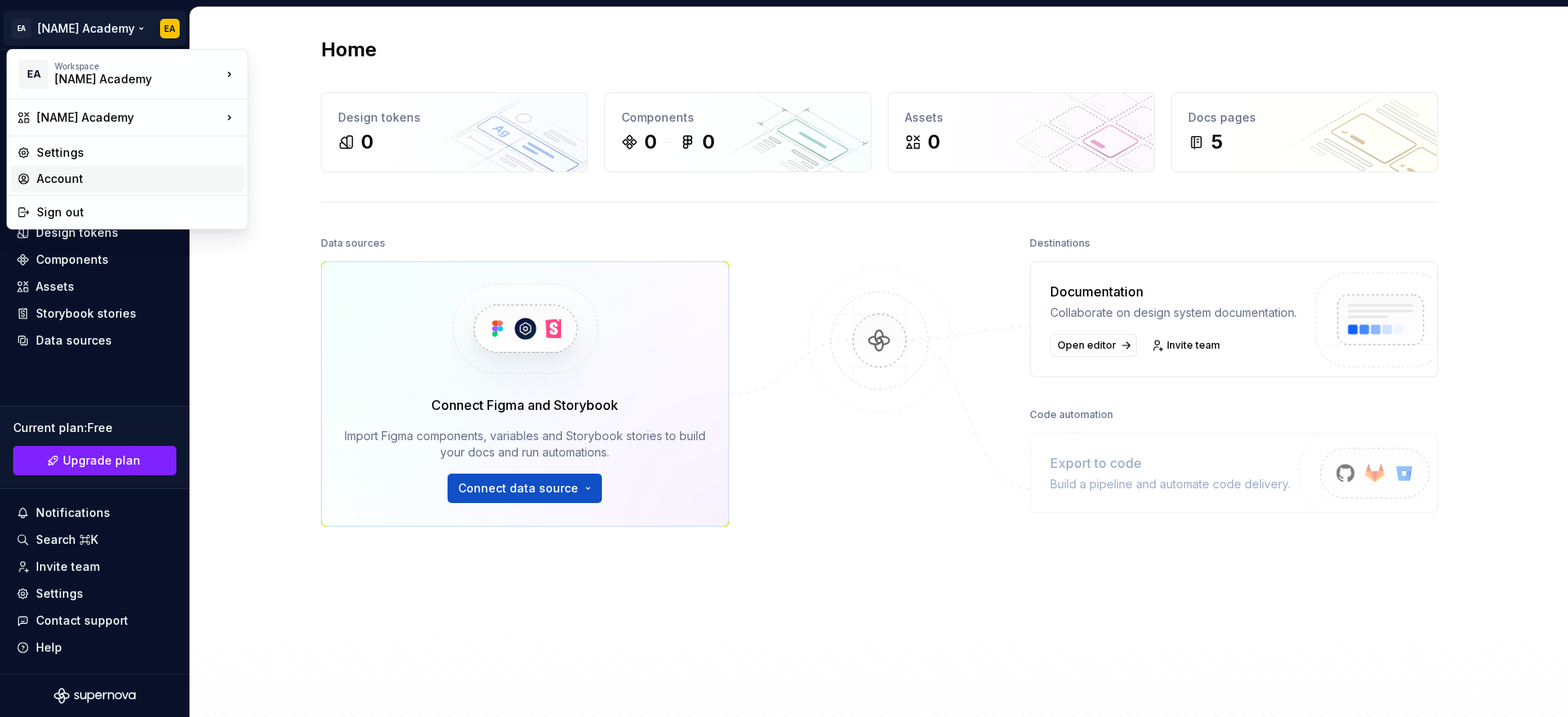 click on "Account" at bounding box center (137, 179) 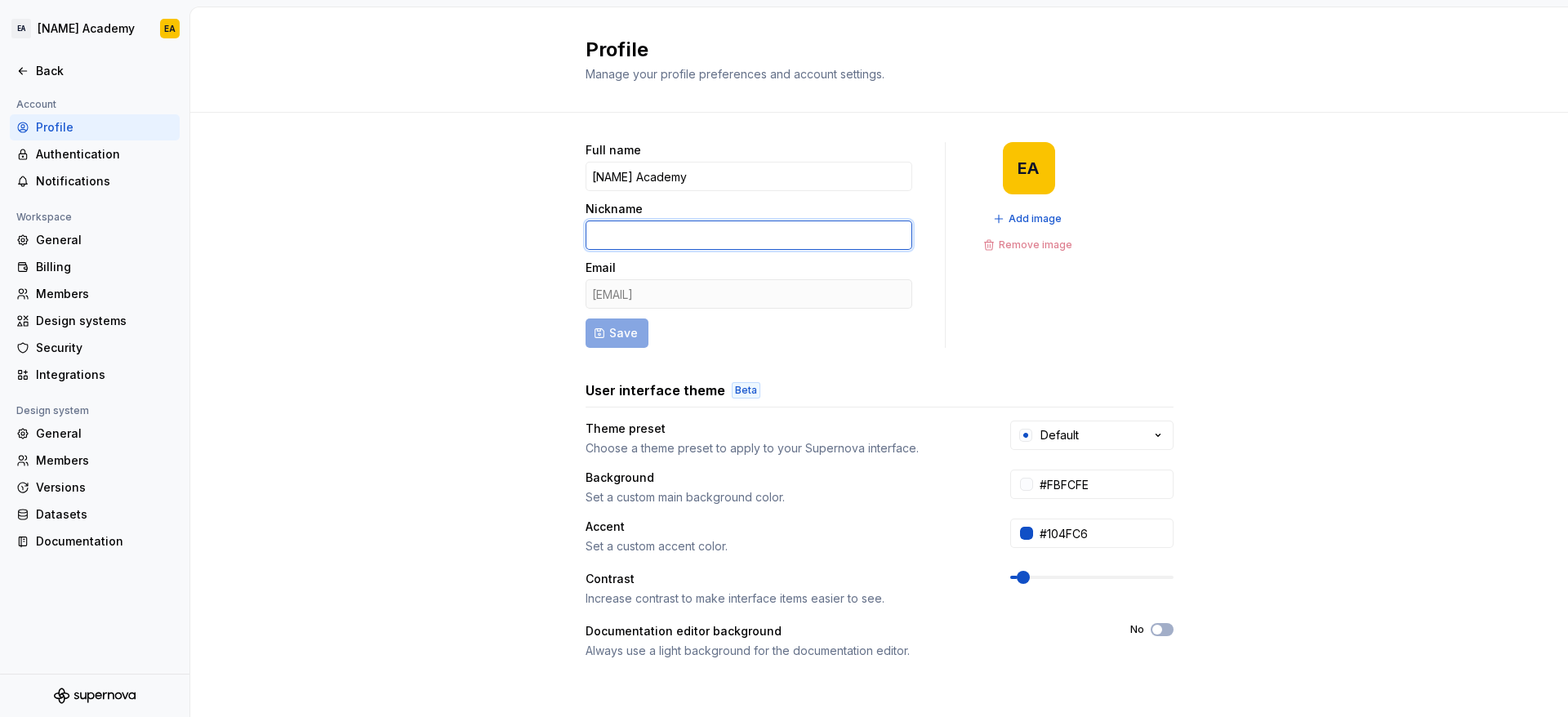 click on "Nickname" at bounding box center [749, 235] 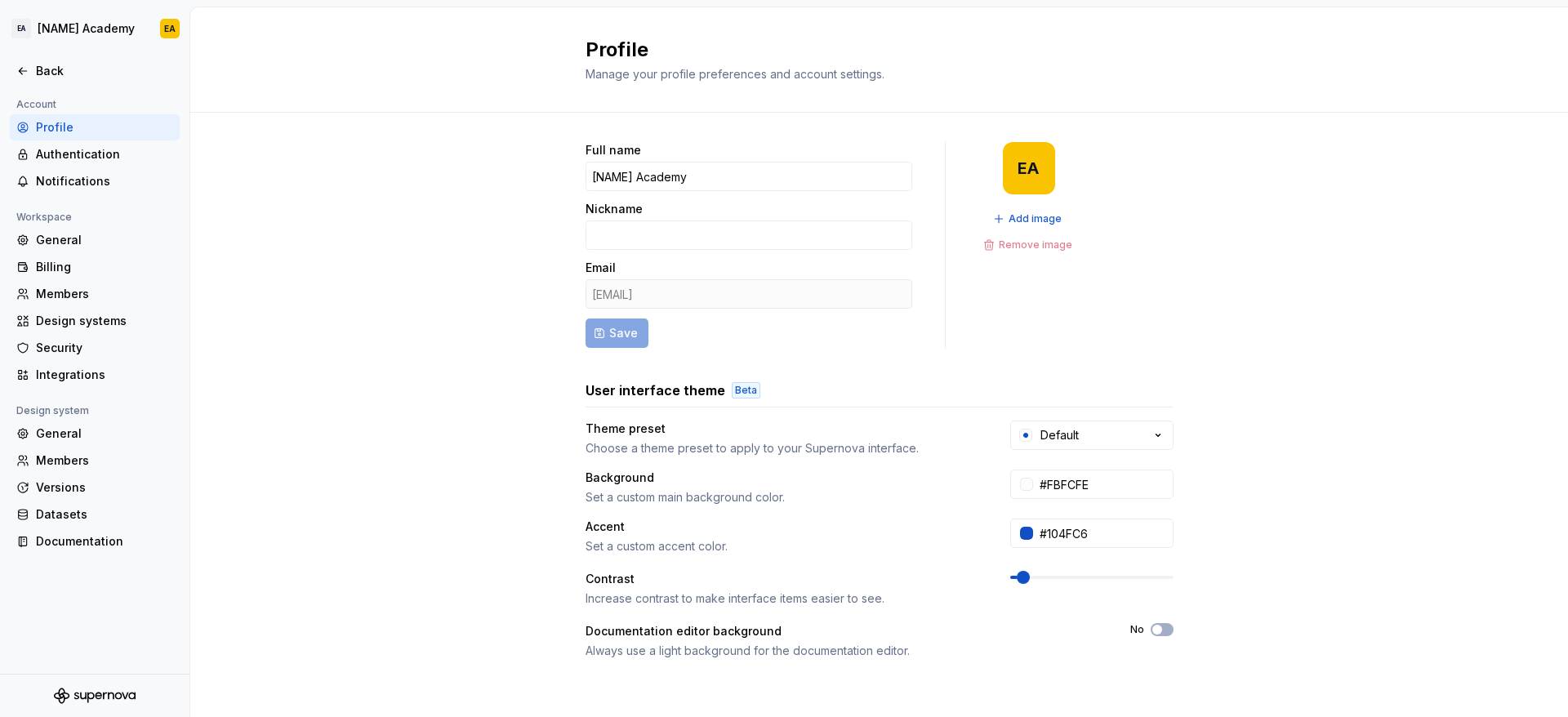 click on "Full name Ella Academy Nickname Email ellagroup.vn@gmail.com Save EA Add image Remove image User interface theme Beta Theme preset Choose a theme preset to apply to your Supernova interface. Default Background Set a custom main background color. #FBFCFE Accent Set a custom accent color. #104FC6 Contrast Increase contrast to make interface items easier to see. Documentation editor background Always use a light background for the documentation editor. No Danger zone Permanently delete my account All data will be deleted immediately. Delete account For information on how we use your data, please refer to our  Privacy Policy ." at bounding box center [879, 524] 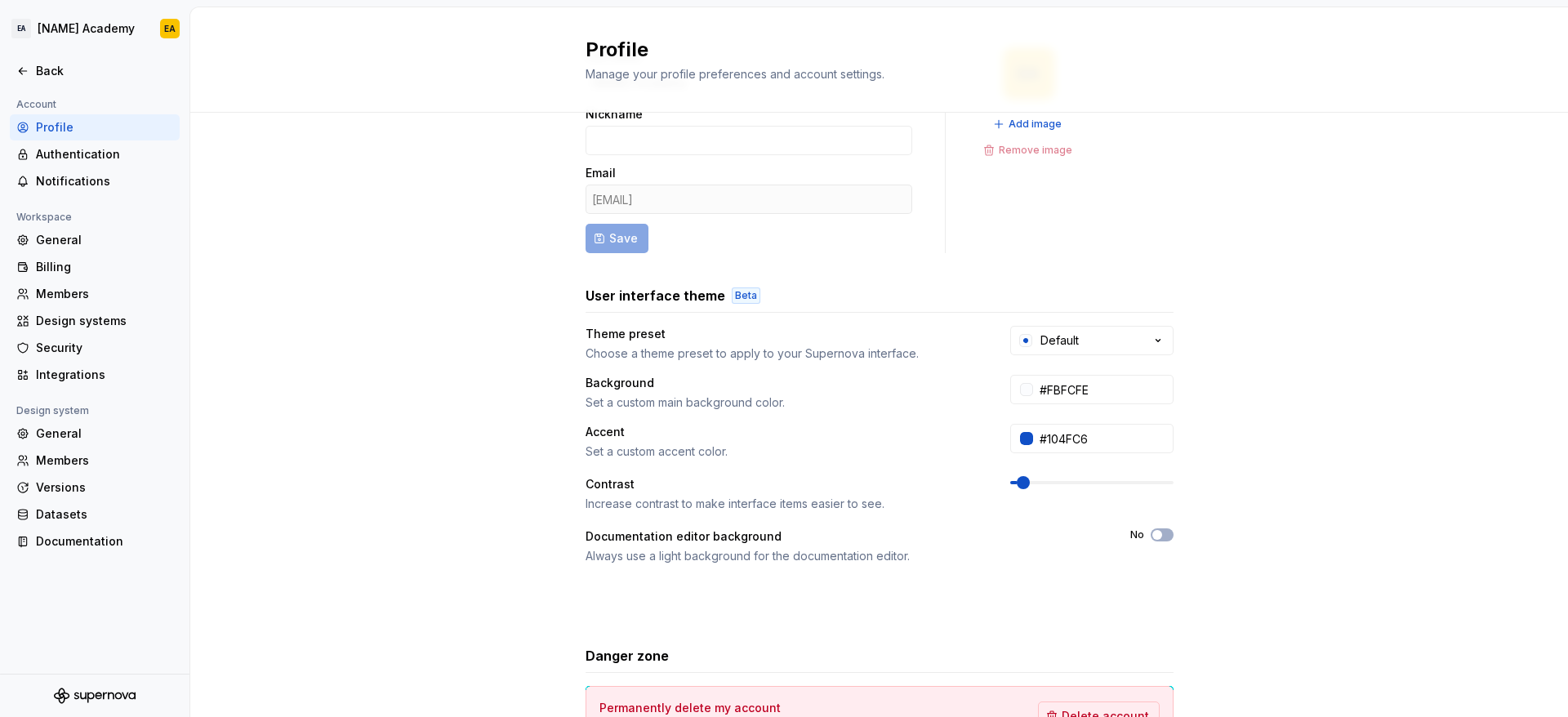 scroll, scrollTop: 219, scrollLeft: 0, axis: vertical 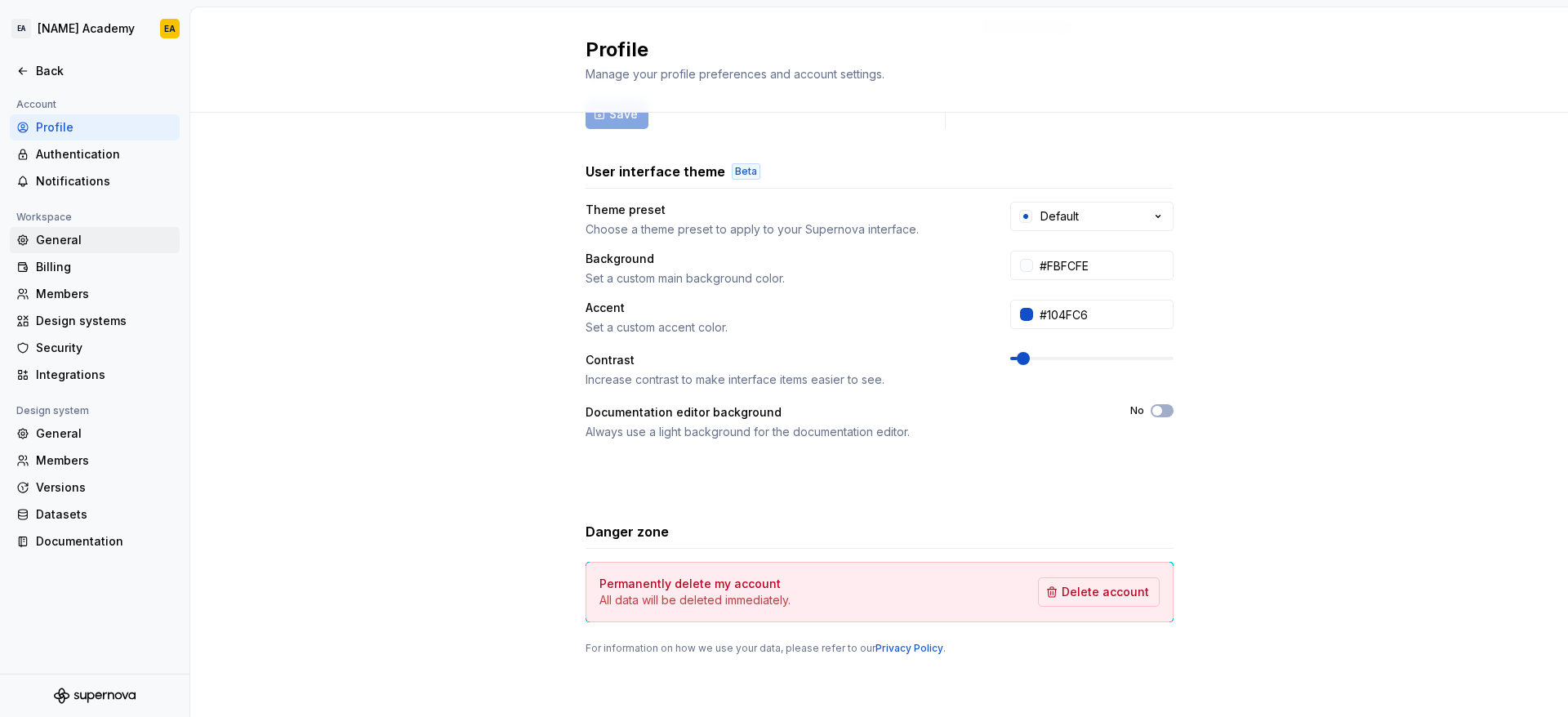 click on "General" at bounding box center [105, 240] 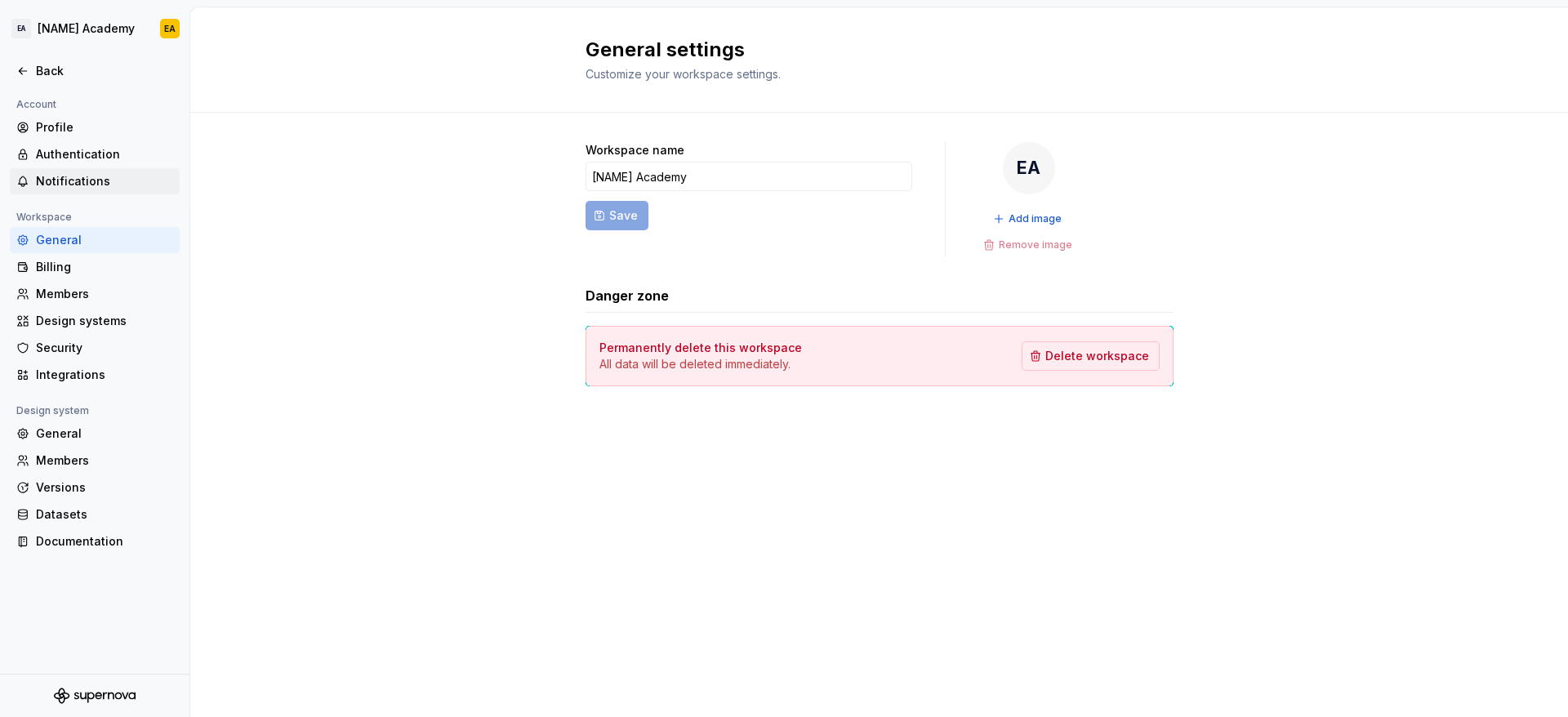 click on "Notifications" at bounding box center [105, 181] 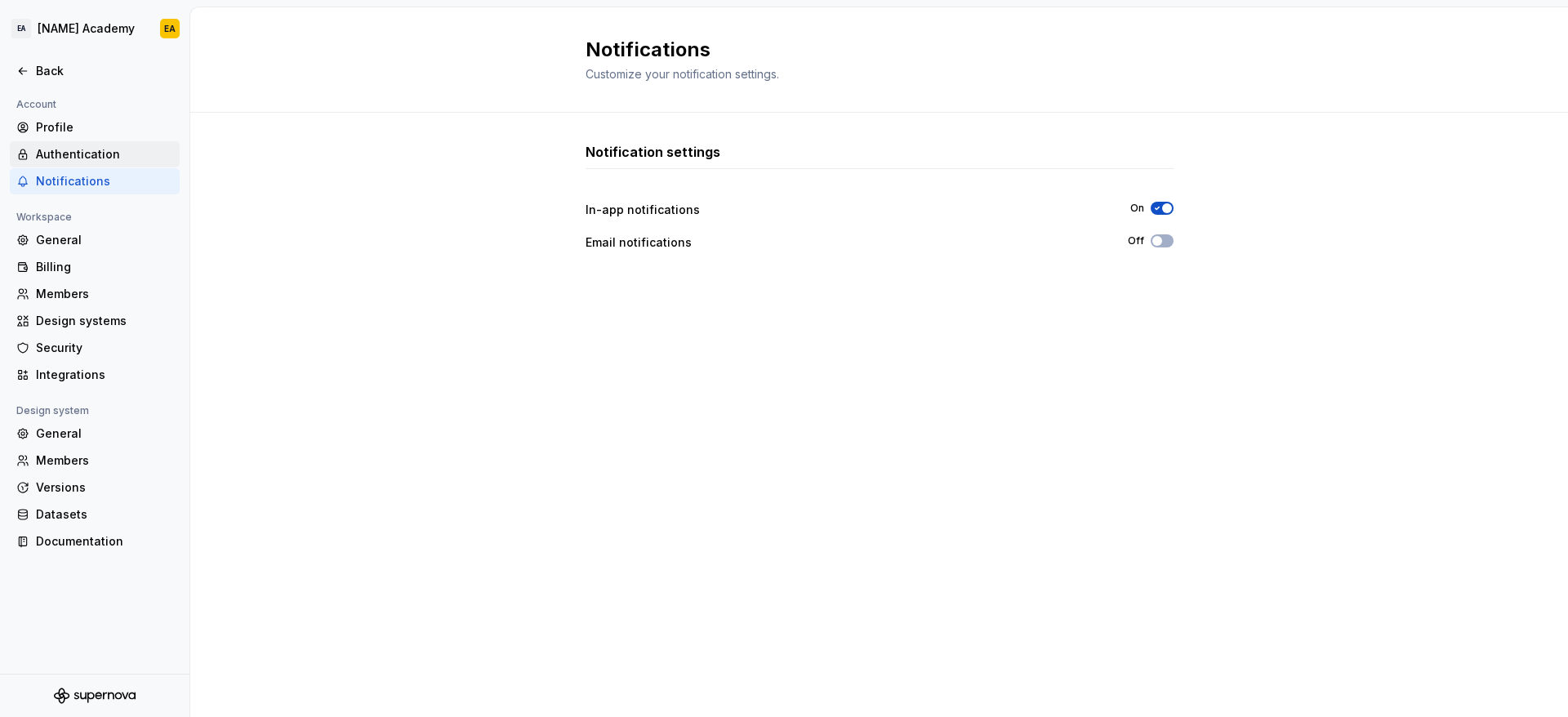 click on "Authentication" at bounding box center [105, 154] 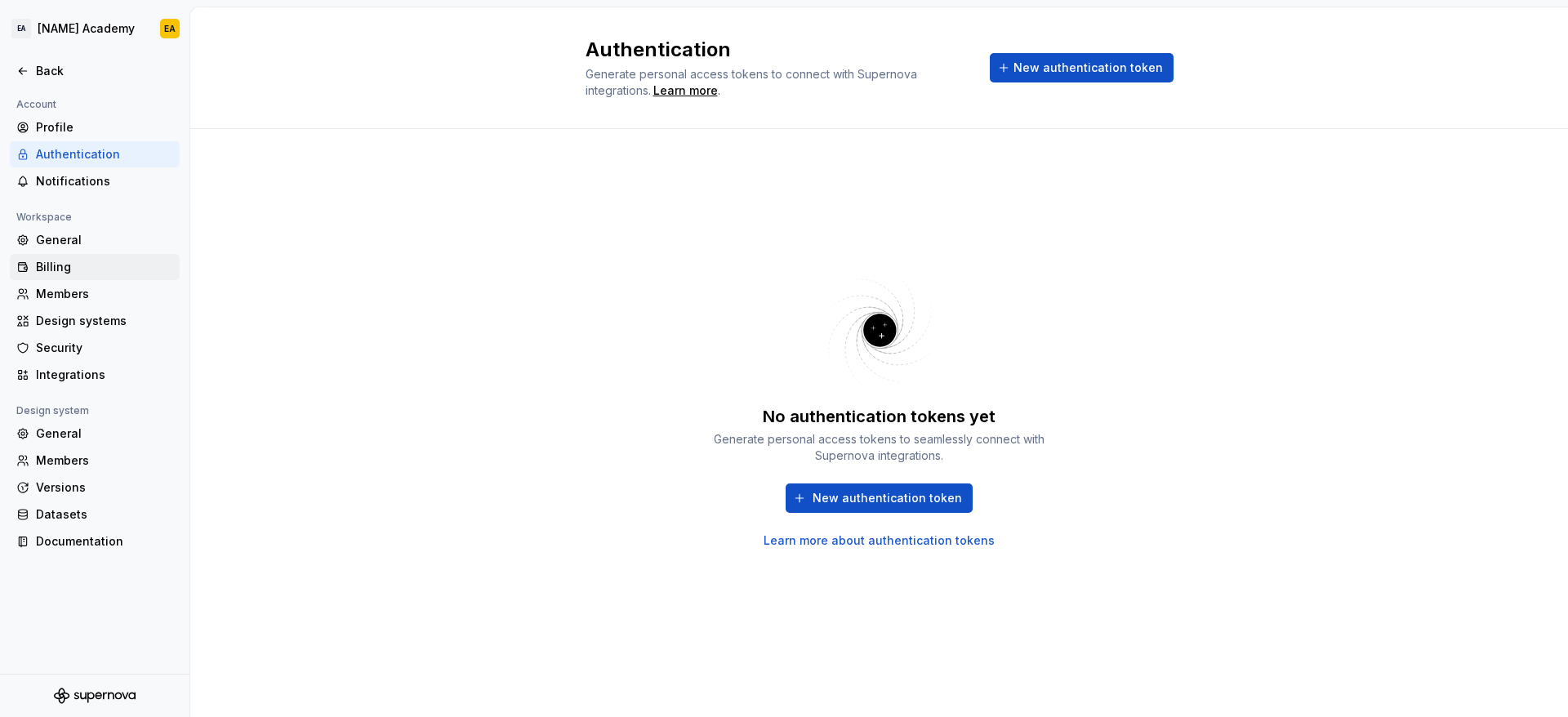 click on "Billing" at bounding box center [105, 267] 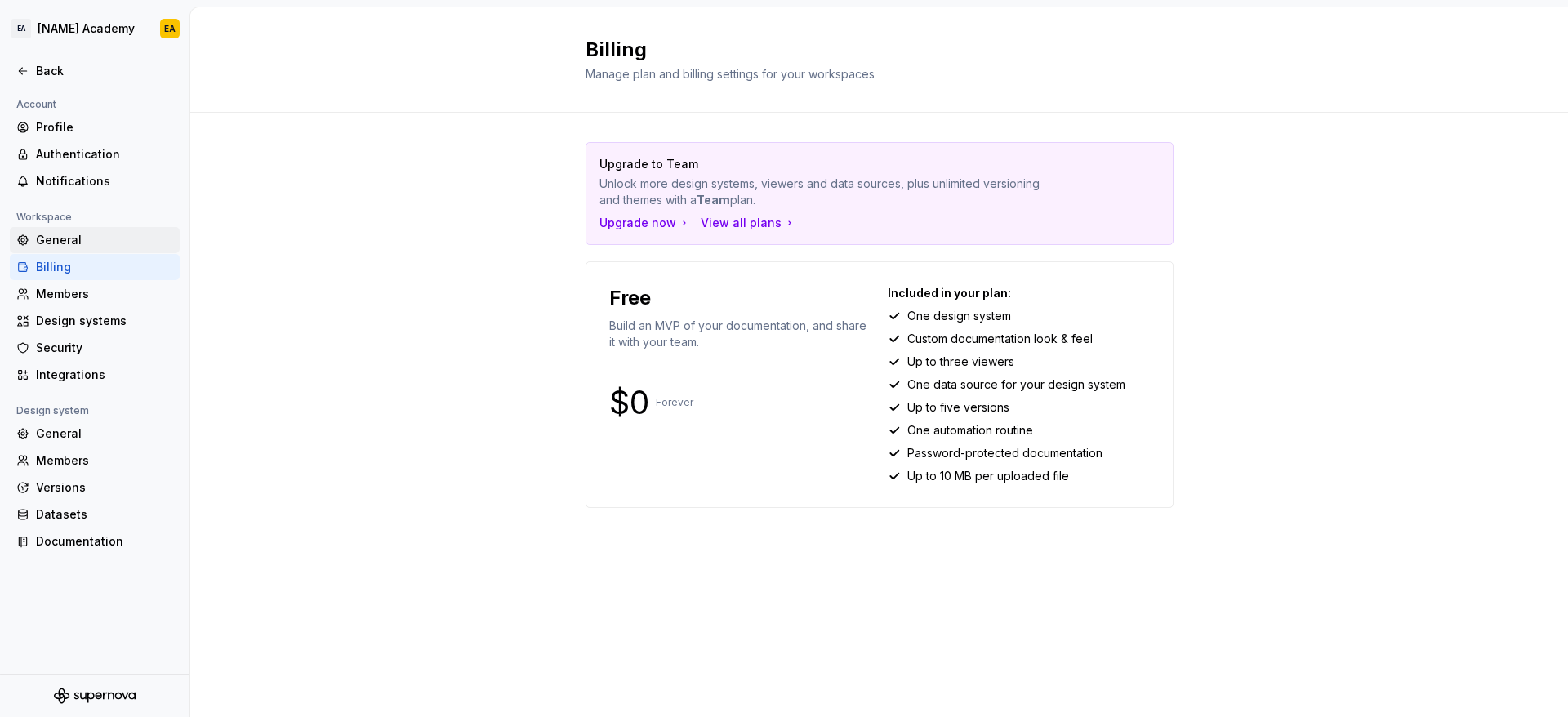 click on "General" at bounding box center [105, 240] 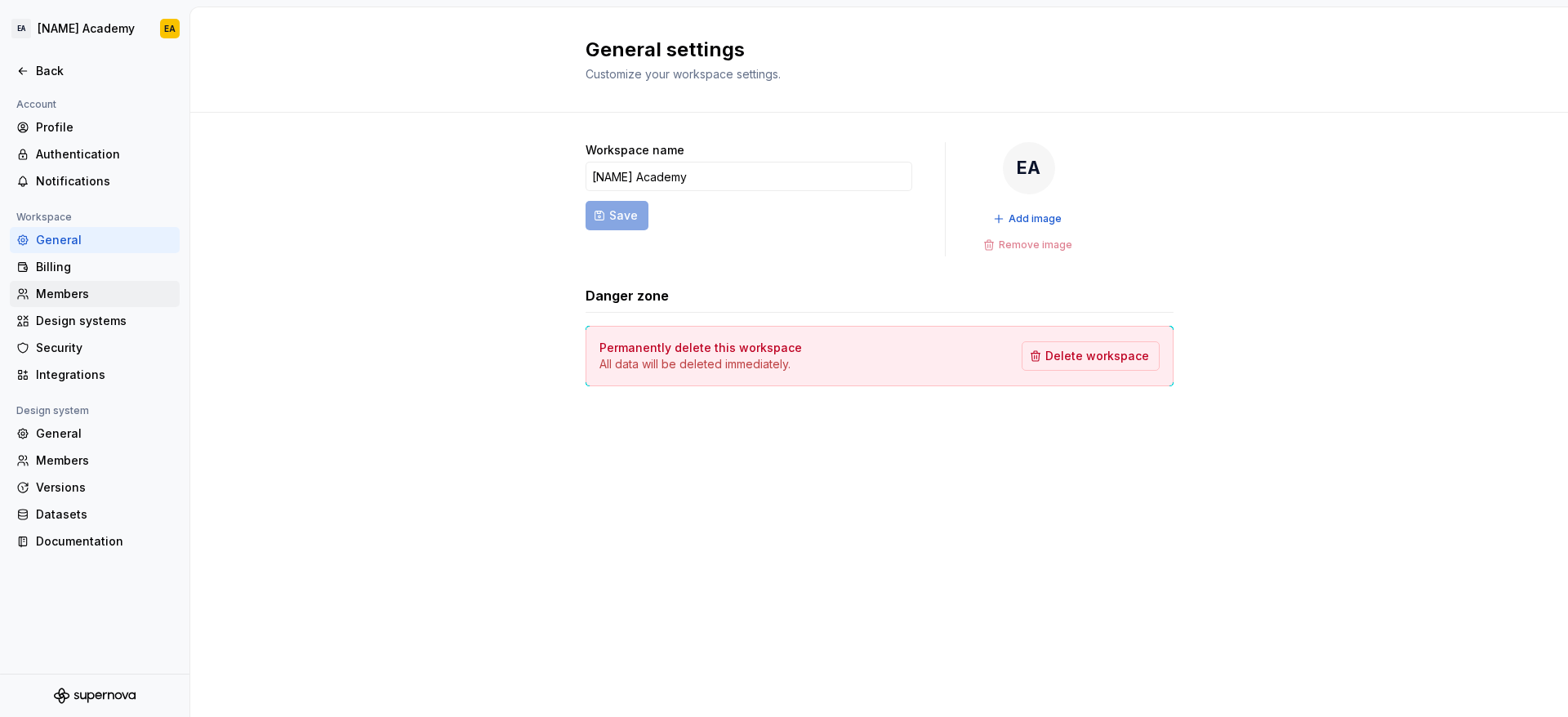 click on "Members" at bounding box center [105, 294] 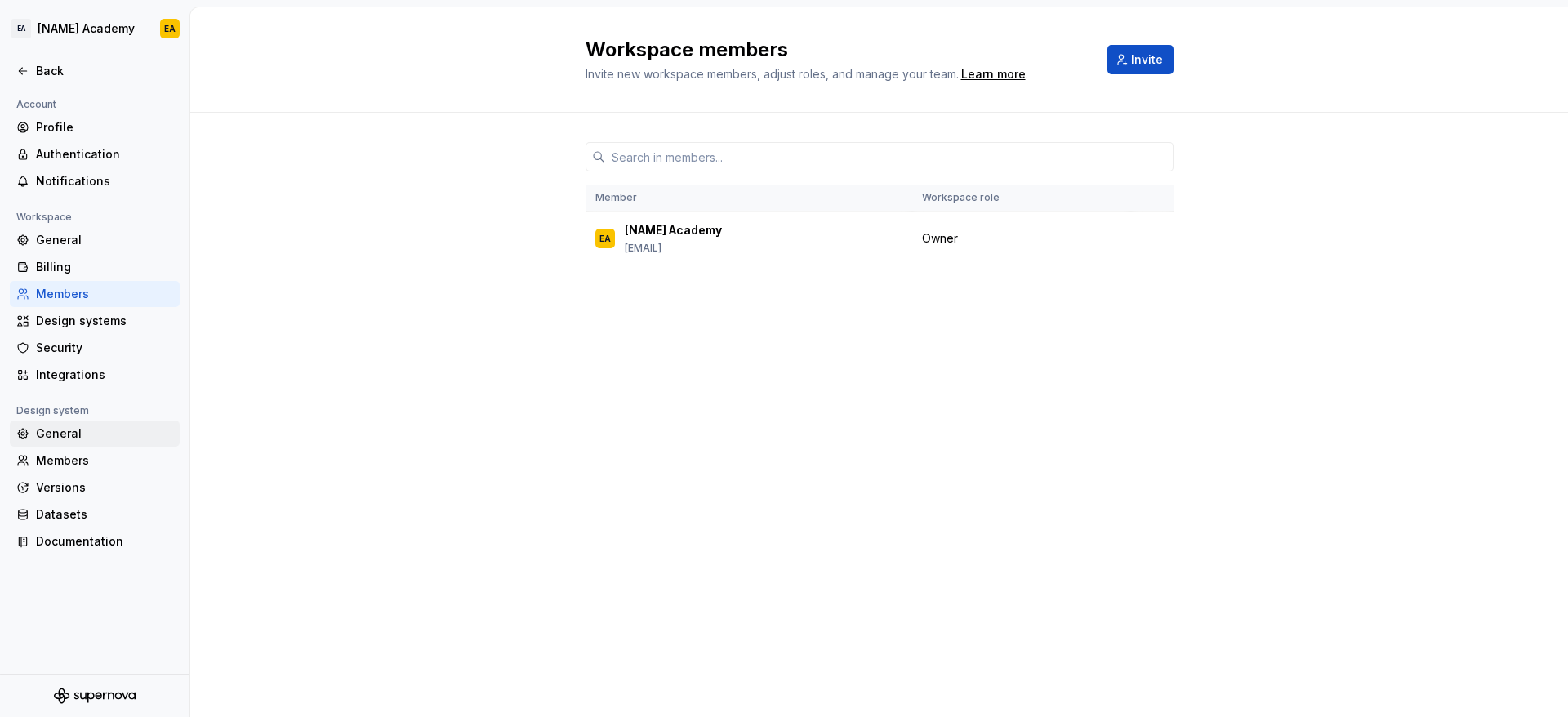 click on "General" at bounding box center [105, 434] 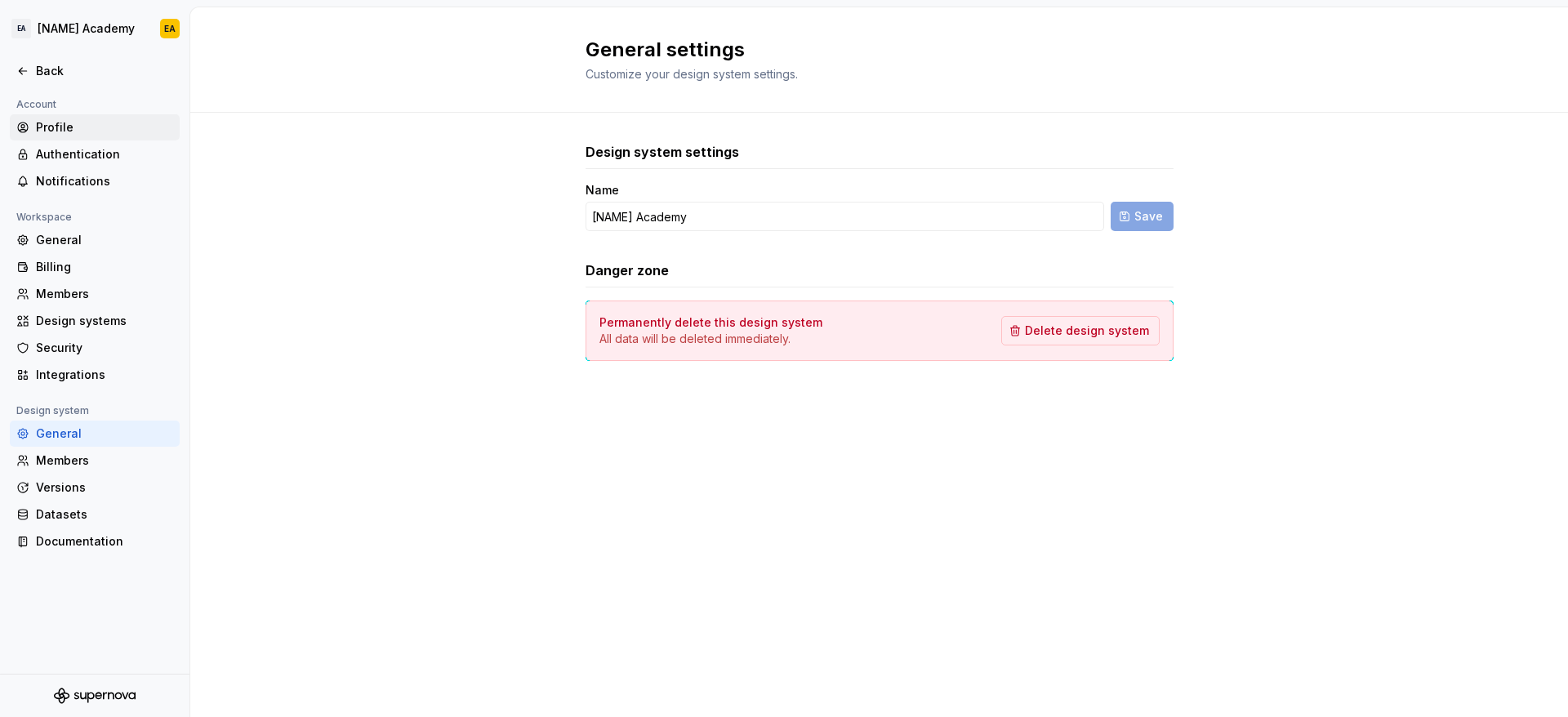 click on "Profile" at bounding box center [105, 127] 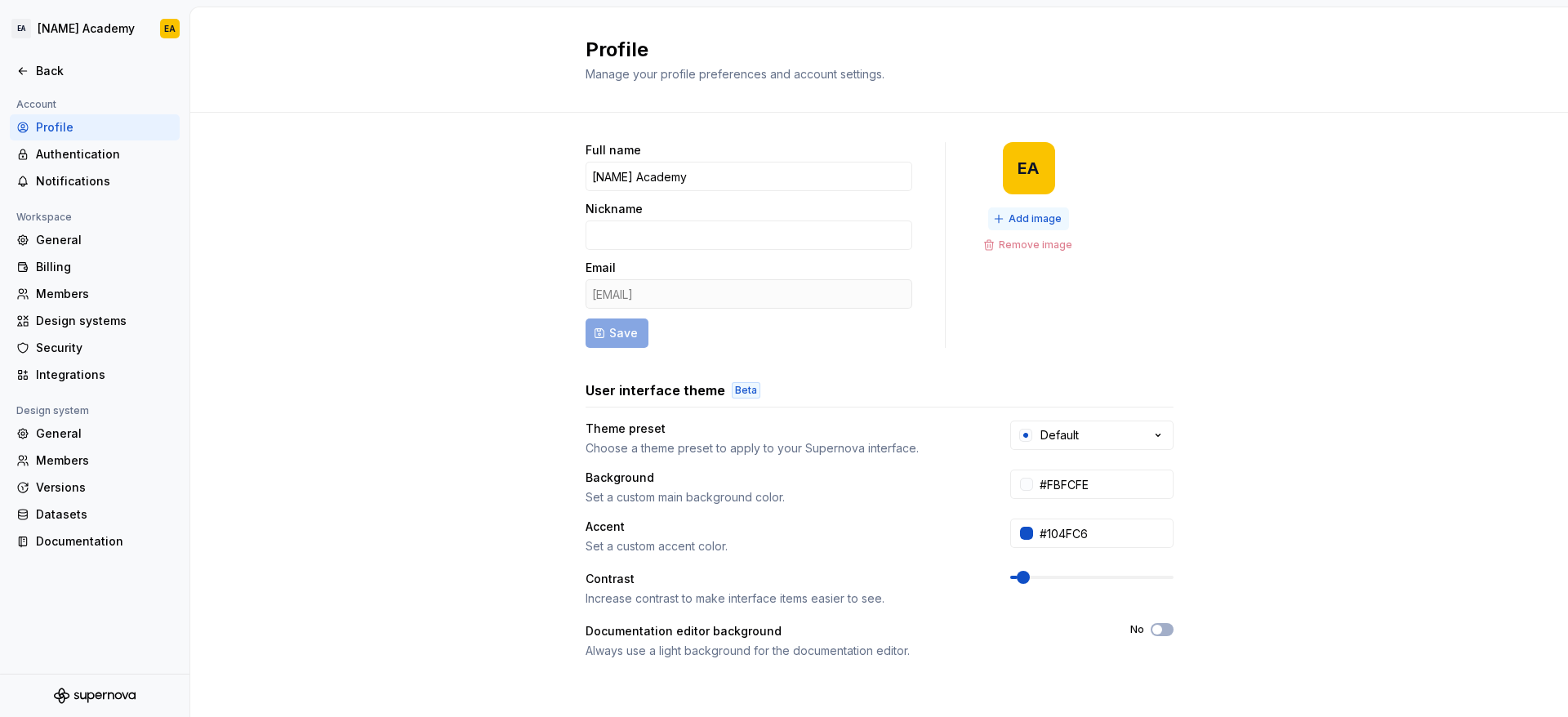 click on "Add image" at bounding box center [1035, 219] 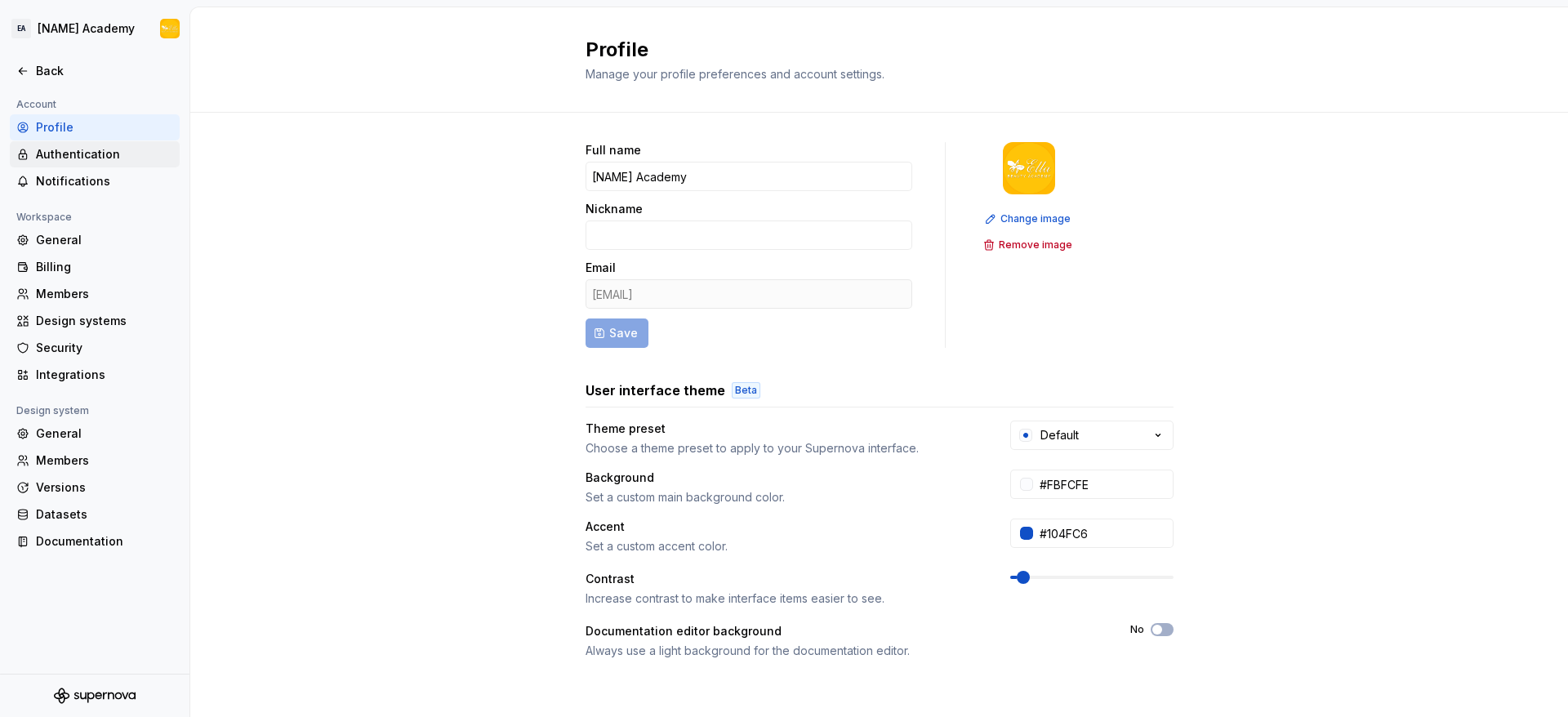click on "Authentication" at bounding box center [105, 154] 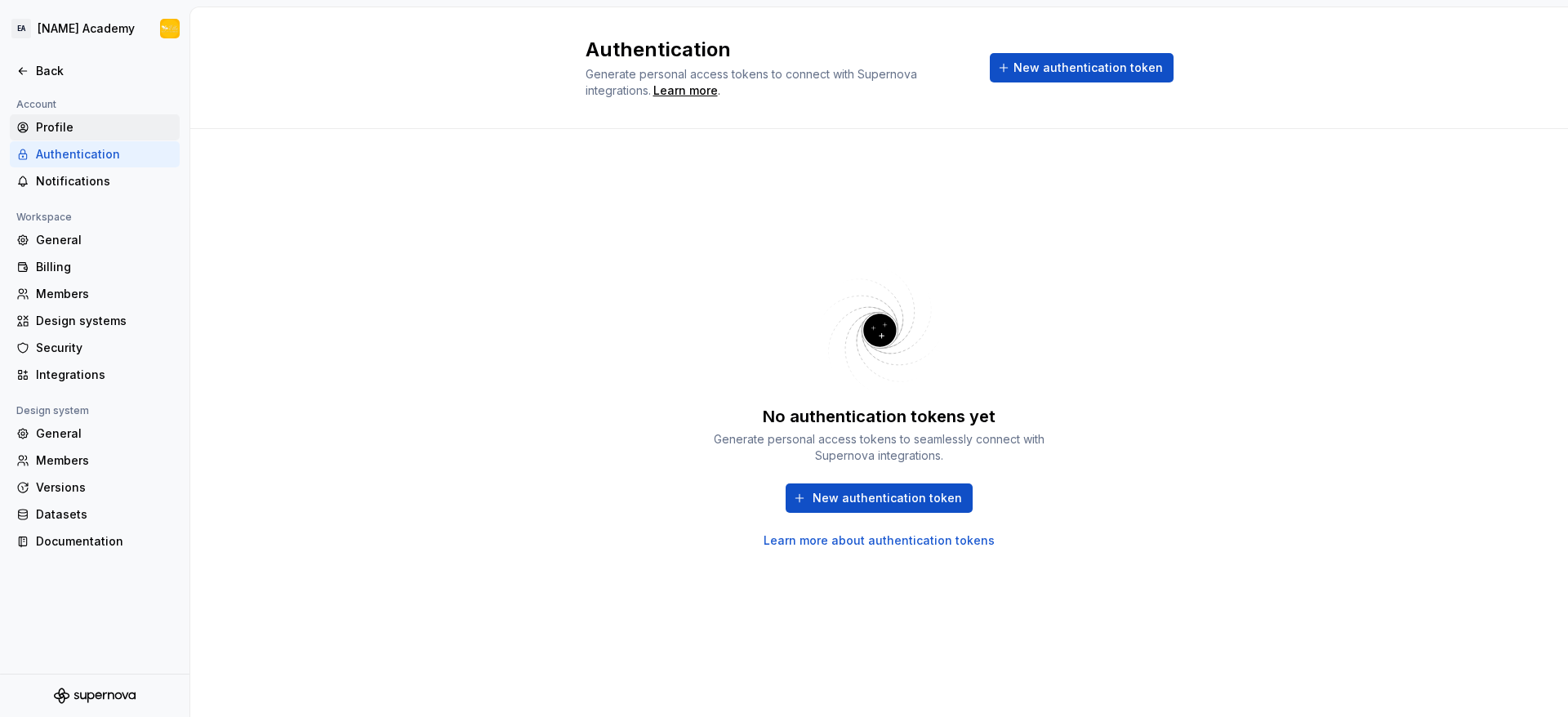 click on "Profile" at bounding box center [105, 127] 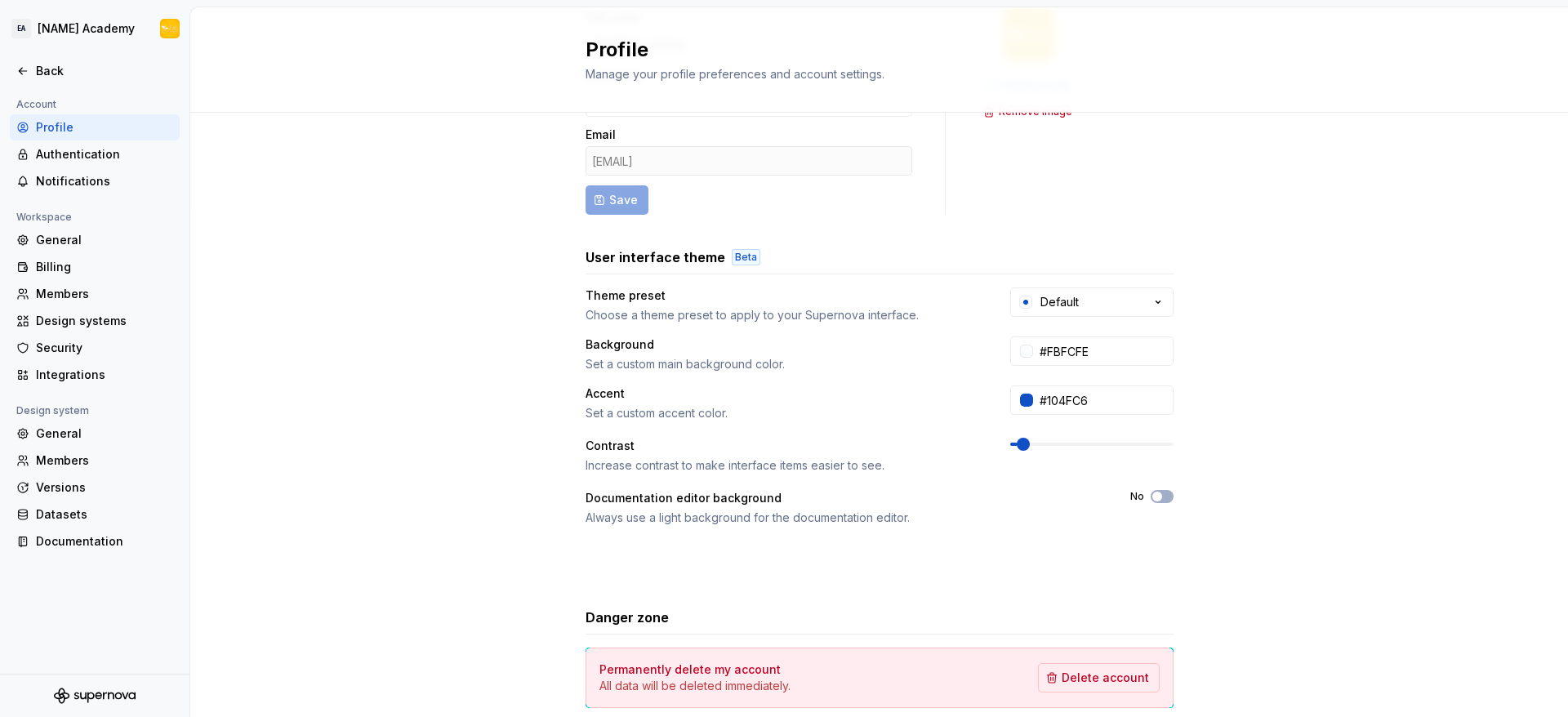 scroll, scrollTop: 219, scrollLeft: 0, axis: vertical 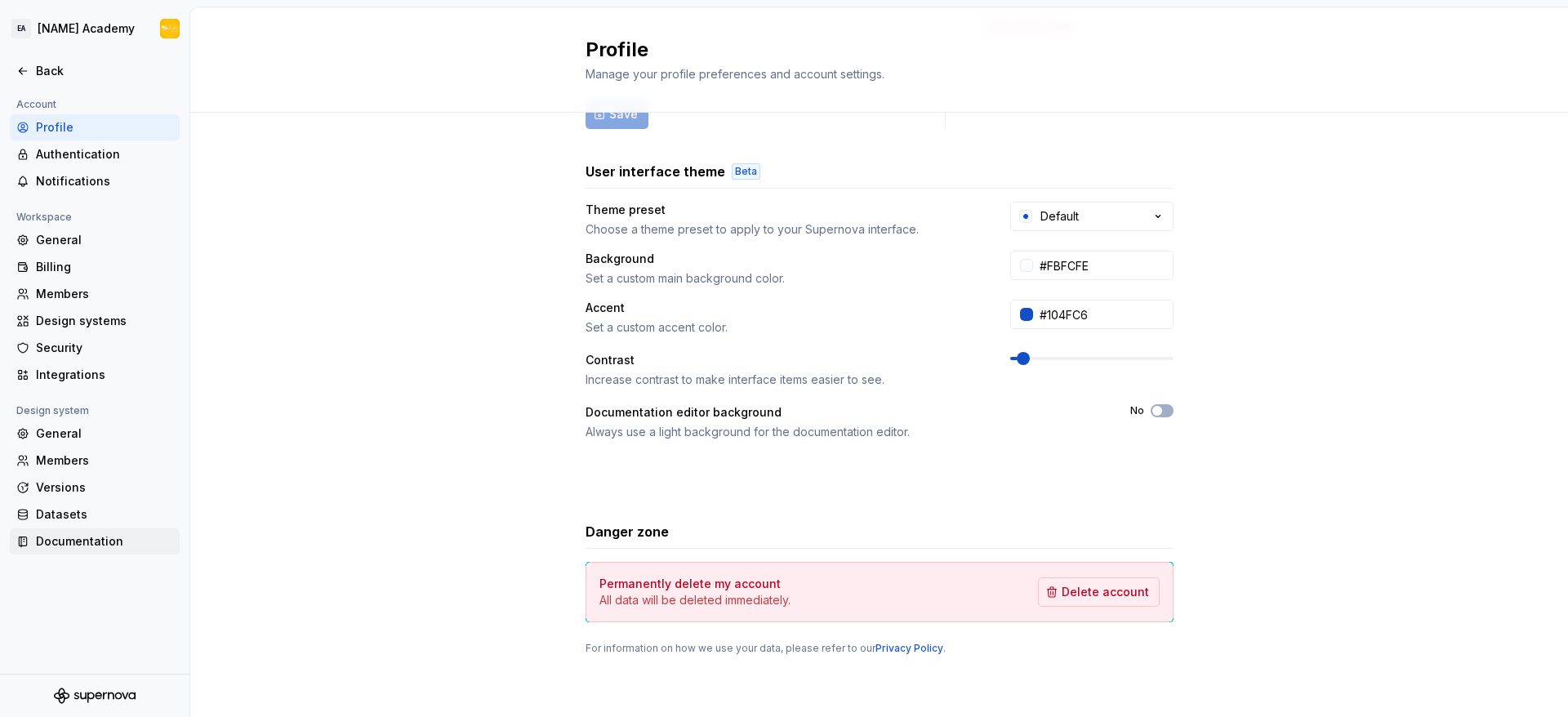 click on "Documentation" at bounding box center (105, 541) 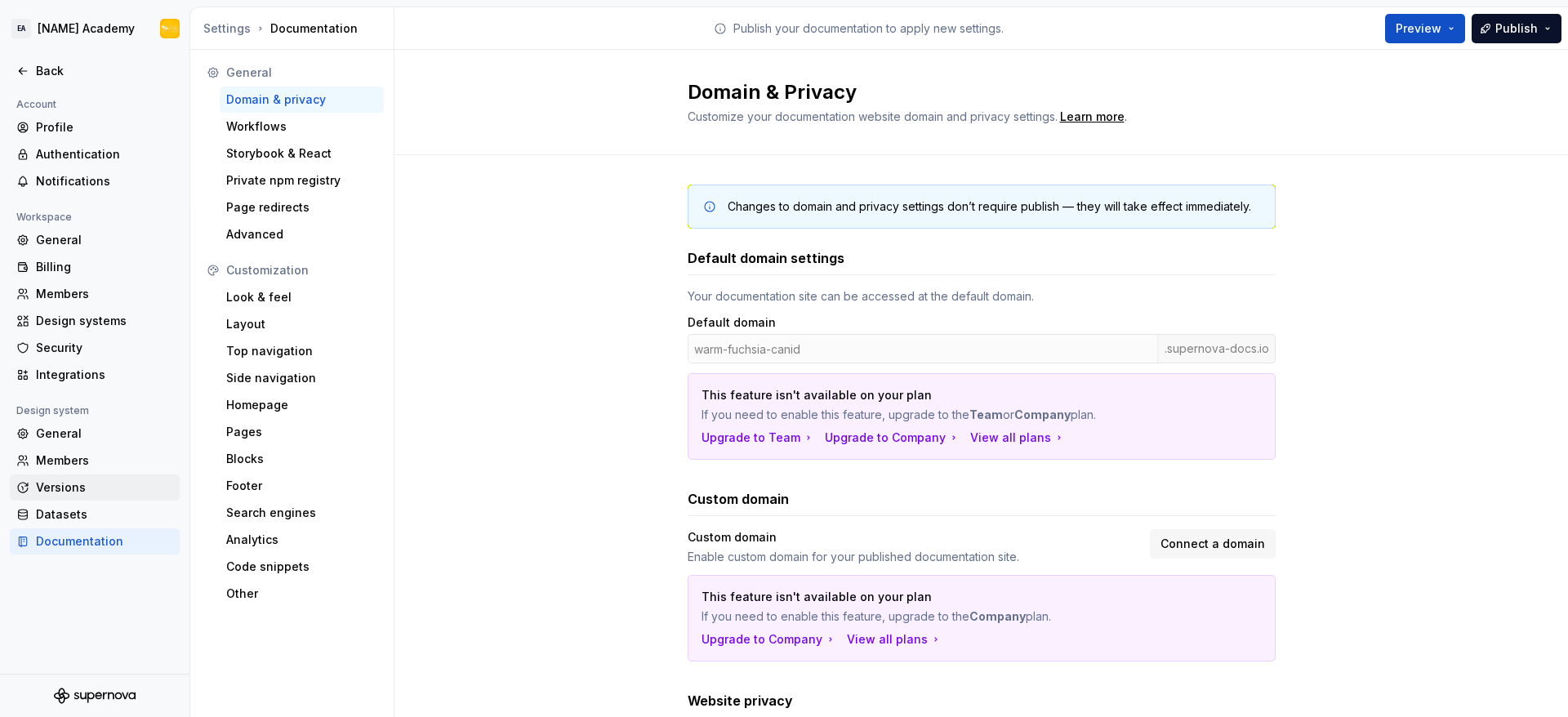 click on "Versions" at bounding box center [95, 488] 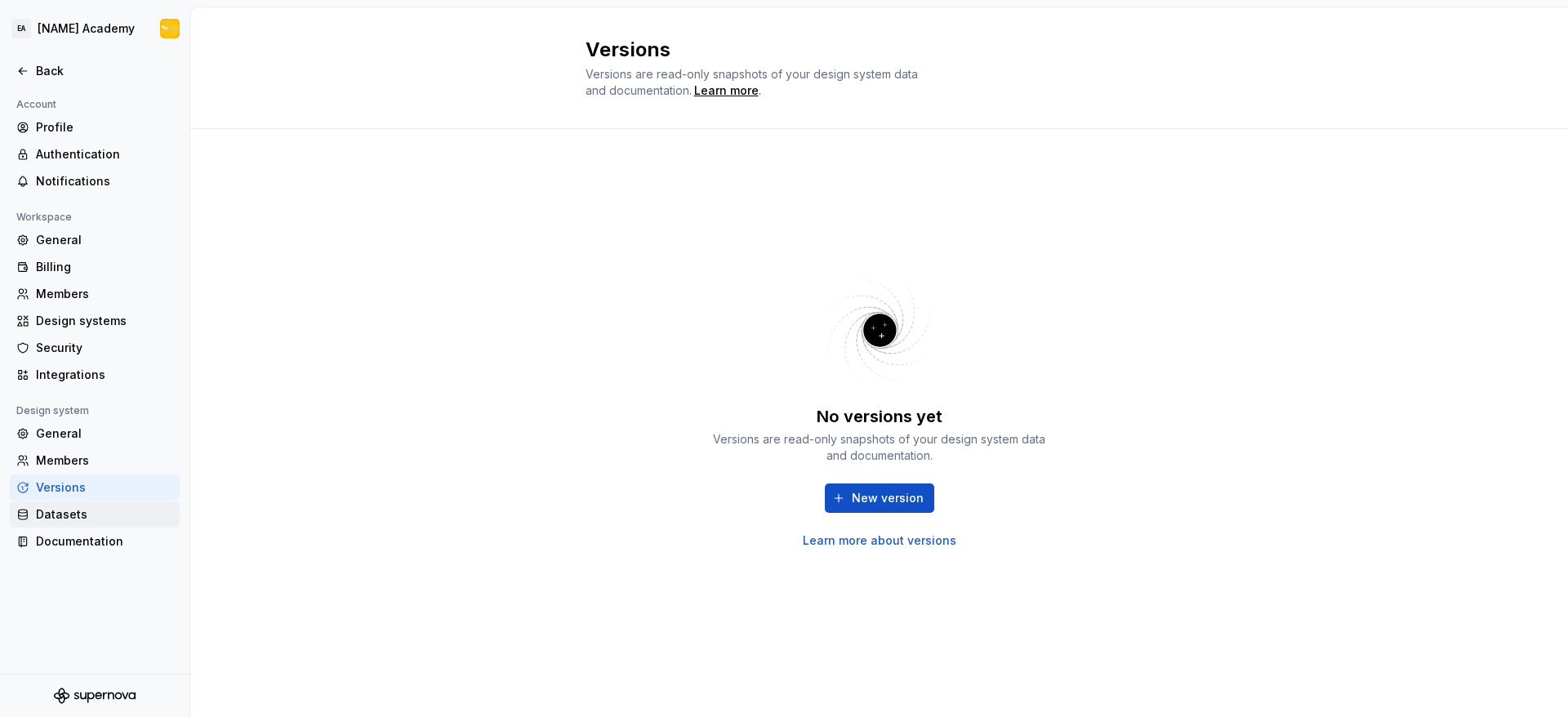 click on "Datasets" at bounding box center (105, 514) 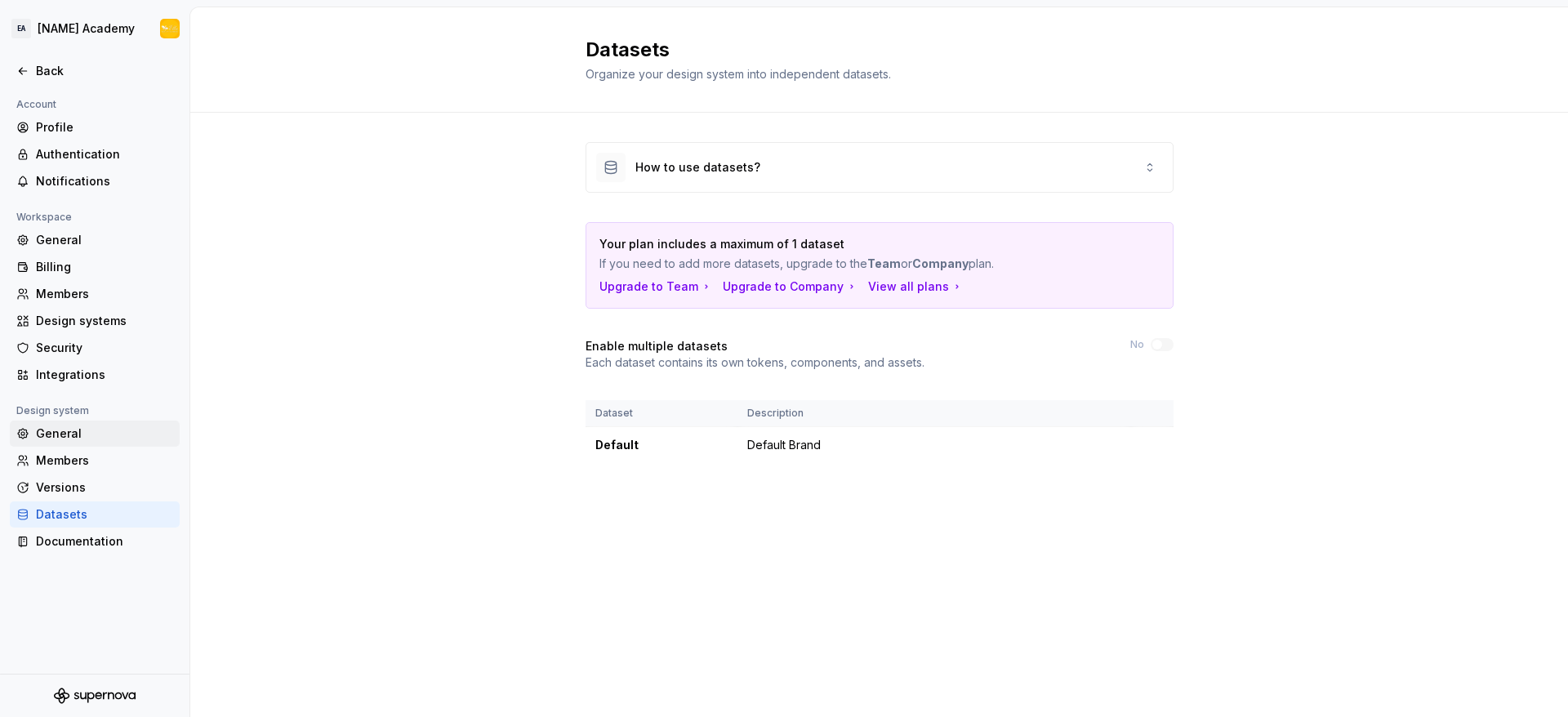 click on "General" at bounding box center (105, 434) 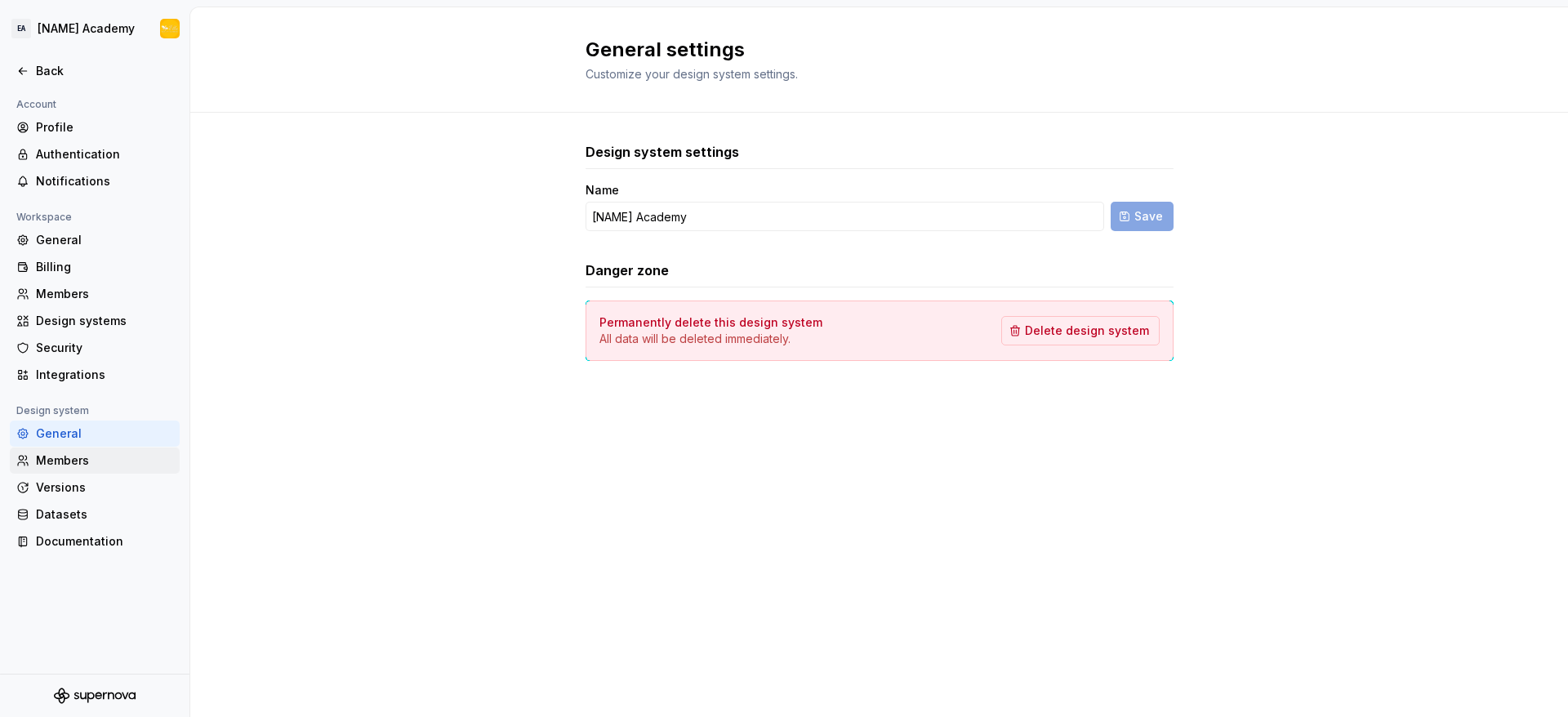 click on "Members" at bounding box center (105, 461) 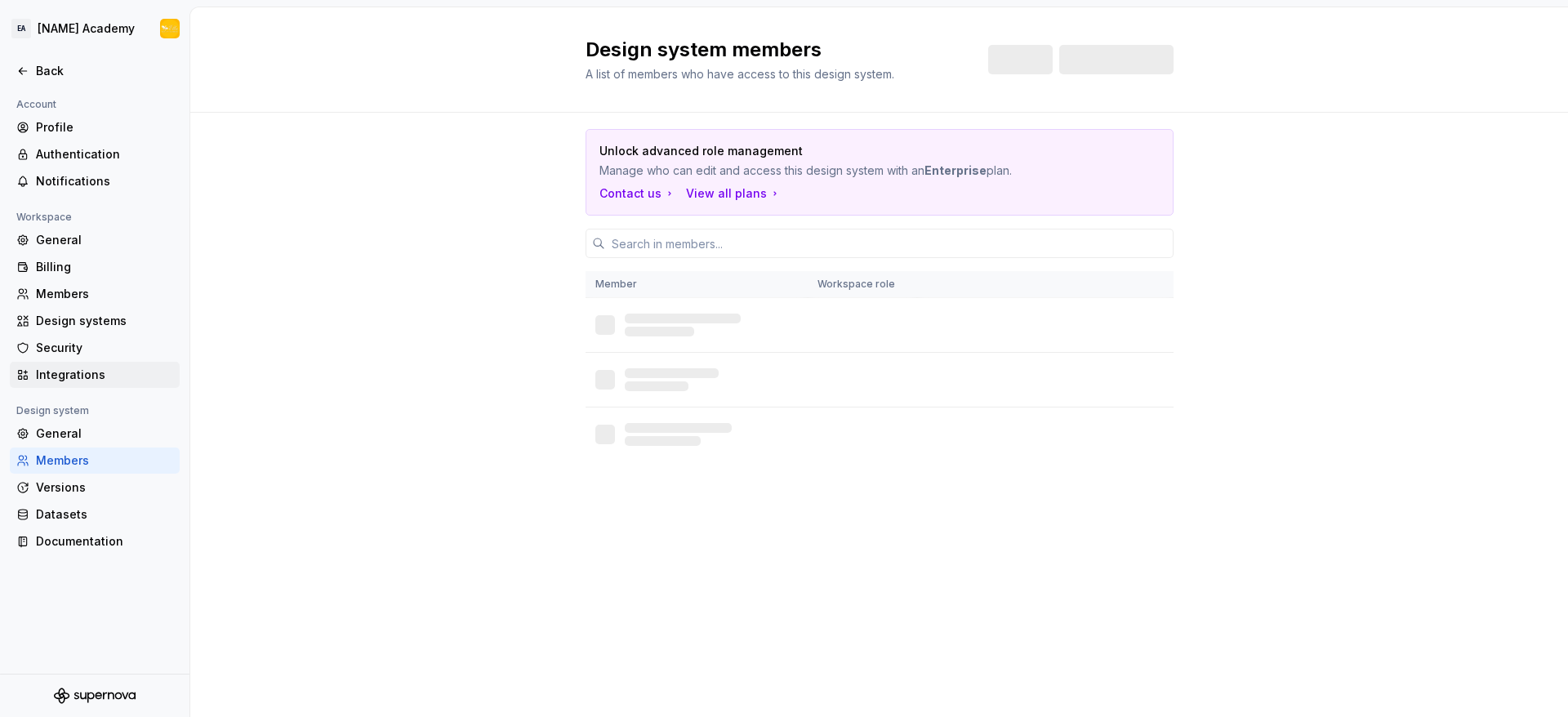 click on "Integrations" at bounding box center [105, 375] 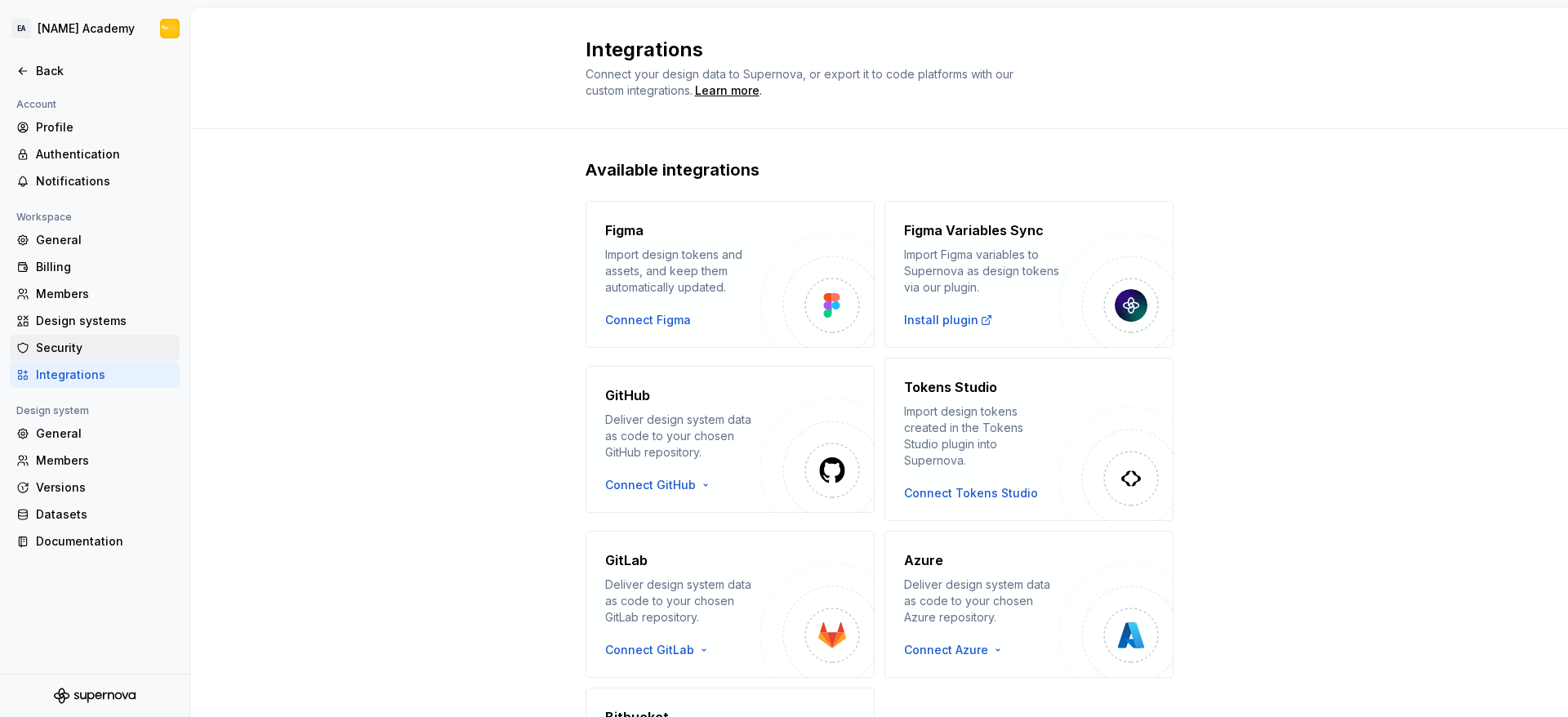click on "Security" at bounding box center [105, 348] 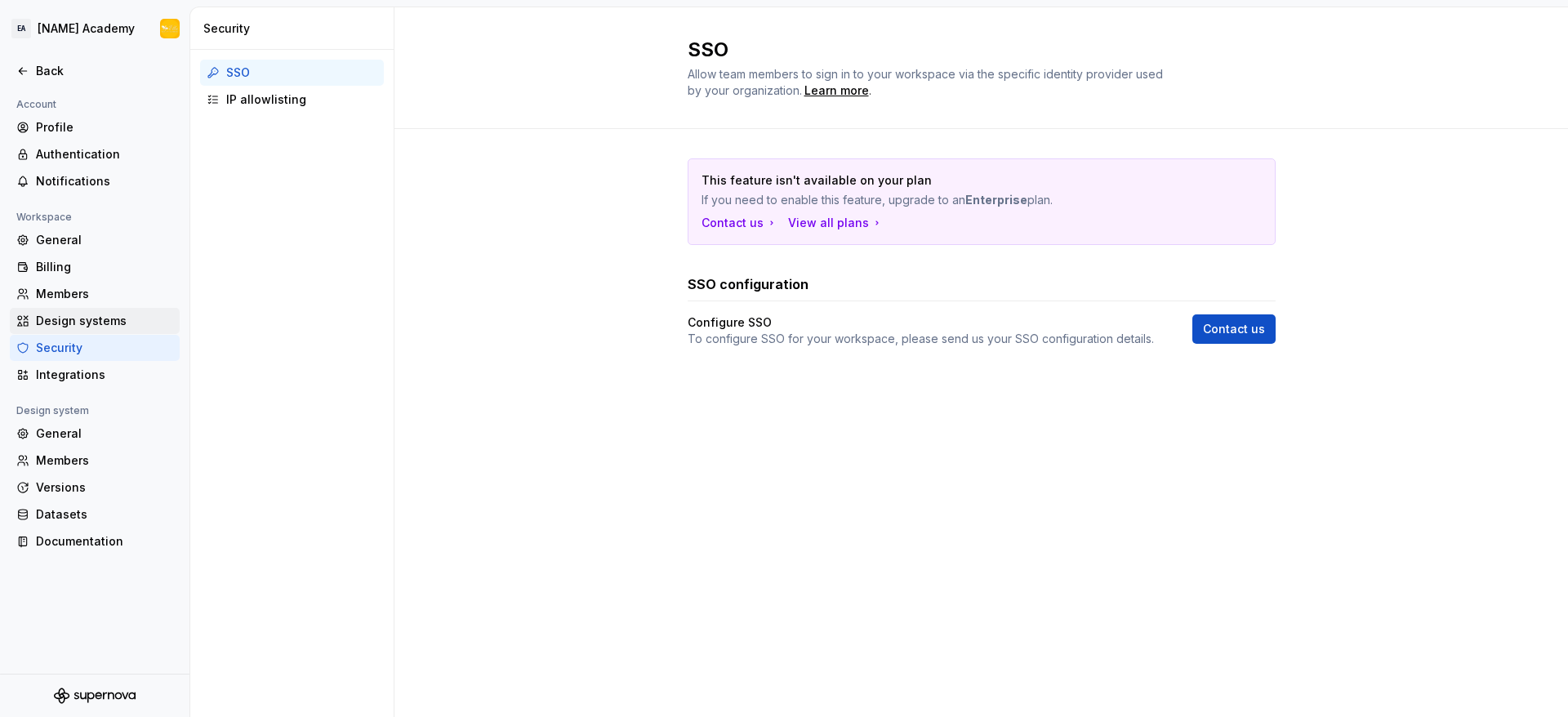click on "Design systems" at bounding box center [105, 321] 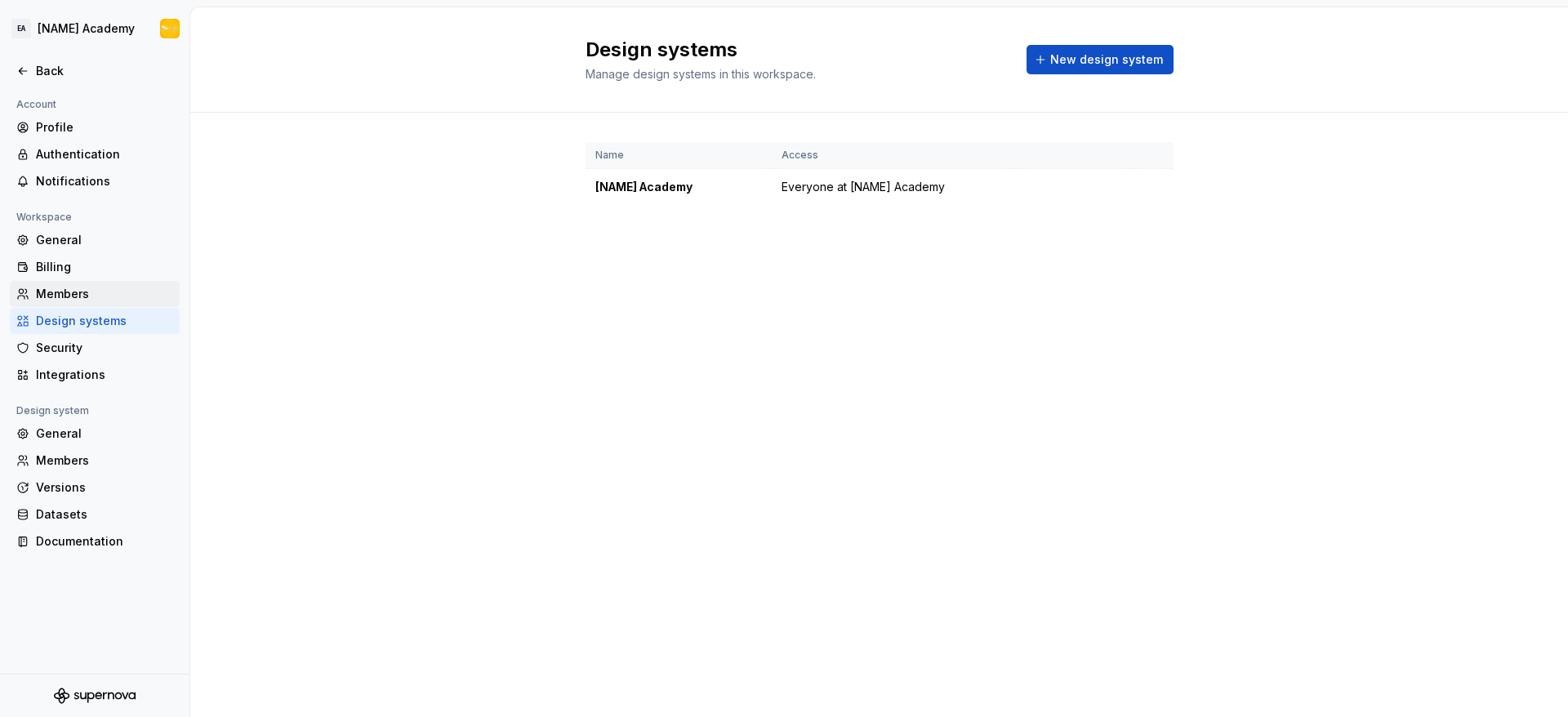 click on "Members" at bounding box center [95, 294] 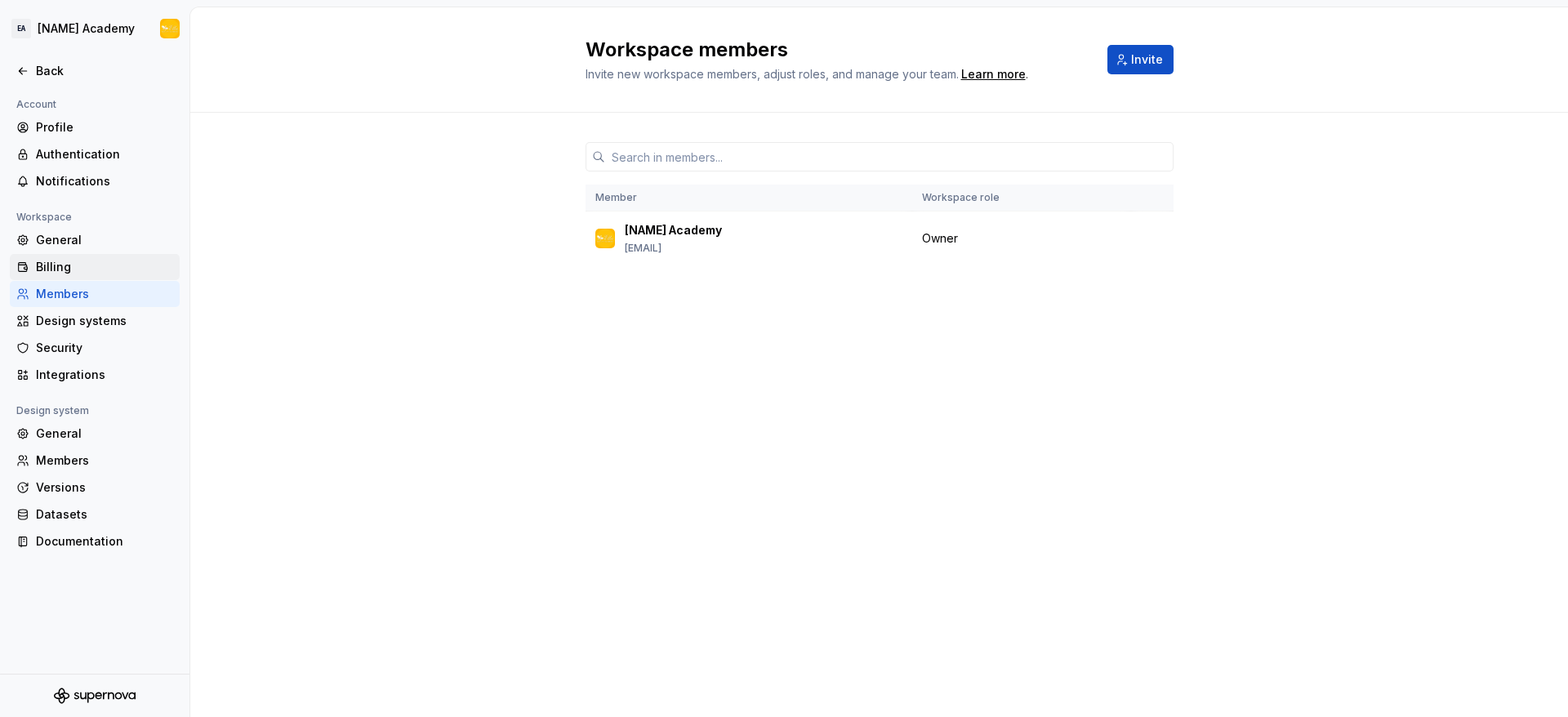 click on "Billing" at bounding box center [95, 267] 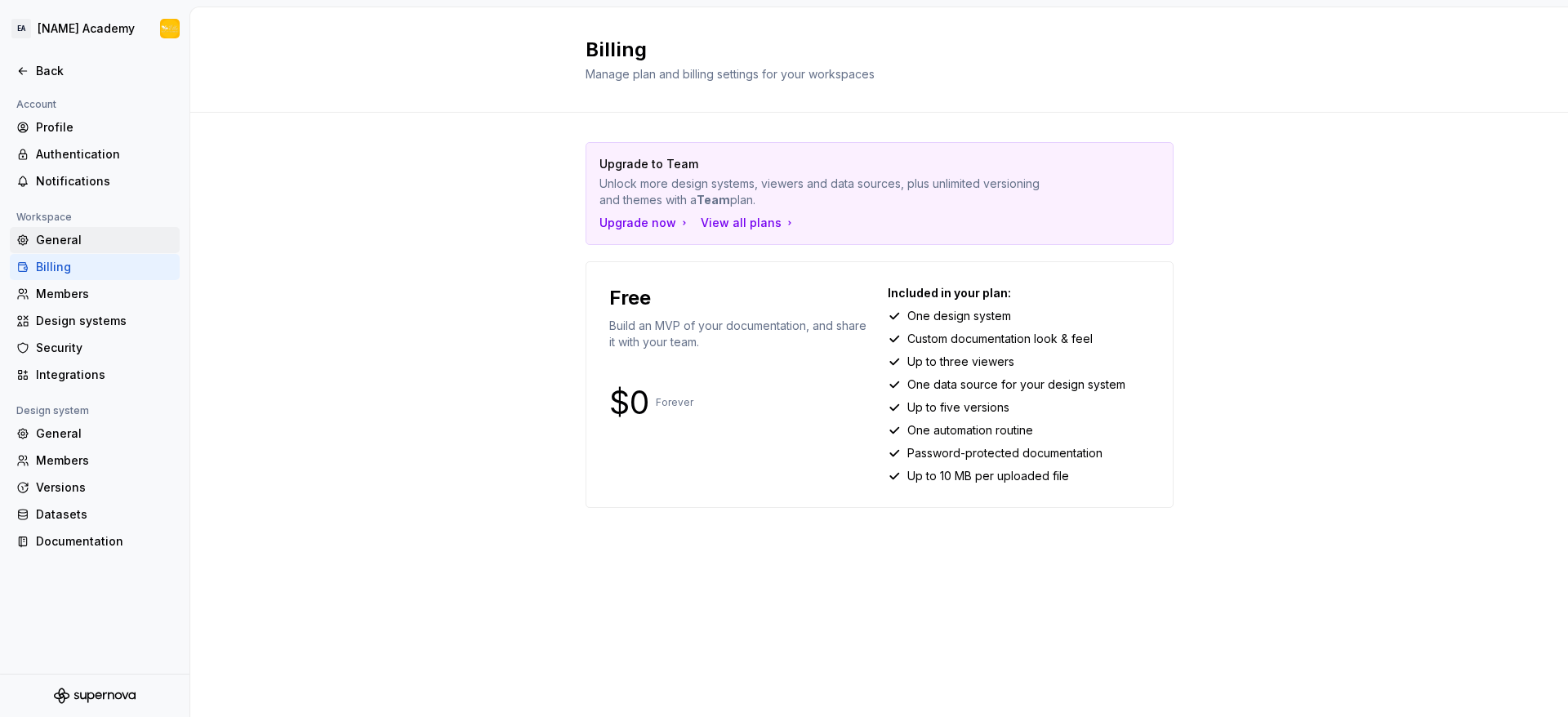 click on "General" at bounding box center (95, 240) 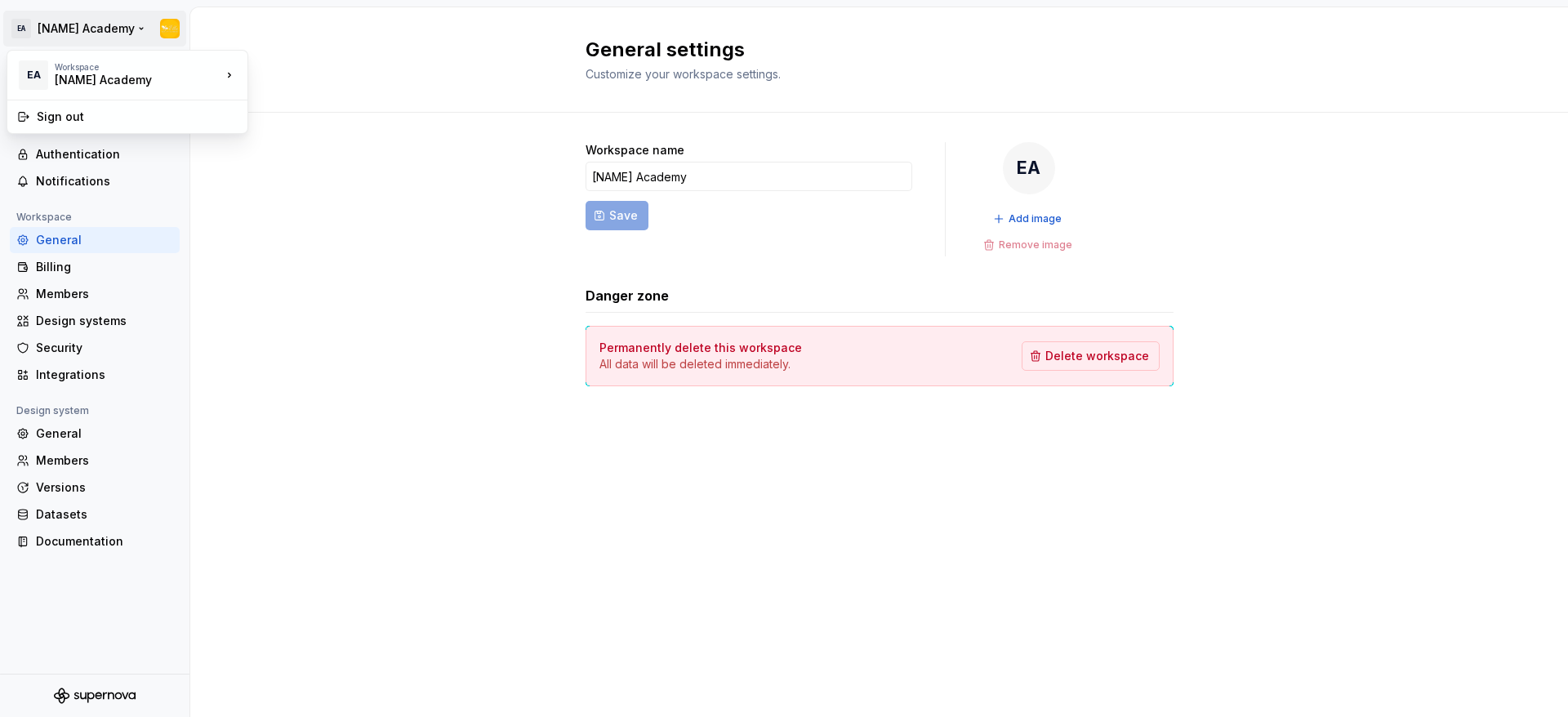 click on "EA Ella Academy Back Account Profile Authentication Notifications Workspace General Billing Members Design systems Security Integrations Design system General Members Versions Datasets Documentation General settings Customize your workspace settings. Workspace name Ella Academy Save EA Add image Remove image Danger zone Permanently delete this workspace All data will be deleted immediately. Delete workspace   EA Workspace Ella Academy Sign out" at bounding box center (784, 358) 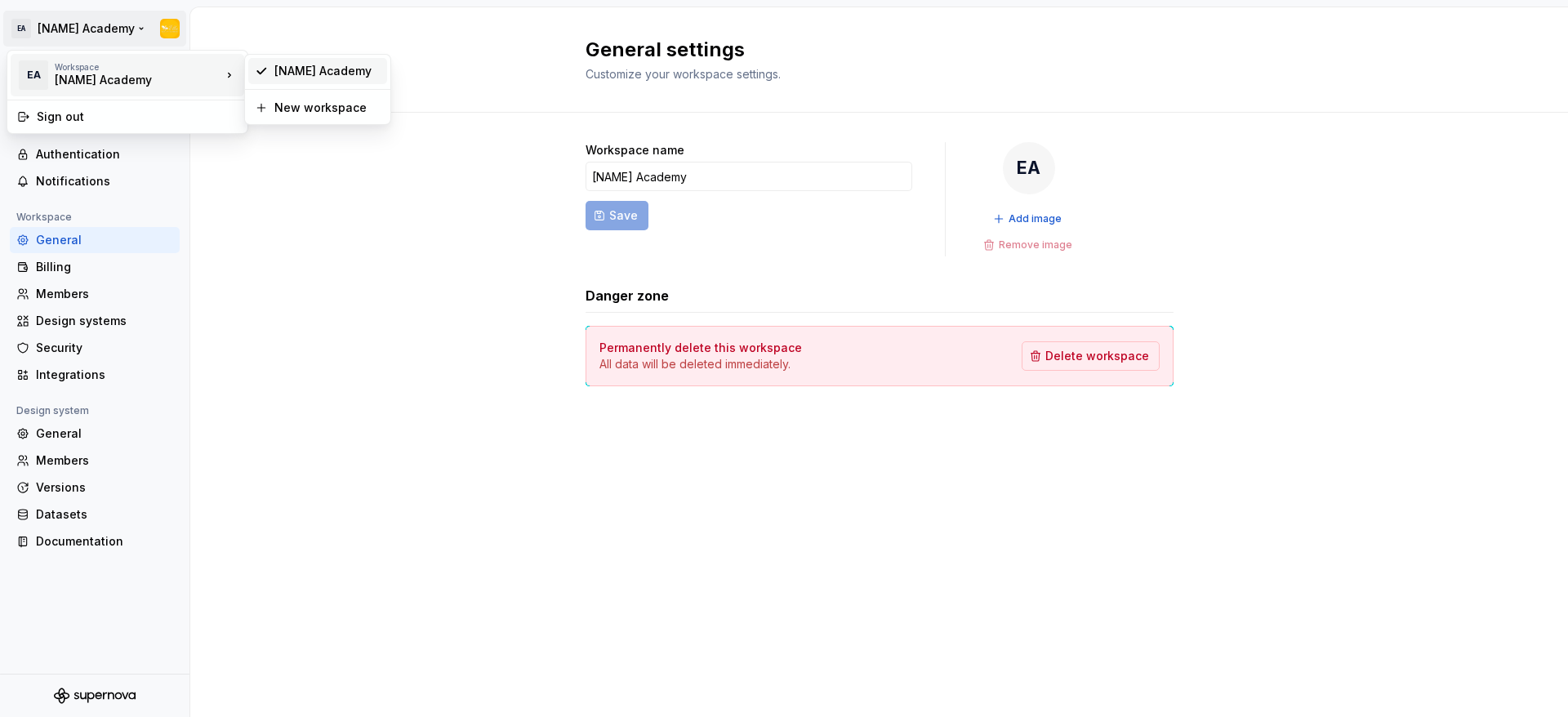 click on "Ella Academy" at bounding box center [327, 71] 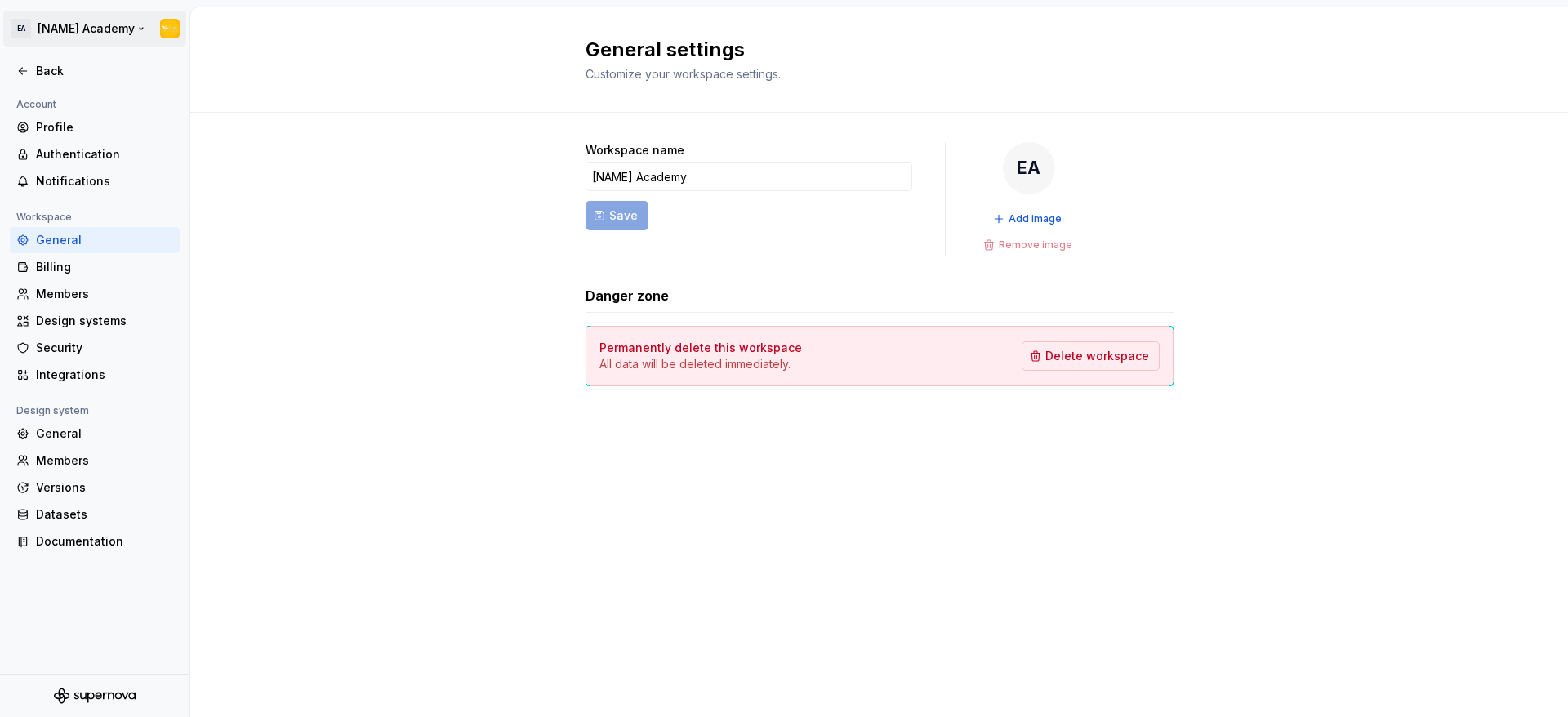 click on "EA Ella Academy Back Account Profile Authentication Notifications Workspace General Billing Members Design systems Security Integrations Design system General Members Versions Datasets Documentation General settings Customize your workspace settings. Workspace name Ella Academy Save EA Add image Remove image Danger zone Permanently delete this workspace All data will be deleted immediately. Delete workspace" at bounding box center (784, 358) 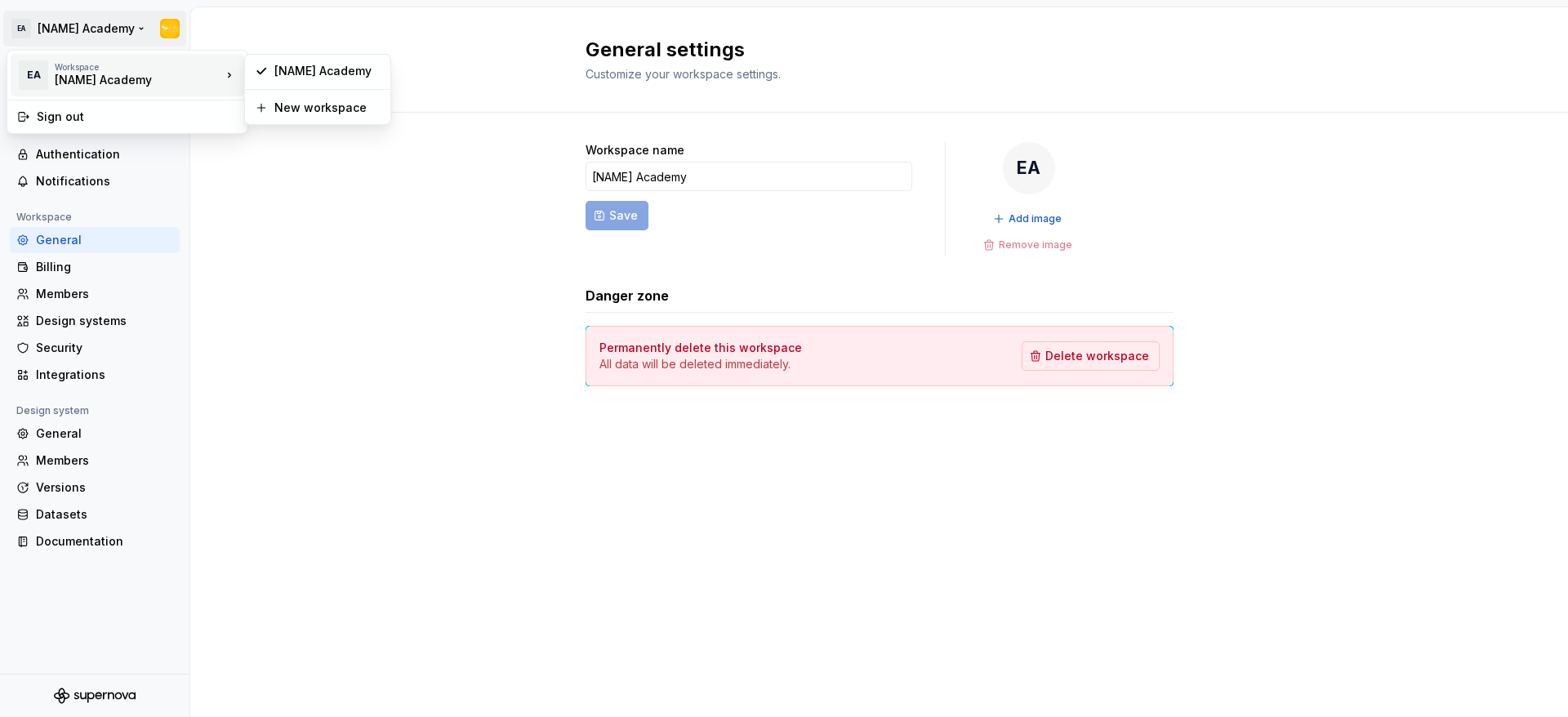 click on "Ella Academy" at bounding box center [124, 80] 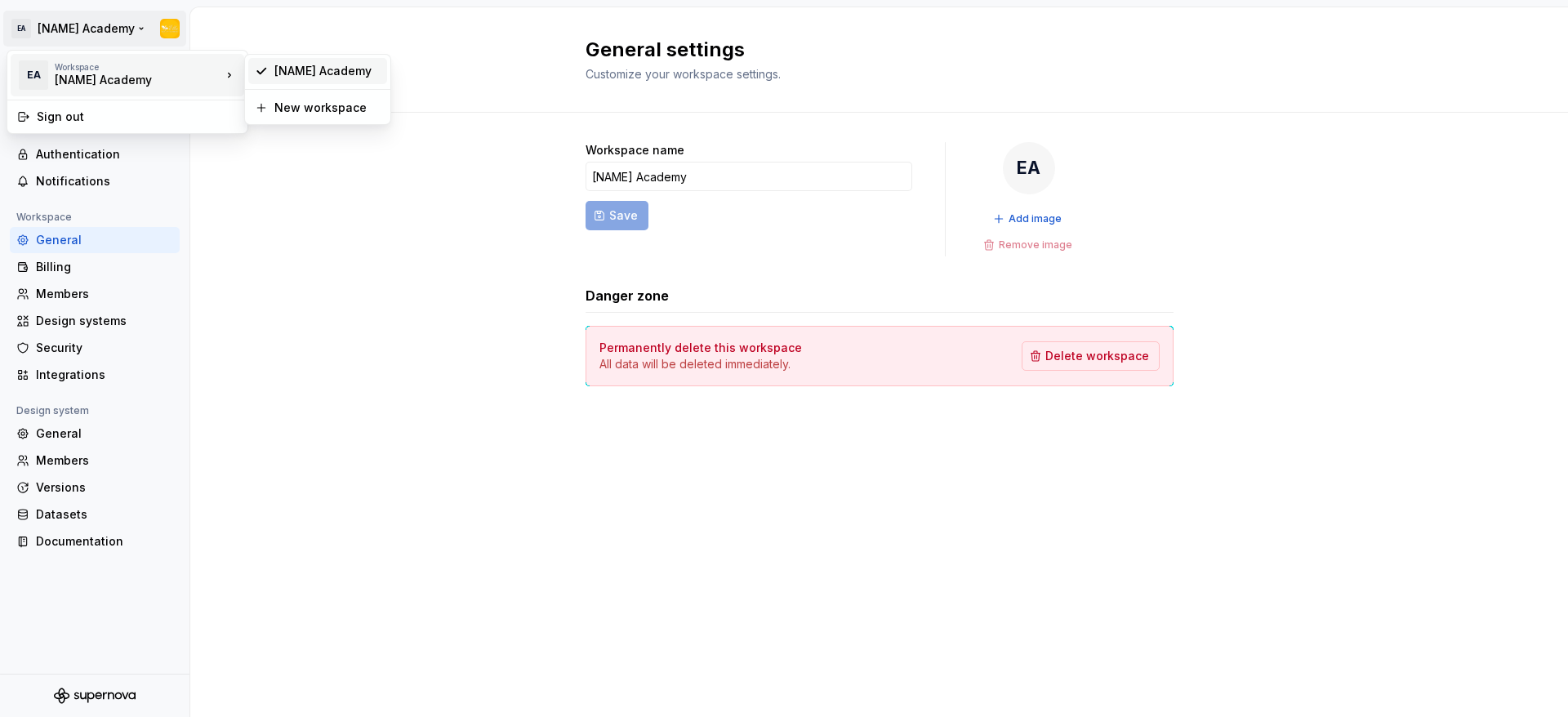 click on "Ella Academy" at bounding box center [327, 71] 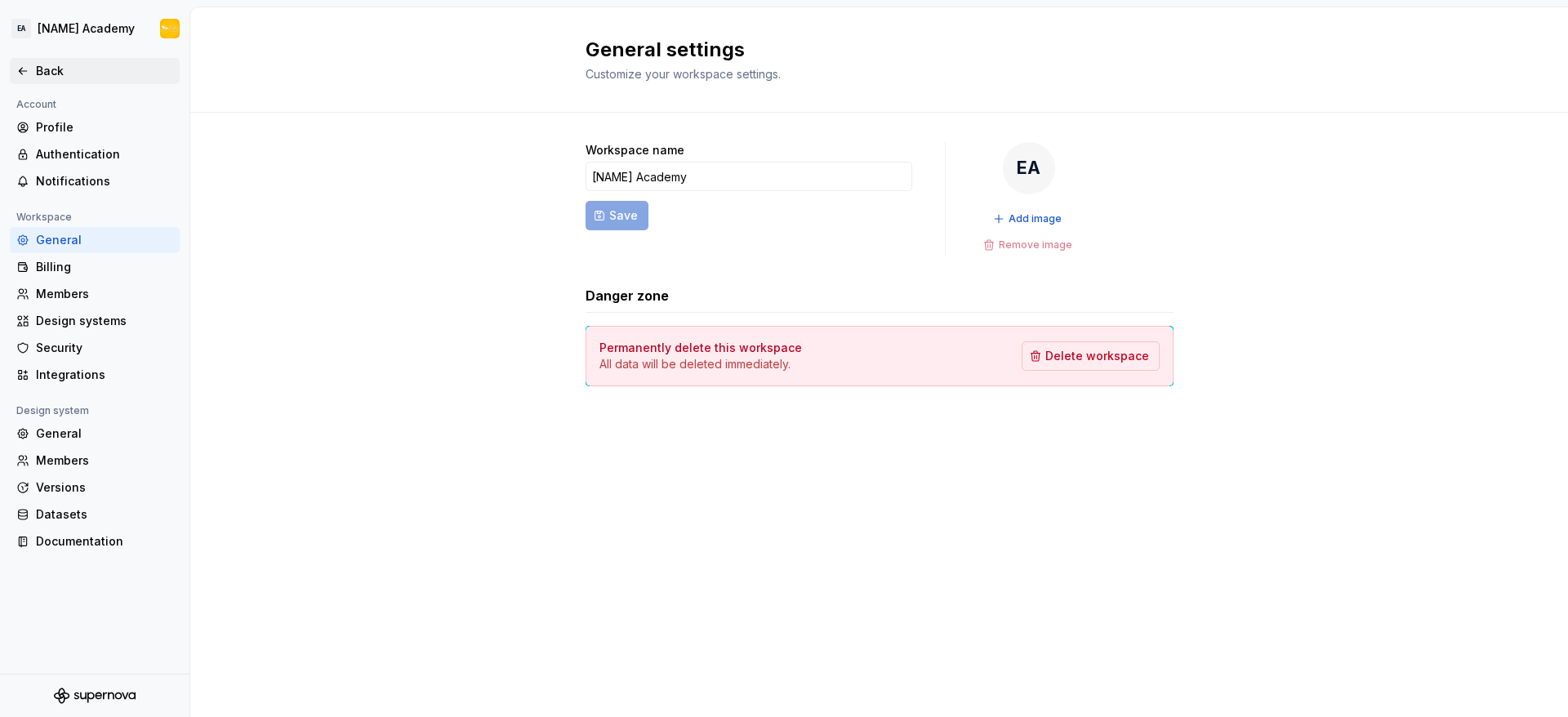 click on "Back" at bounding box center [105, 71] 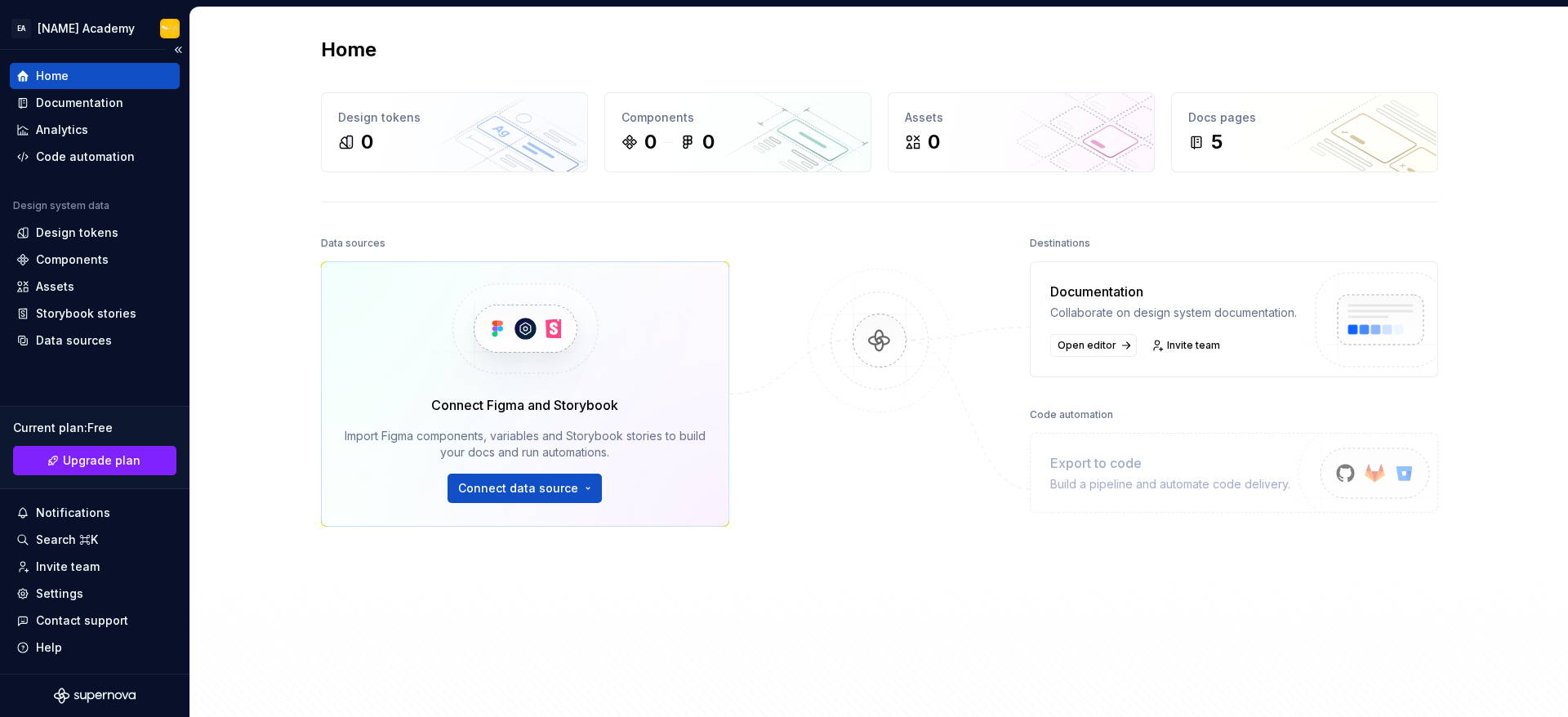 click on "Home" at bounding box center [95, 76] 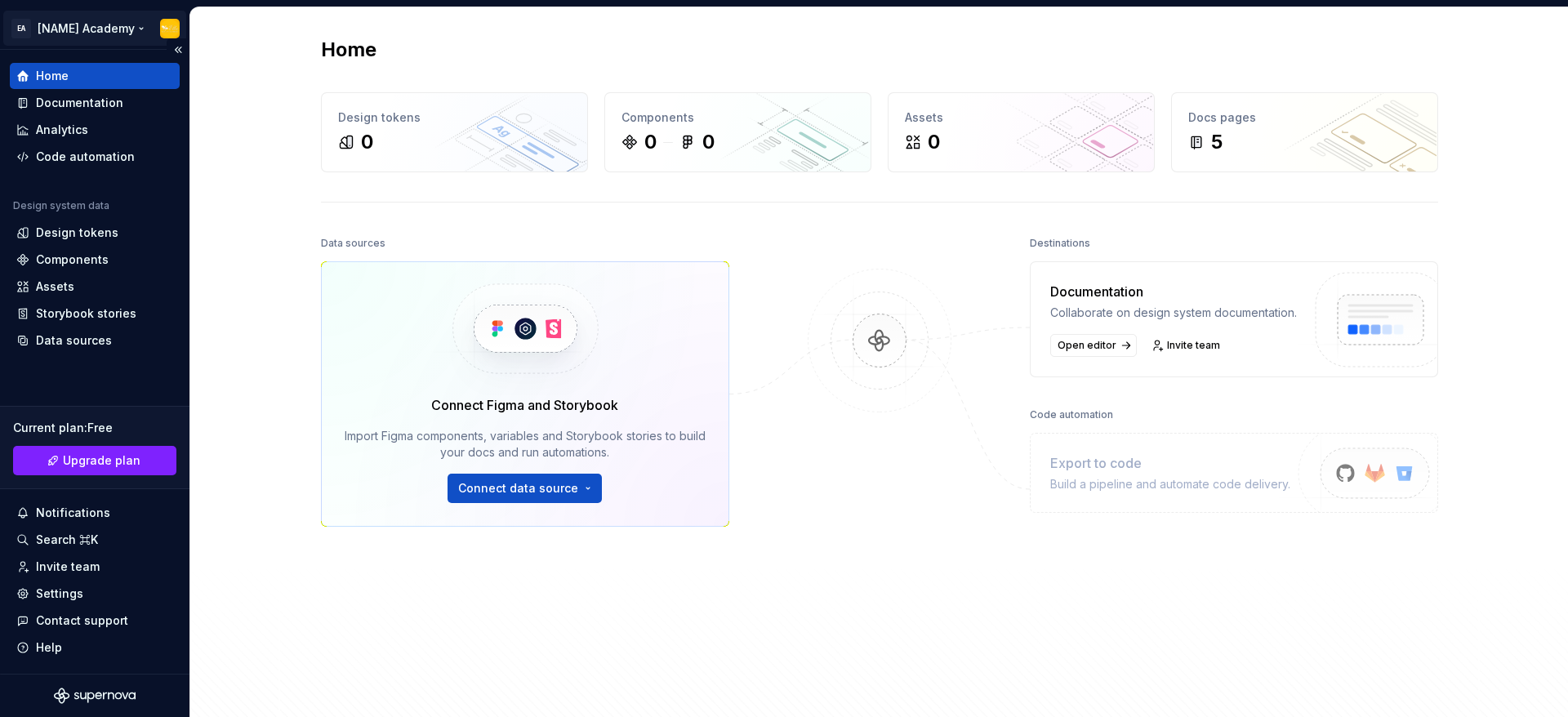 click on "EA Ella Academy Home Documentation Analytics Code automation Design system data Design tokens Components Assets Storybook stories Data sources Current plan :  Free Upgrade plan Notifications Search ⌘K Invite team Settings Contact support Help Home Design tokens 0 Components 0 0 Assets 0 Docs pages 5 Data sources Connect Figma and Storybook Import Figma components, variables and Storybook stories to build your docs and run automations. Connect data source Destinations Documentation Collaborate on design system documentation. Open editor Invite team Code automation Export to code Build a pipeline and automate code delivery. Product documentation Learn how to build, manage and maintain design systems in smarter ways. Developer documentation Start delivering your design choices to your codebases right away. Join our Slack community Connect and learn with other design system practitioners." at bounding box center [784, 358] 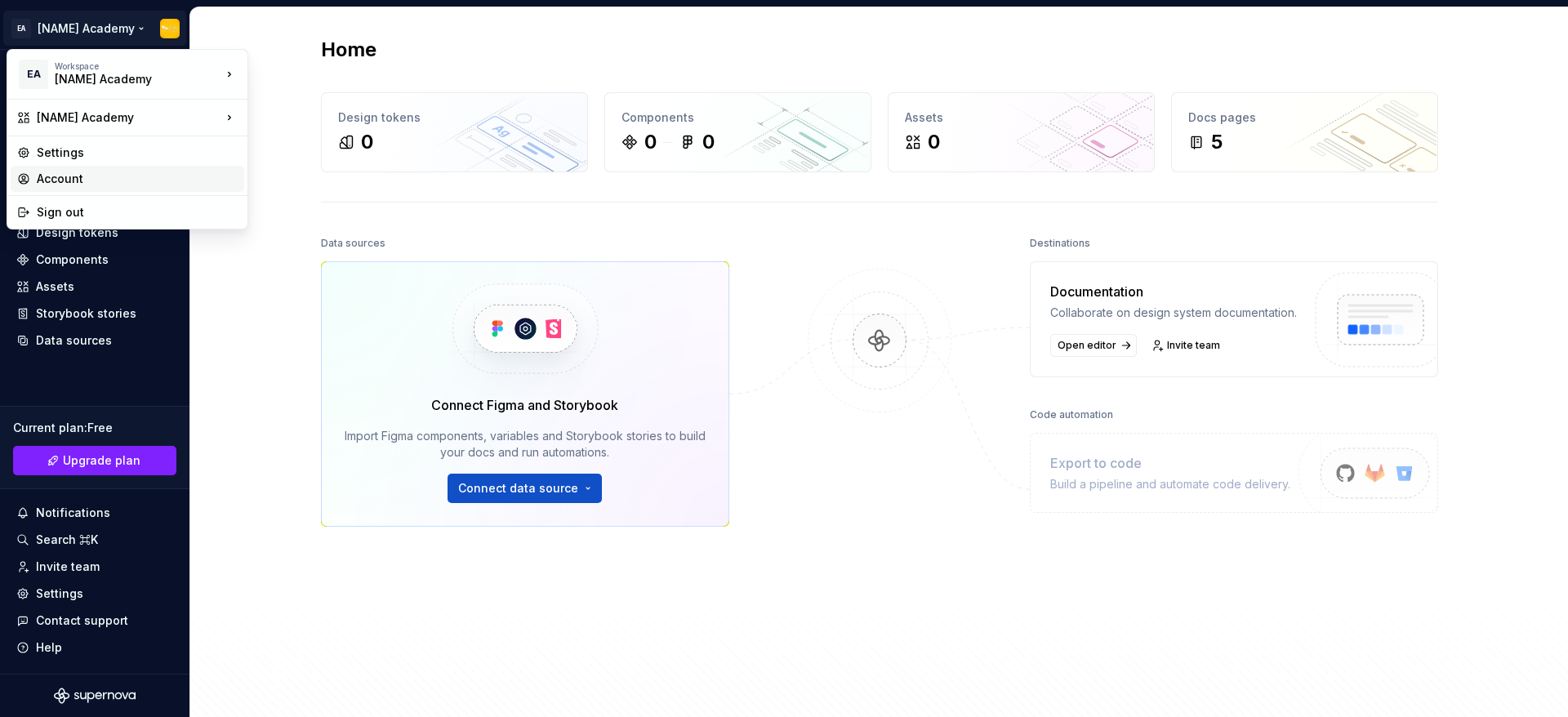 click on "Account" at bounding box center [137, 179] 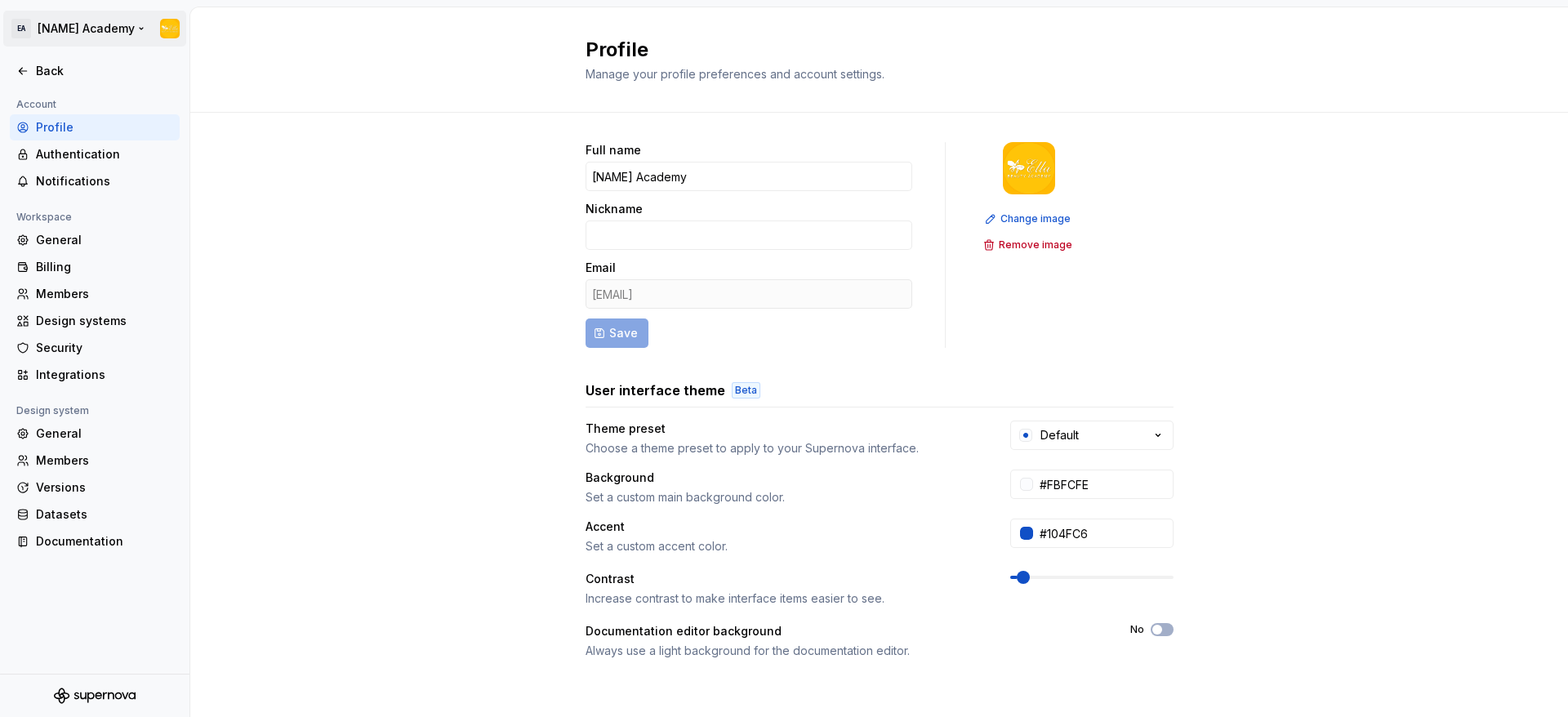 click on "EA Ella Academy Back Account Profile Authentication Notifications Workspace General Billing Members Design systems Security Integrations Design system General Members Versions Datasets Documentation Profile Manage your profile preferences and account settings. Full name Ella Academy Nickname Email ellagroup.vn@gmail.com Save Change image Remove image User interface theme Beta Theme preset Choose a theme preset to apply to your Supernova interface. Default Background Set a custom main background color. #FBFCFE Accent Set a custom accent color. #104FC6 Contrast Increase contrast to make interface items easier to see. Documentation editor background Always use a light background for the documentation editor. No Danger zone Permanently delete my account All data will be deleted immediately. Delete account For information on how we use your data, please refer to our  Privacy Policy ." at bounding box center [784, 358] 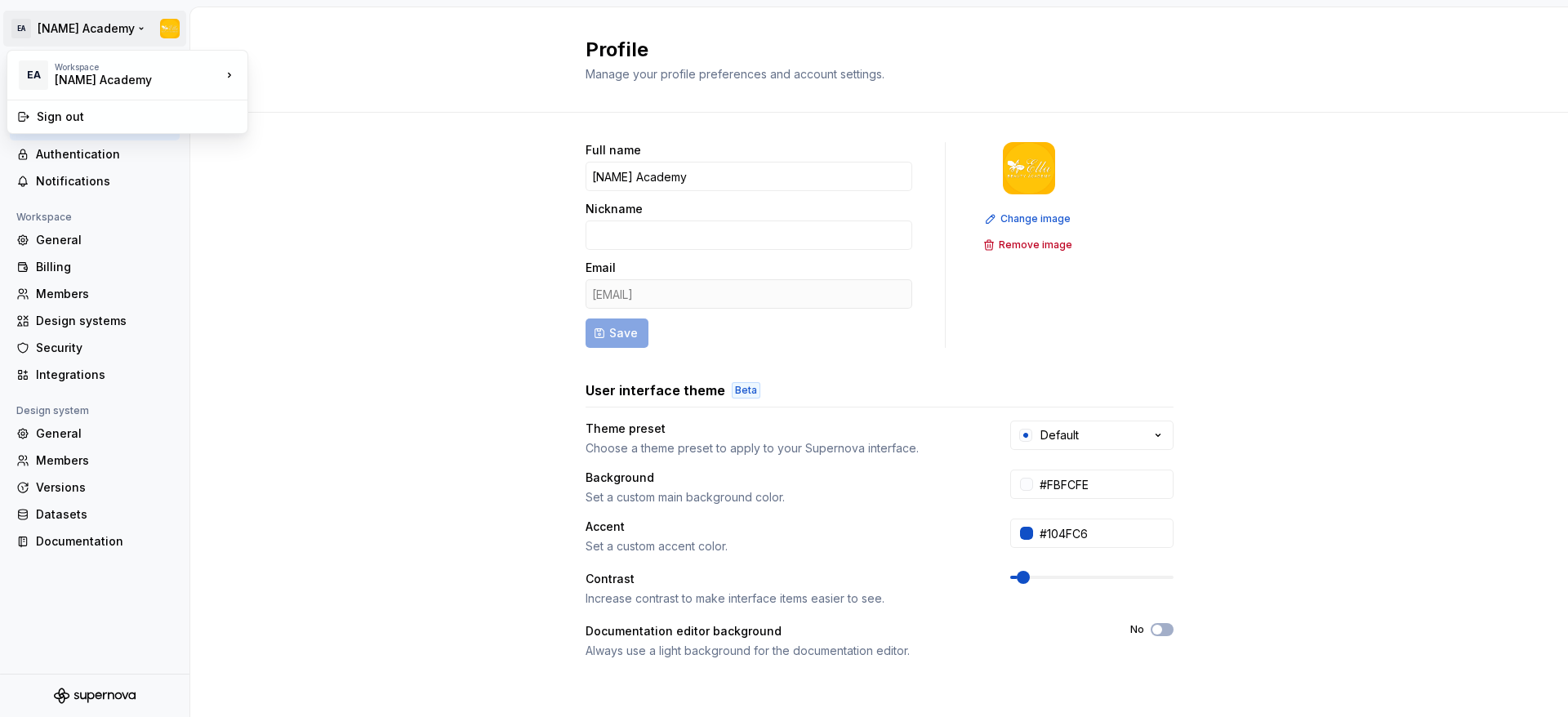click on "EA Ella Academy Back Account Profile Authentication Notifications Workspace General Billing Members Design systems Security Integrations Design system General Members Versions Datasets Documentation Profile Manage your profile preferences and account settings. Full name Ella Academy Nickname Email ellagroup.vn@gmail.com Save Change image Remove image User interface theme Beta Theme preset Choose a theme preset to apply to your Supernova interface. Default Background Set a custom main background color. #FBFCFE Accent Set a custom accent color. #104FC6 Contrast Increase contrast to make interface items easier to see. Documentation editor background Always use a light background for the documentation editor. No Danger zone Permanently delete my account All data will be deleted immediately. Delete account For information on how we use your data, please refer to our  Privacy Policy .   EA Workspace Ella Academy Sign out" at bounding box center [784, 358] 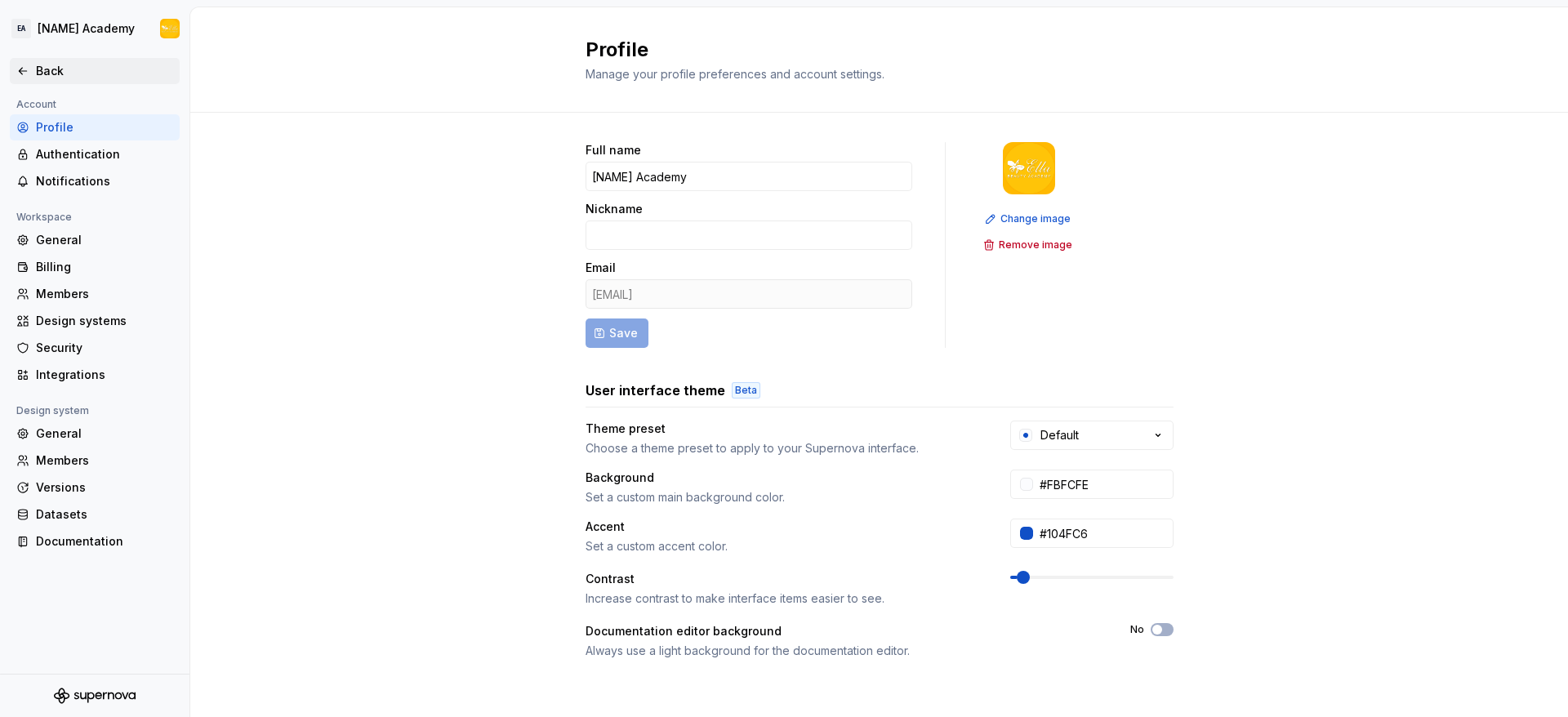 click on "Back" at bounding box center [105, 71] 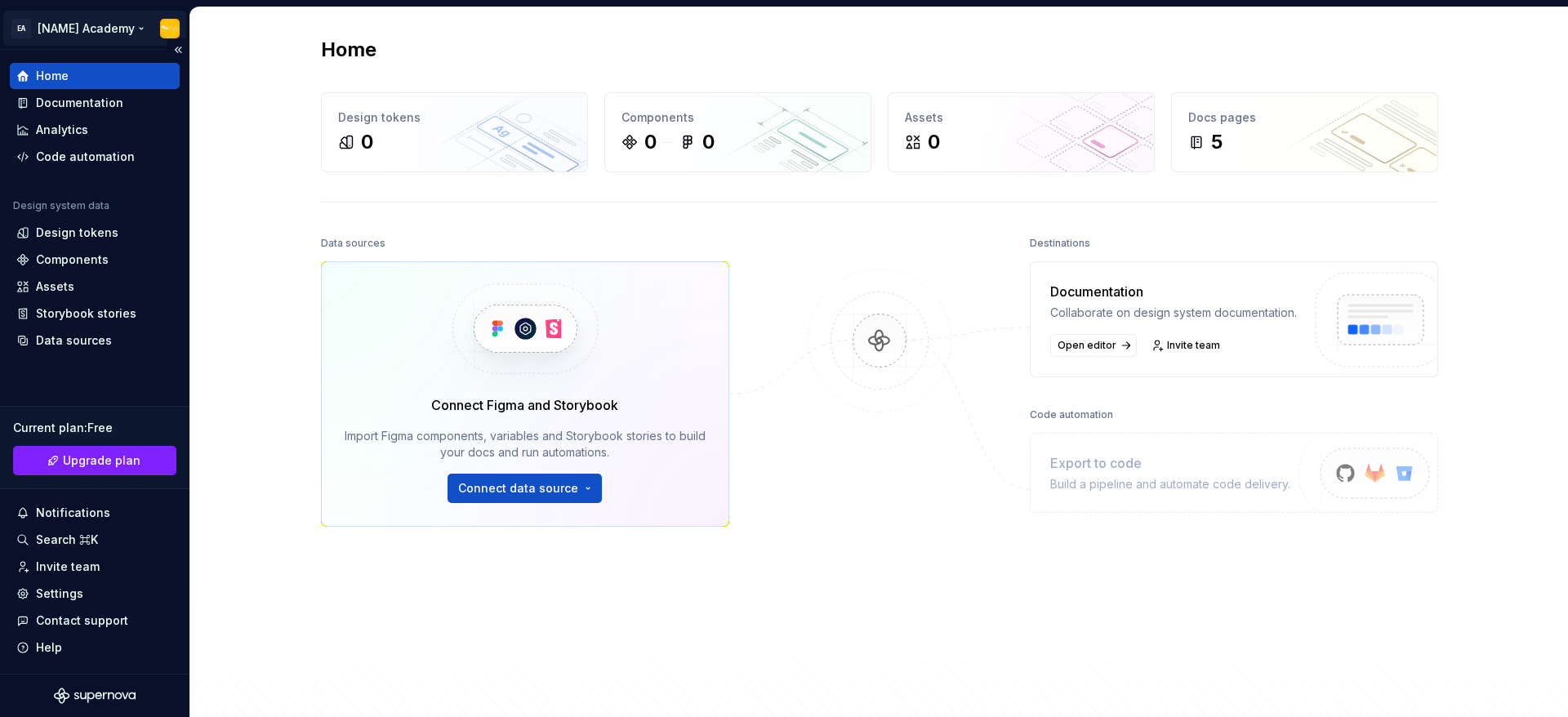 click on "EA Ella Academy Home Documentation Analytics Code automation Design system data Design tokens Components Assets Storybook stories Data sources Current plan :  Free Upgrade plan Notifications Search ⌘K Invite team Settings Contact support Help Home Design tokens 0 Components 0 0 Assets 0 Docs pages 5 Data sources Connect Figma and Storybook Import Figma components, variables and Storybook stories to build your docs and run automations. Connect data source Destinations Documentation Collaborate on design system documentation. Open editor Invite team Code automation Export to code Build a pipeline and automate code delivery. Product documentation Learn how to build, manage and maintain design systems in smarter ways. Developer documentation Start delivering your design choices to your codebases right away. Join our Slack community Connect and learn with other design system practitioners." at bounding box center [784, 358] 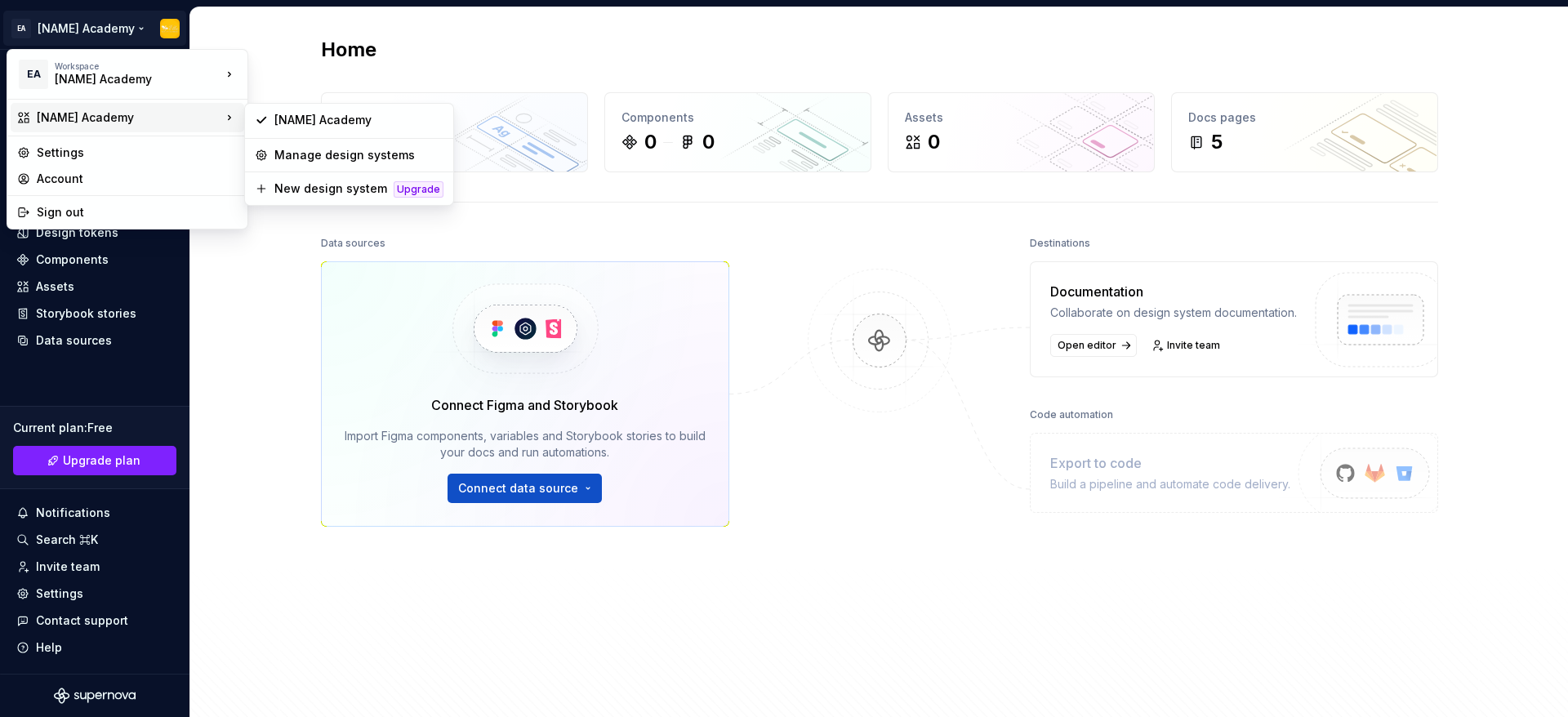 click on "Ella Academy" at bounding box center [129, 118] 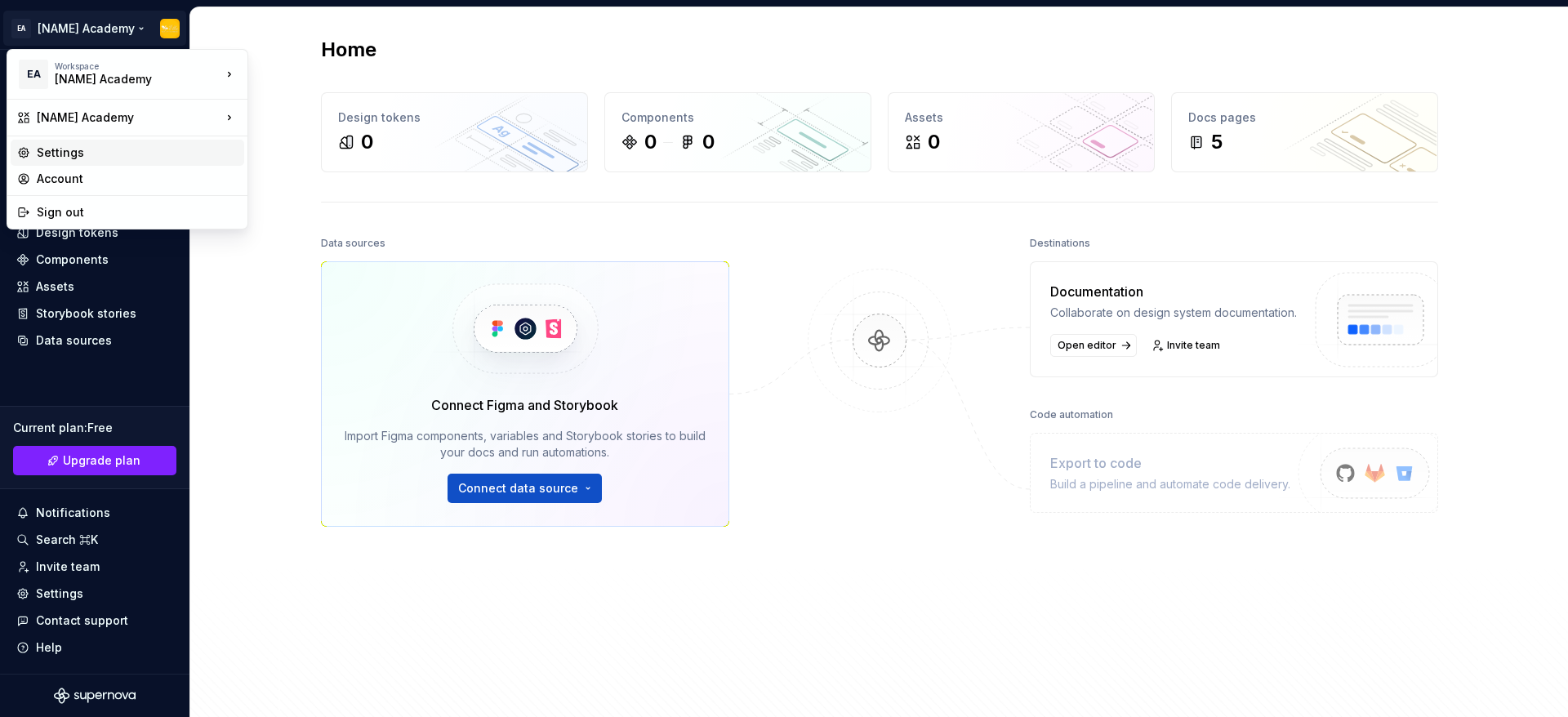 click on "Settings" at bounding box center [137, 153] 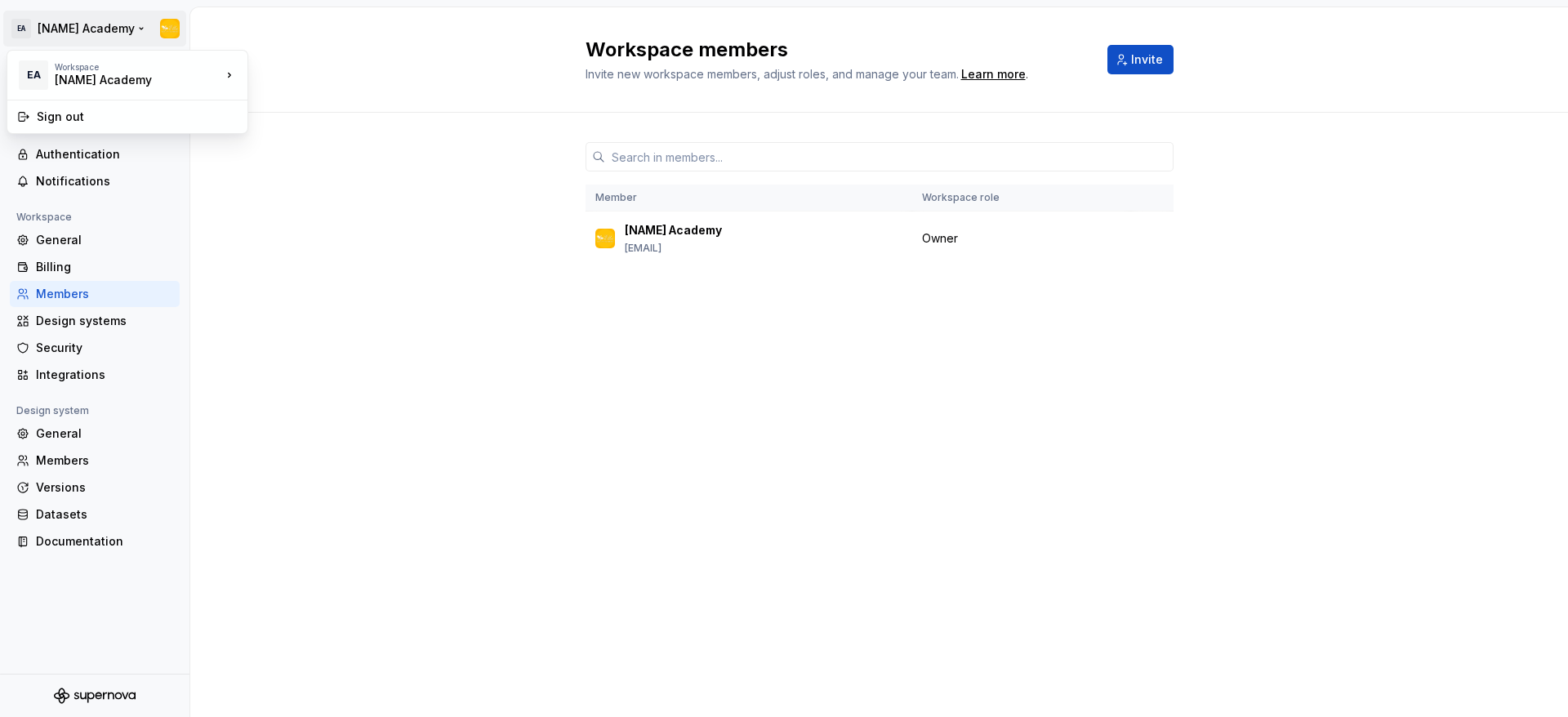click on "EA Ella Academy Back Account Profile Authentication Notifications Workspace General Billing Members Design systems Security Integrations Design system General Members Versions Datasets Documentation Workspace members Invite new workspace members, adjust roles, and manage your team.   Learn more . Invite Member Workspace role Ella Academy ellagroup.vn@gmail.com Owner   EA Workspace Ella Academy Sign out" at bounding box center (784, 358) 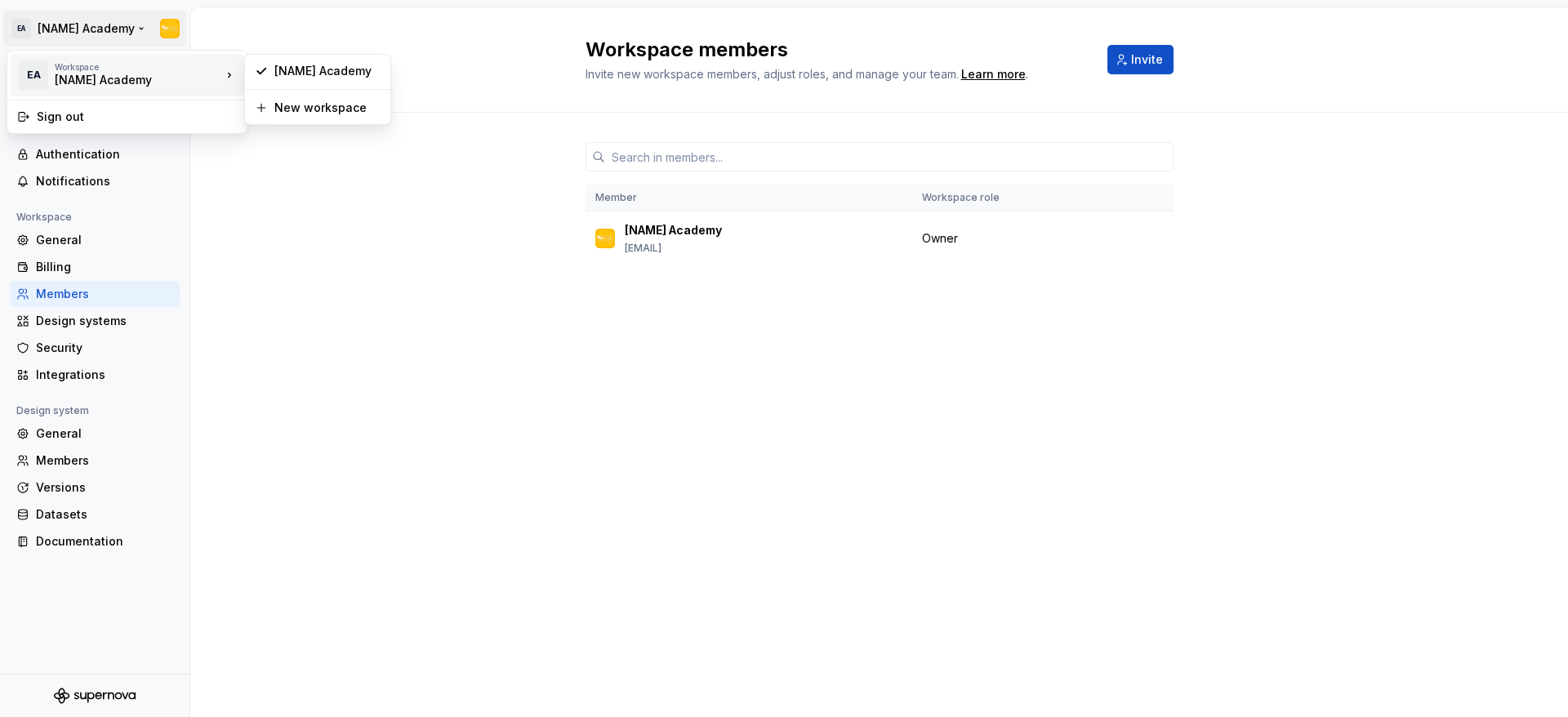 click on "Ella Academy" at bounding box center [124, 80] 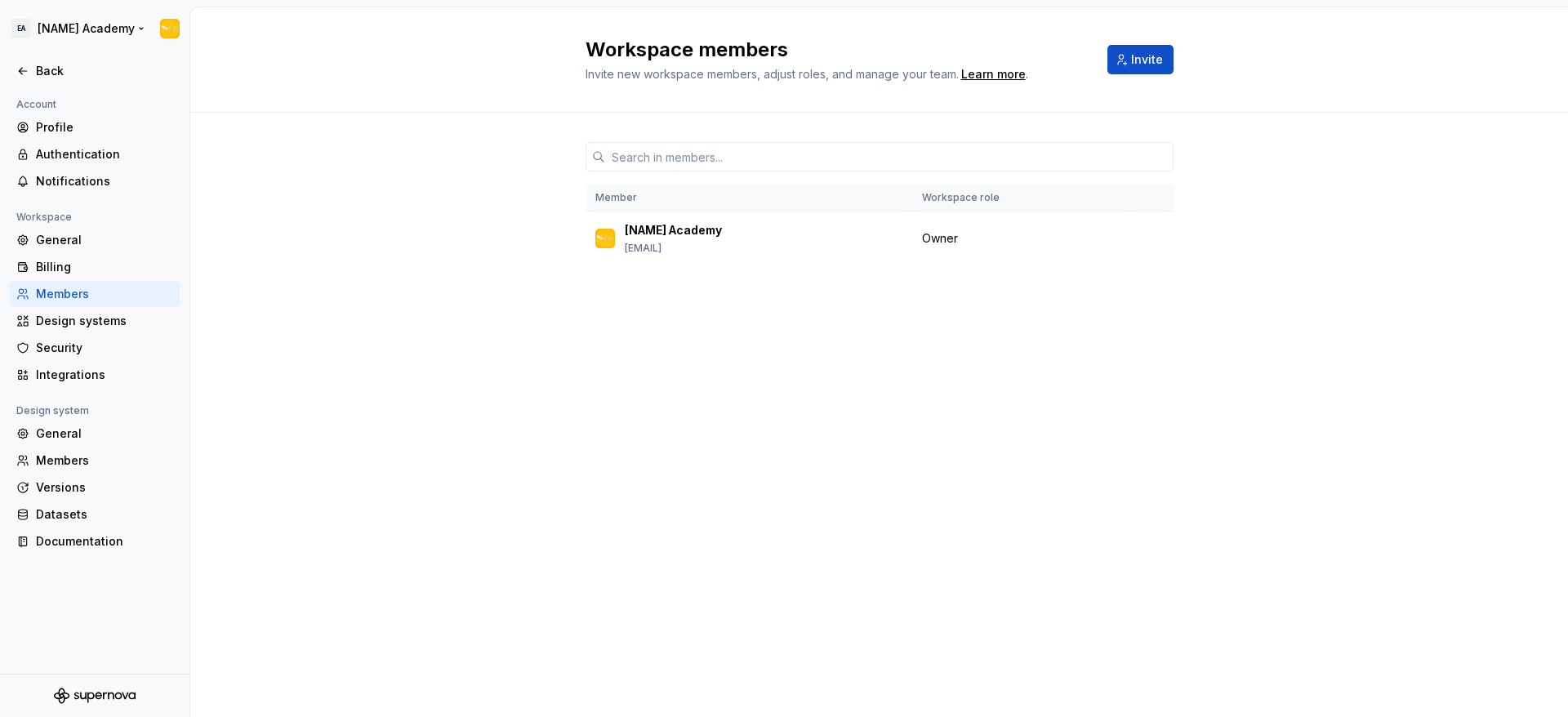 click on "EA Ella Academy Back Account Profile Authentication Notifications Workspace General Billing Members Design systems Security Integrations Design system General Members Versions Datasets Documentation Workspace members Invite new workspace members, adjust roles, and manage your team.   Learn more . Invite Member Workspace role Ella Academy ellagroup.vn@gmail.com Owner" at bounding box center (784, 358) 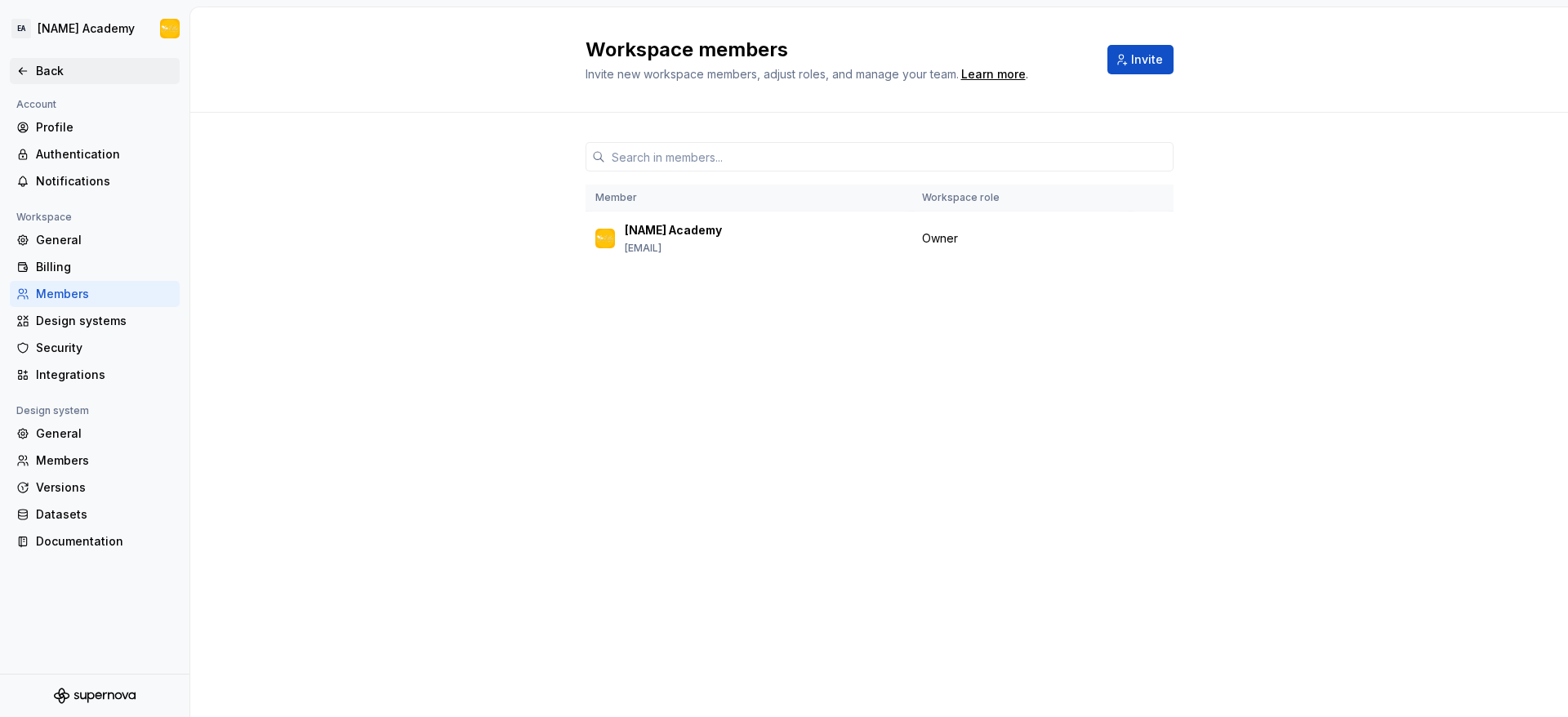 click on "Back" at bounding box center [105, 71] 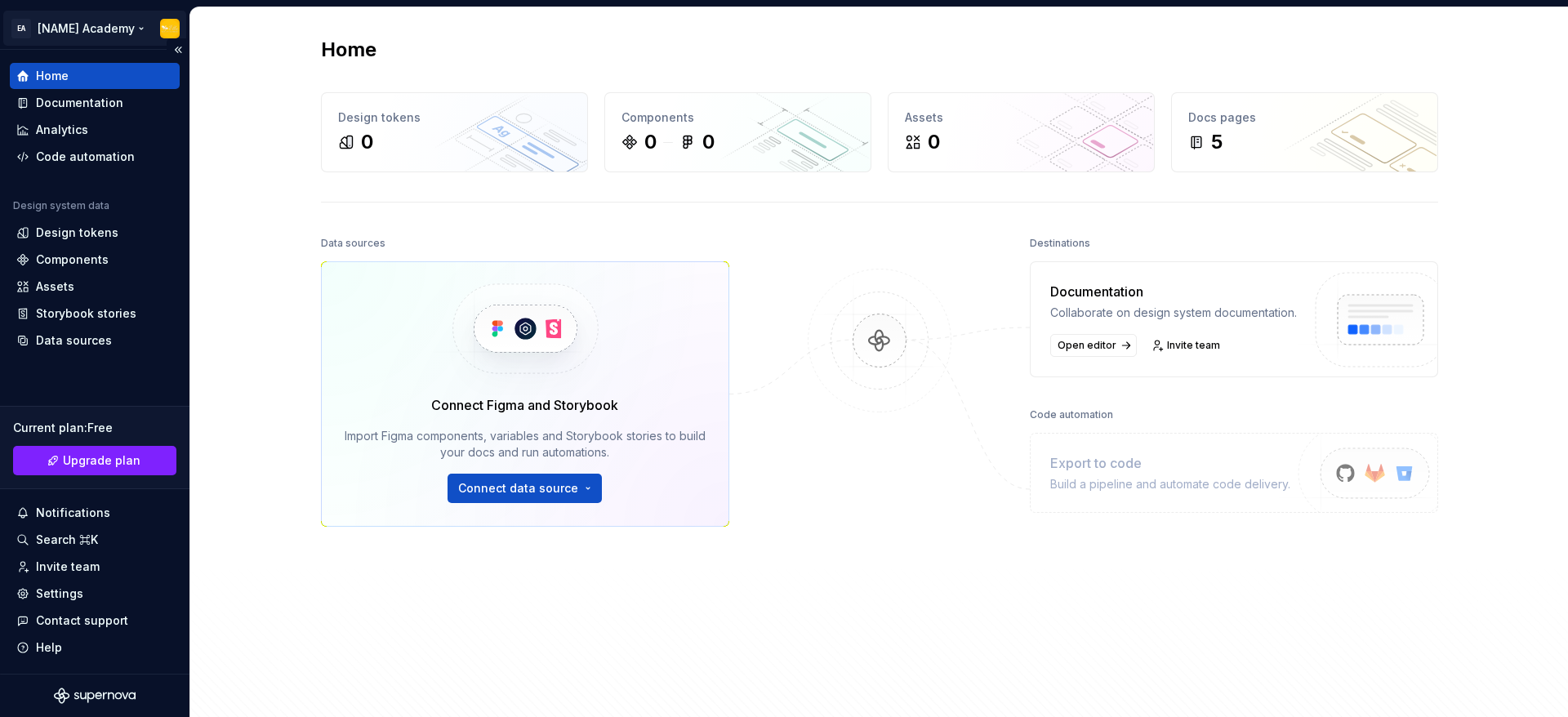 click on "EA Ella Academy Home Documentation Analytics Code automation Design system data Design tokens Components Assets Storybook stories Data sources Current plan :  Free Upgrade plan Notifications Search ⌘K Invite team Settings Contact support Help Home Design tokens 0 Components 0 0 Assets 0 Docs pages 5 Data sources Connect Figma and Storybook Import Figma components, variables and Storybook stories to build your docs and run automations. Connect data source Destinations Documentation Collaborate on design system documentation. Open editor Invite team Code automation Export to code Build a pipeline and automate code delivery. Product documentation Learn how to build, manage and maintain design systems in smarter ways. Developer documentation Start delivering your design choices to your codebases right away. Join our Slack community Connect and learn with other design system practitioners." at bounding box center (784, 358) 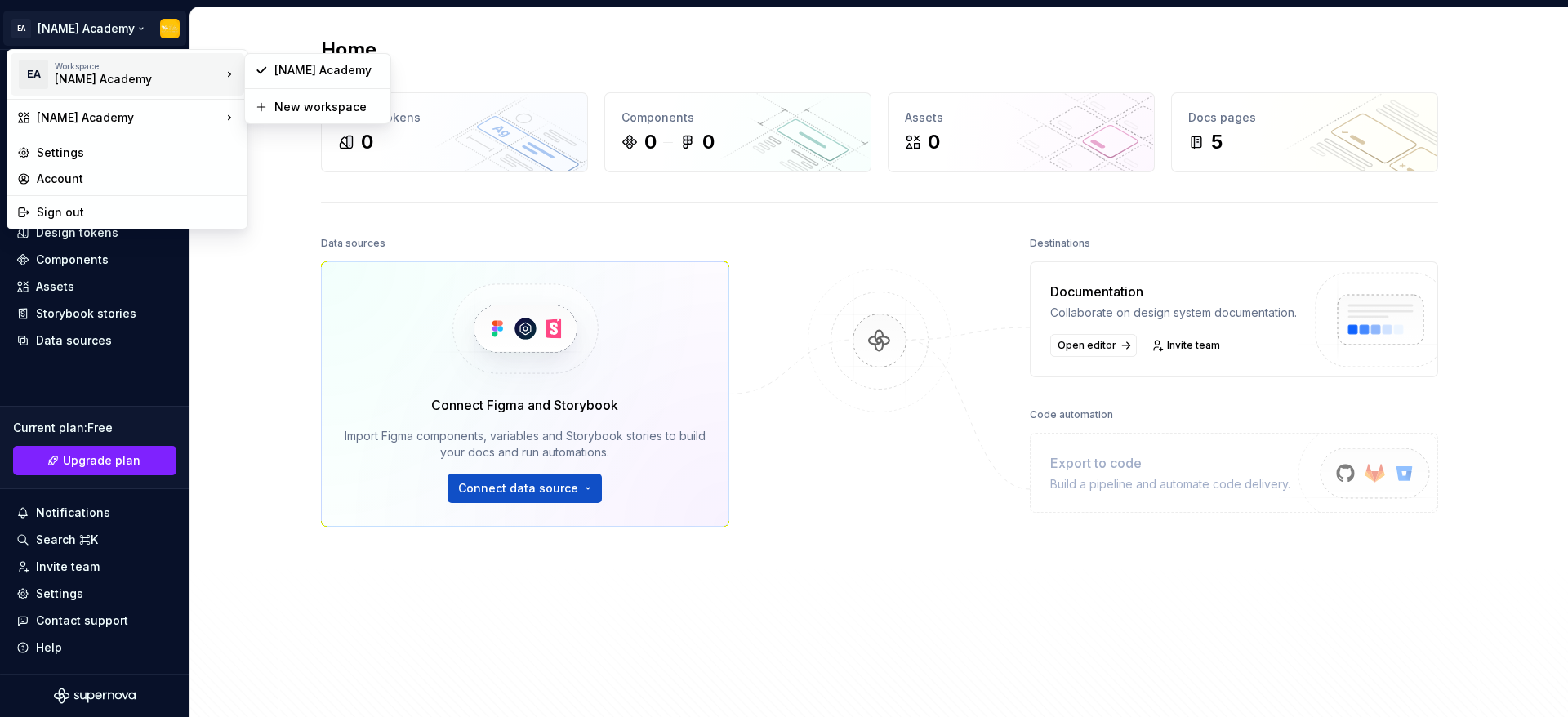 click on "Workspace" at bounding box center [138, 66] 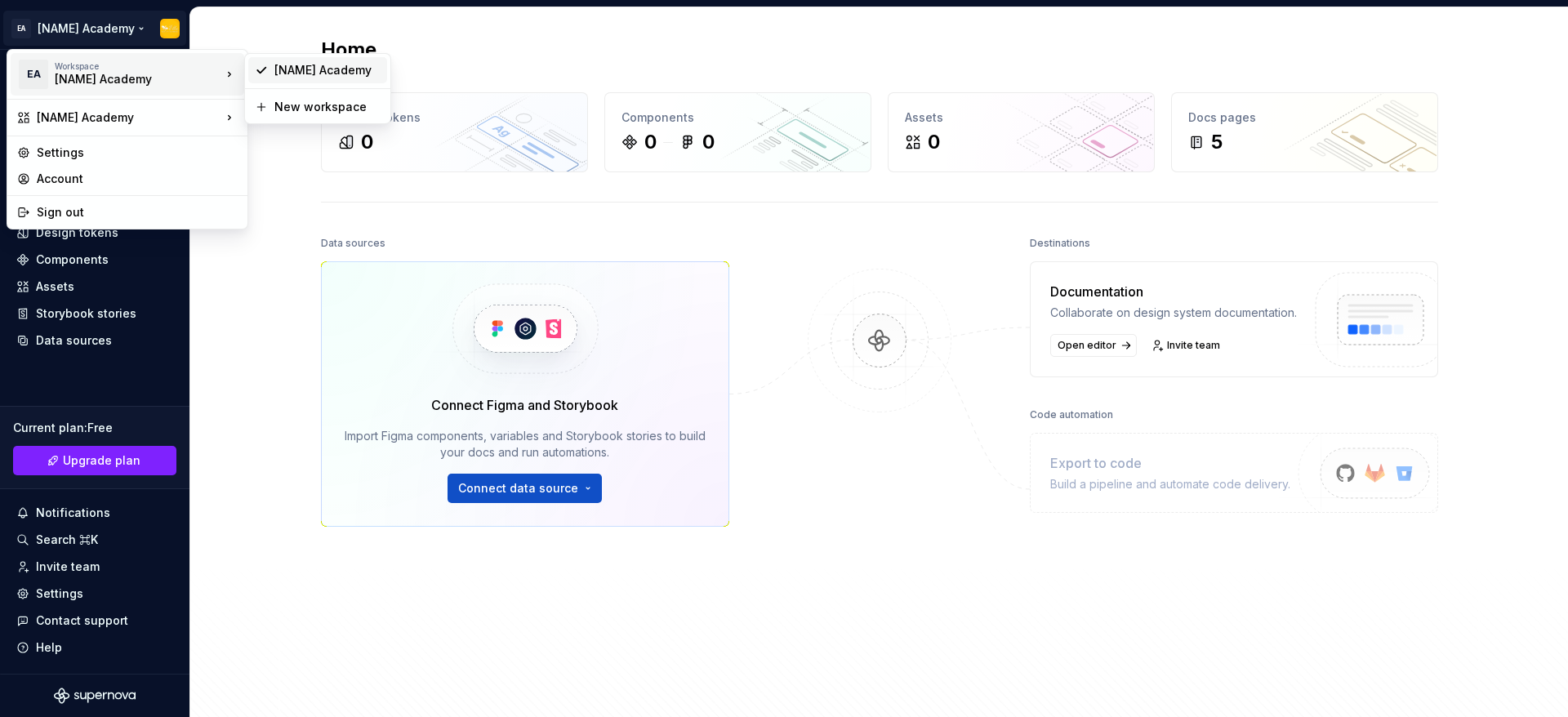 click on "Ella Academy" at bounding box center (327, 70) 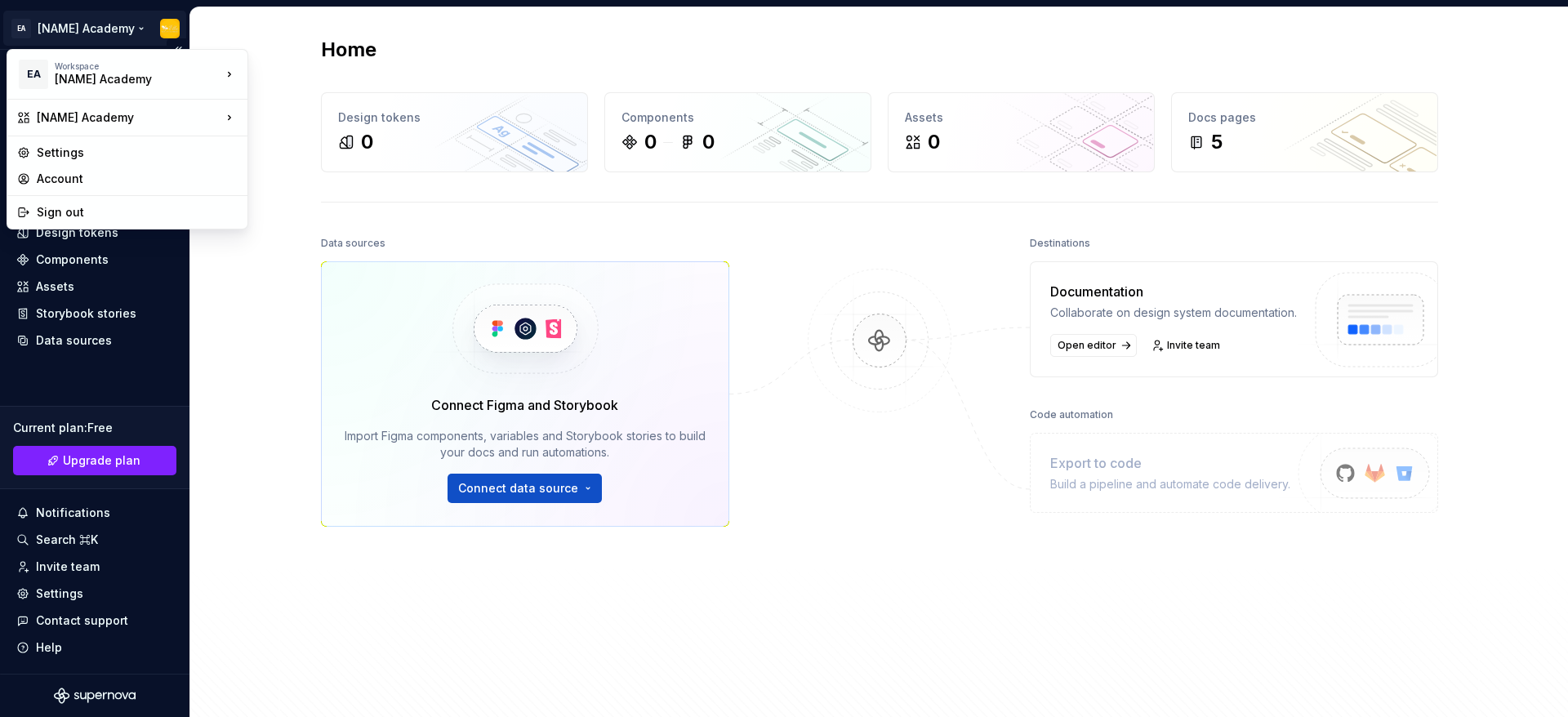 click on "EA Ella Academy Home Documentation Analytics Code automation Design system data Design tokens Components Assets Storybook stories Data sources Current plan :  Free Upgrade plan Notifications Search ⌘K Invite team Settings Contact support Help Home Design tokens 0 Components 0 0 Assets 0 Docs pages 5 Data sources Connect Figma and Storybook Import Figma components, variables and Storybook stories to build your docs and run automations. Connect data source Destinations Documentation Collaborate on design system documentation. Open editor Invite team Code automation Export to code Build a pipeline and automate code delivery. Product documentation Learn how to build, manage and maintain design systems in smarter ways. Developer documentation Start delivering your design choices to your codebases right away. Join our Slack community Connect and learn with other design system practitioners.   EA Workspace Ella Academy Ella Academy Settings Account Sign out" at bounding box center [784, 358] 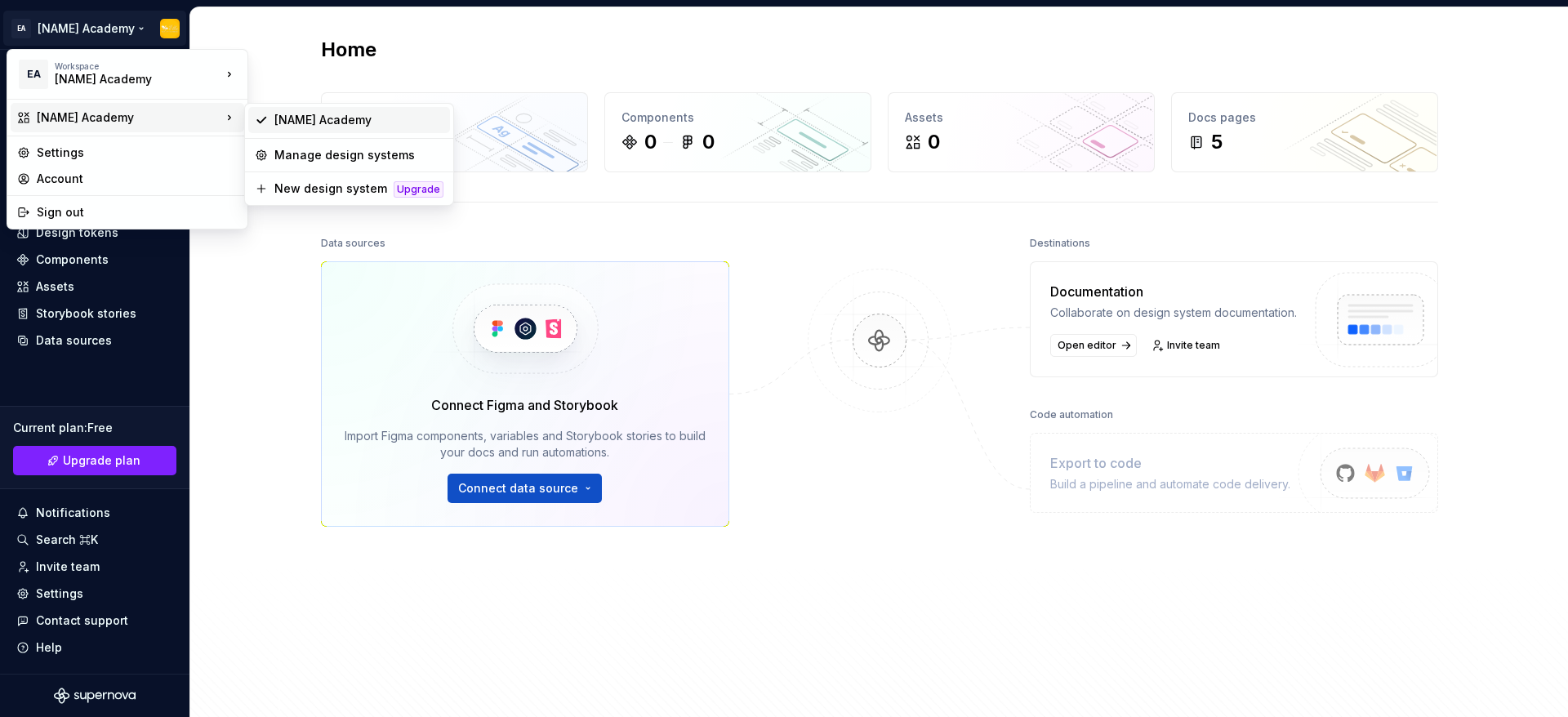 click on "Ella Academy" at bounding box center [359, 120] 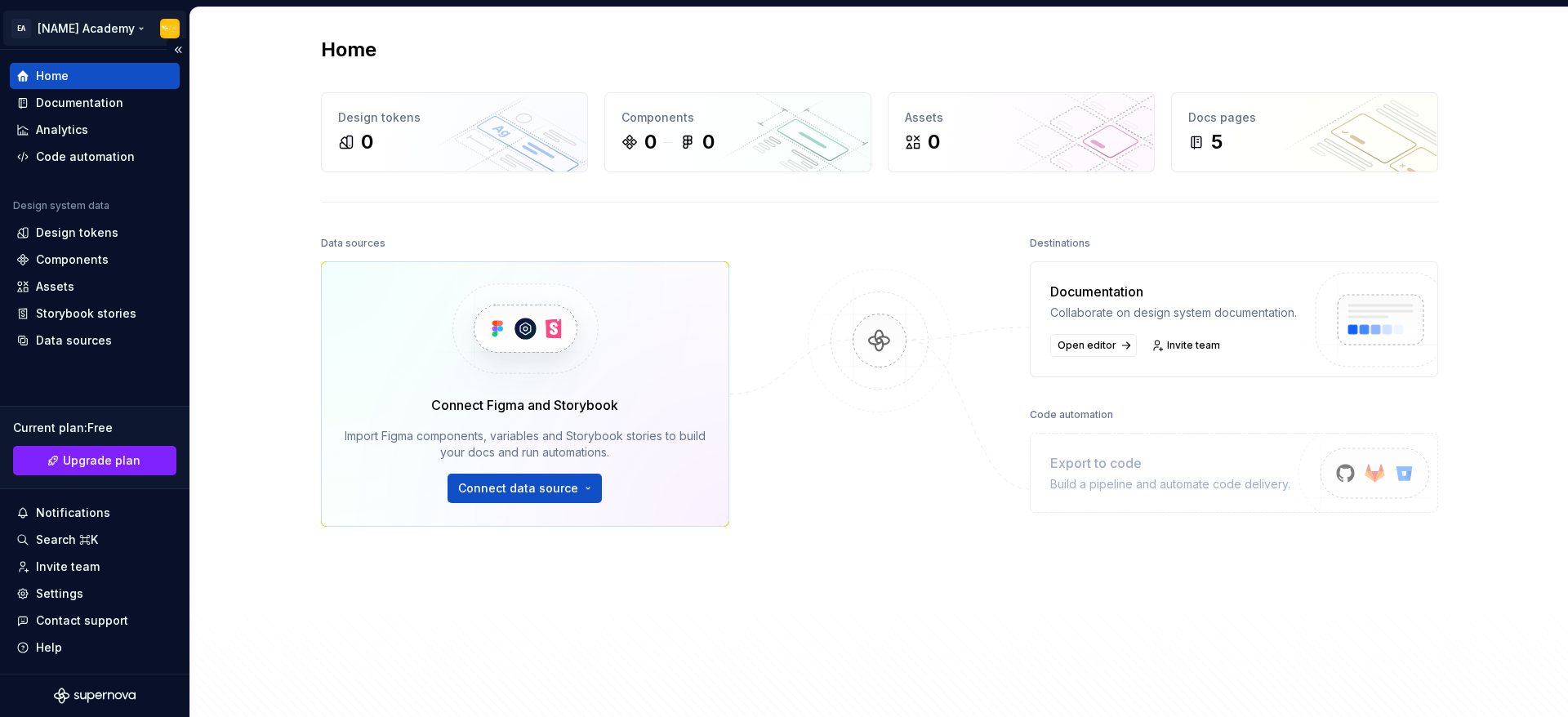 click on "EA Ella Academy Home Documentation Analytics Code automation Design system data Design tokens Components Assets Storybook stories Data sources Current plan :  Free Upgrade plan Notifications Search ⌘K Invite team Settings Contact support Help Home Design tokens 0 Components 0 0 Assets 0 Docs pages 5 Data sources Connect Figma and Storybook Import Figma components, variables and Storybook stories to build your docs and run automations. Connect data source Destinations Documentation Collaborate on design system documentation. Open editor Invite team Code automation Export to code Build a pipeline and automate code delivery. Product documentation Learn how to build, manage and maintain design systems in smarter ways. Developer documentation Start delivering your design choices to your codebases right away. Join our Slack community Connect and learn with other design system practitioners." at bounding box center (784, 358) 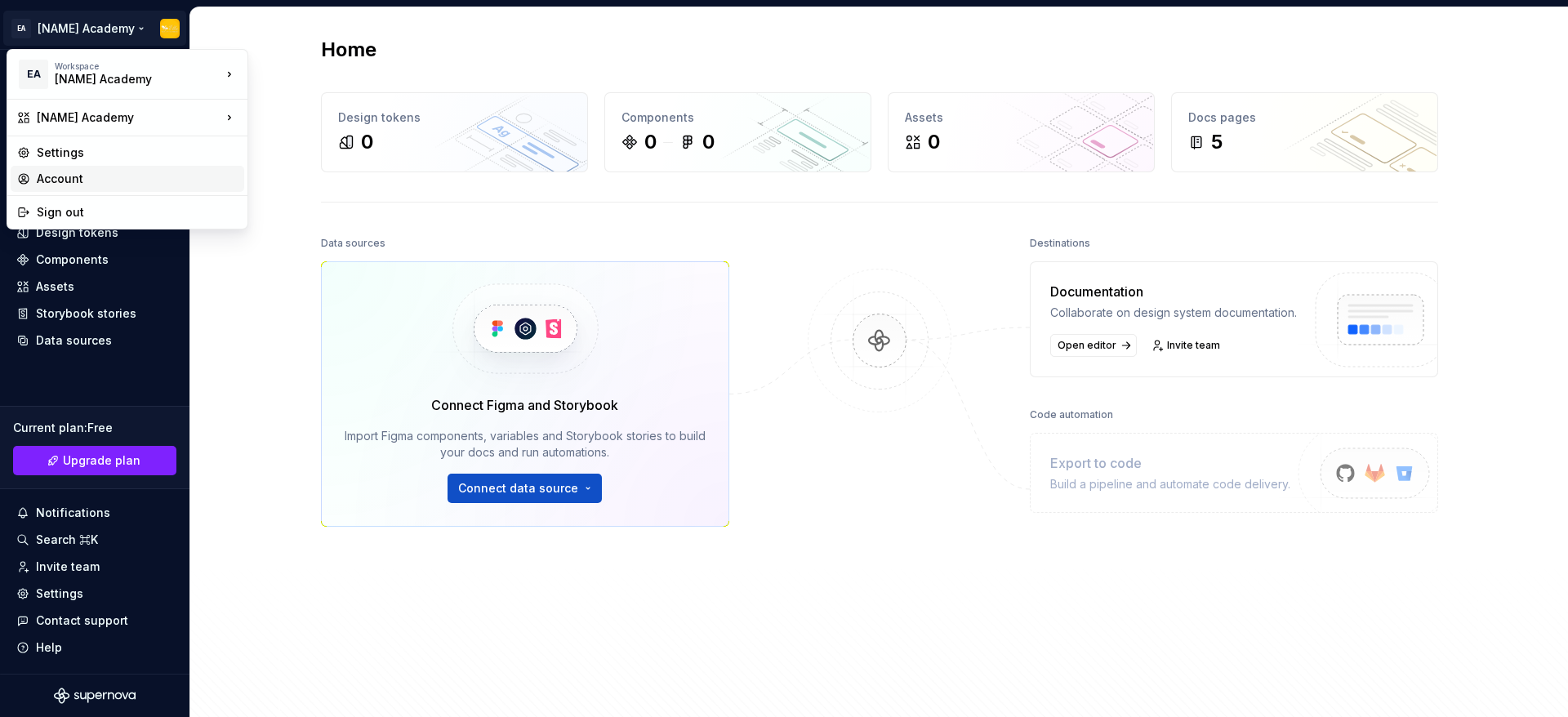 click on "Account" at bounding box center (137, 179) 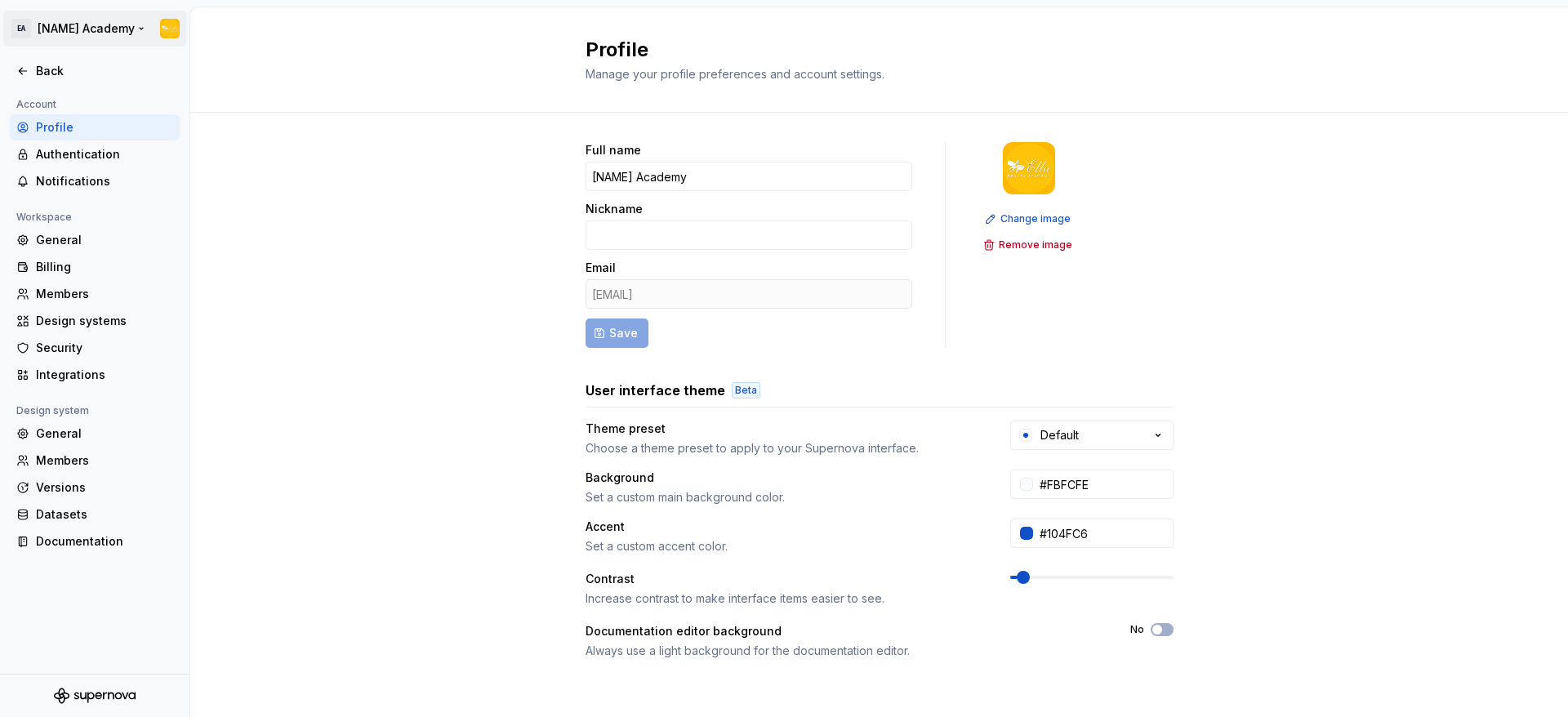 click on "EA Ella Academy Back Account Profile Authentication Notifications Workspace General Billing Members Design systems Security Integrations Design system General Members Versions Datasets Documentation Profile Manage your profile preferences and account settings. Full name Ella Academy Nickname Email ellagroup.vn@gmail.com Save Change image Remove image User interface theme Beta Theme preset Choose a theme preset to apply to your Supernova interface. Default Background Set a custom main background color. #FBFCFE Accent Set a custom accent color. #104FC6 Contrast Increase contrast to make interface items easier to see. Documentation editor background Always use a light background for the documentation editor. No Danger zone Permanently delete my account All data will be deleted immediately. Delete account For information on how we use your data, please refer to our  Privacy Policy ." at bounding box center [784, 358] 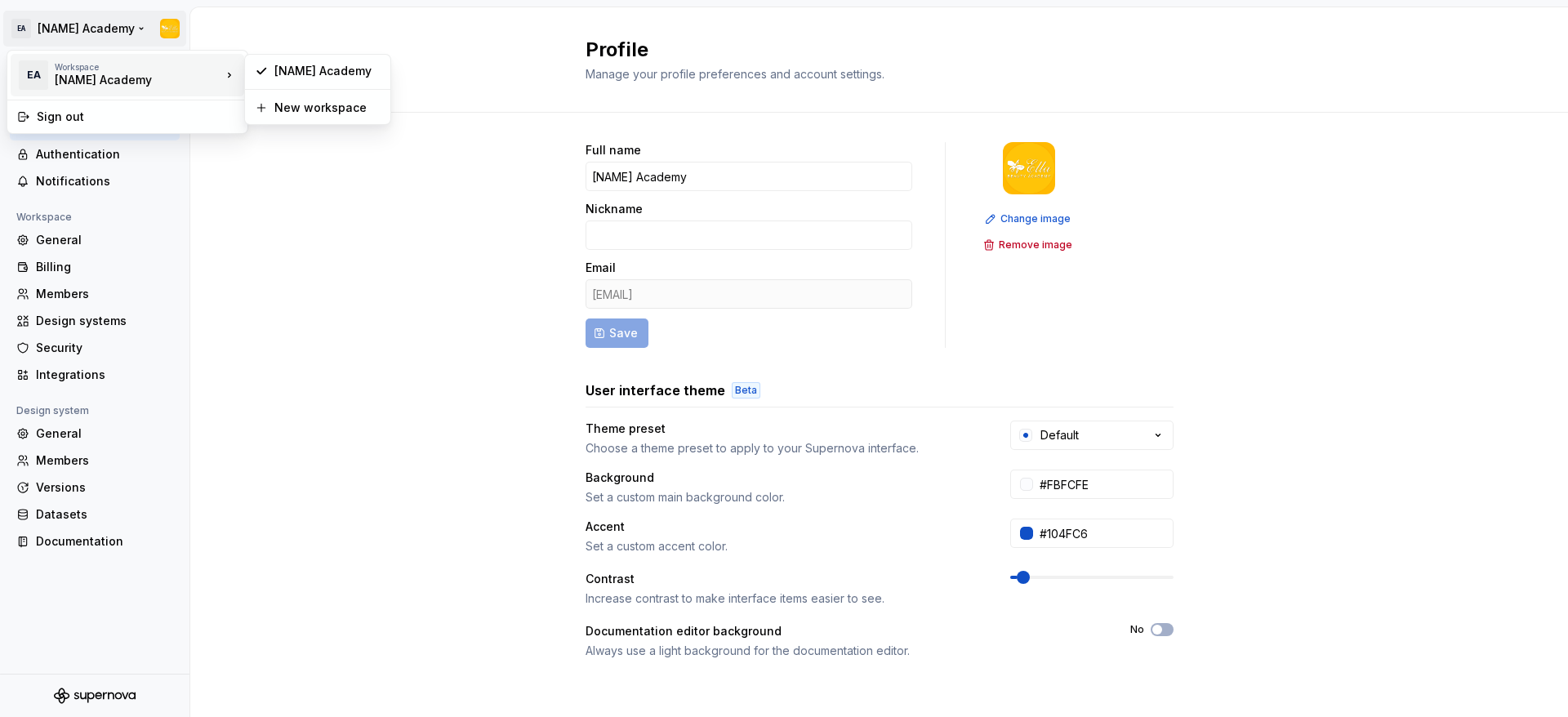 click on "Ella Academy" at bounding box center (124, 80) 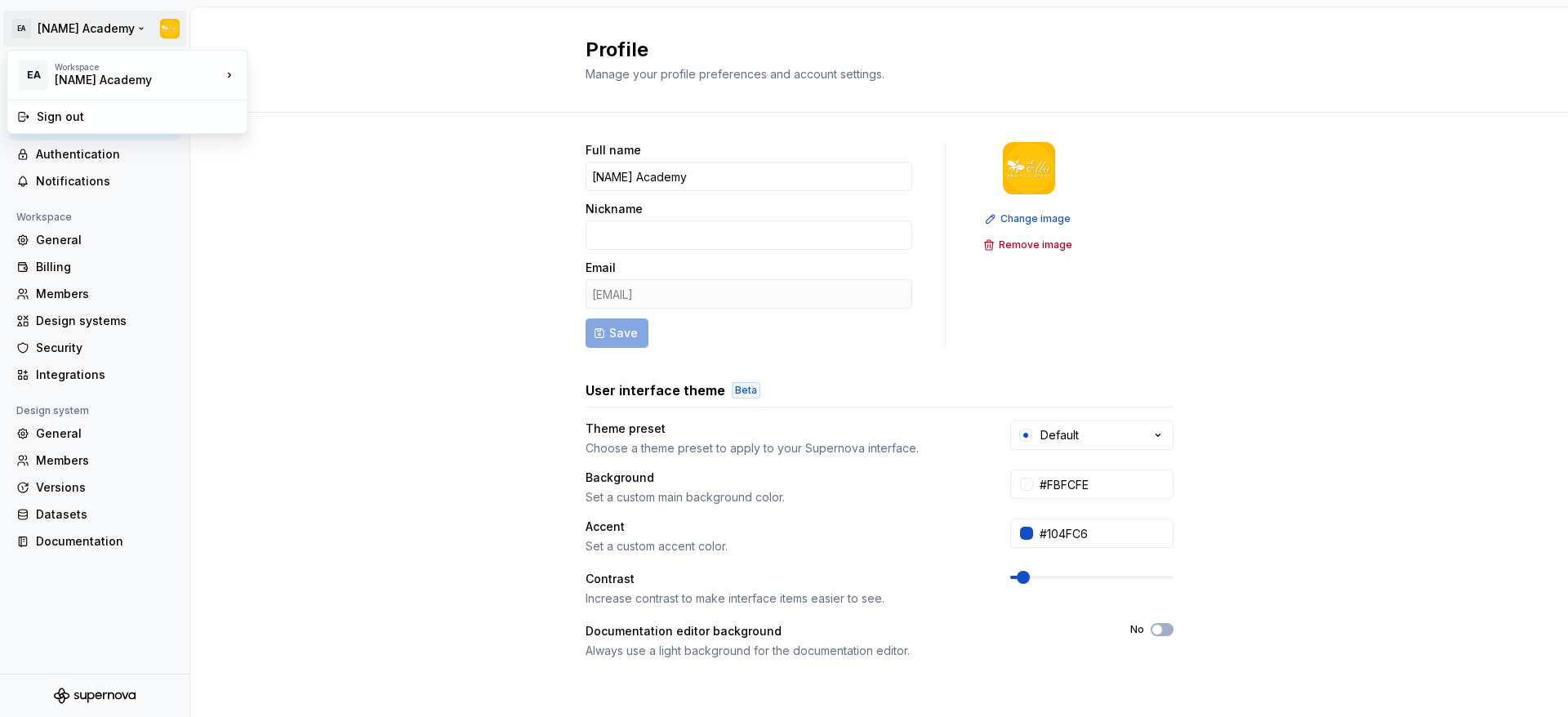 click on "EA Ella Academy Back Account Profile Authentication Notifications Workspace General Billing Members Design systems Security Integrations Design system General Members Versions Datasets Documentation Profile Manage your profile preferences and account settings. Full name Ella Academy Nickname Email ellagroup.vn@gmail.com Save Change image Remove image User interface theme Beta Theme preset Choose a theme preset to apply to your Supernova interface. Default Background Set a custom main background color. #FBFCFE Accent Set a custom accent color. #104FC6 Contrast Increase contrast to make interface items easier to see. Documentation editor background Always use a light background for the documentation editor. No Danger zone Permanently delete my account All data will be deleted immediately. Delete account For information on how we use your data, please refer to our  Privacy Policy .   EA Workspace Ella Academy Sign out" at bounding box center [784, 358] 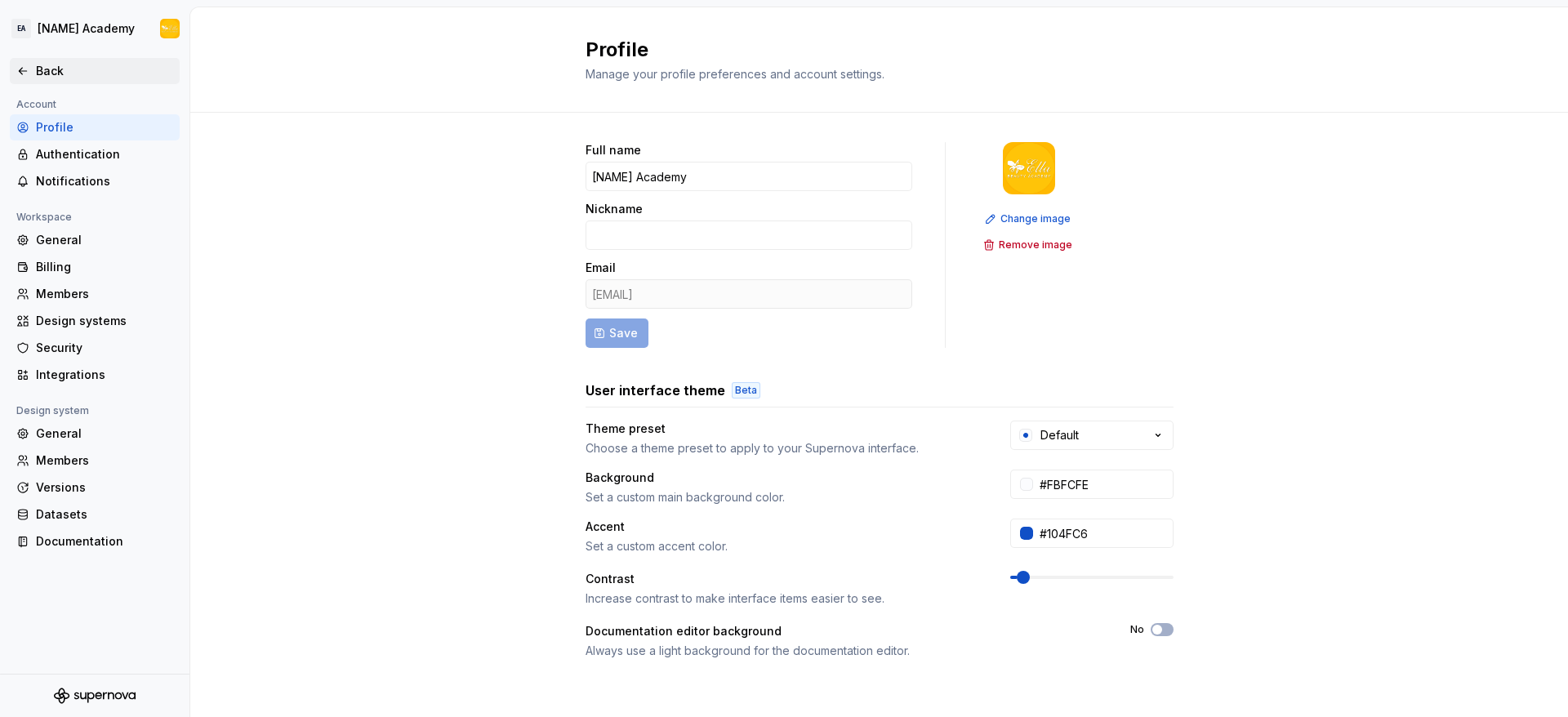 click on "Back" at bounding box center (105, 71) 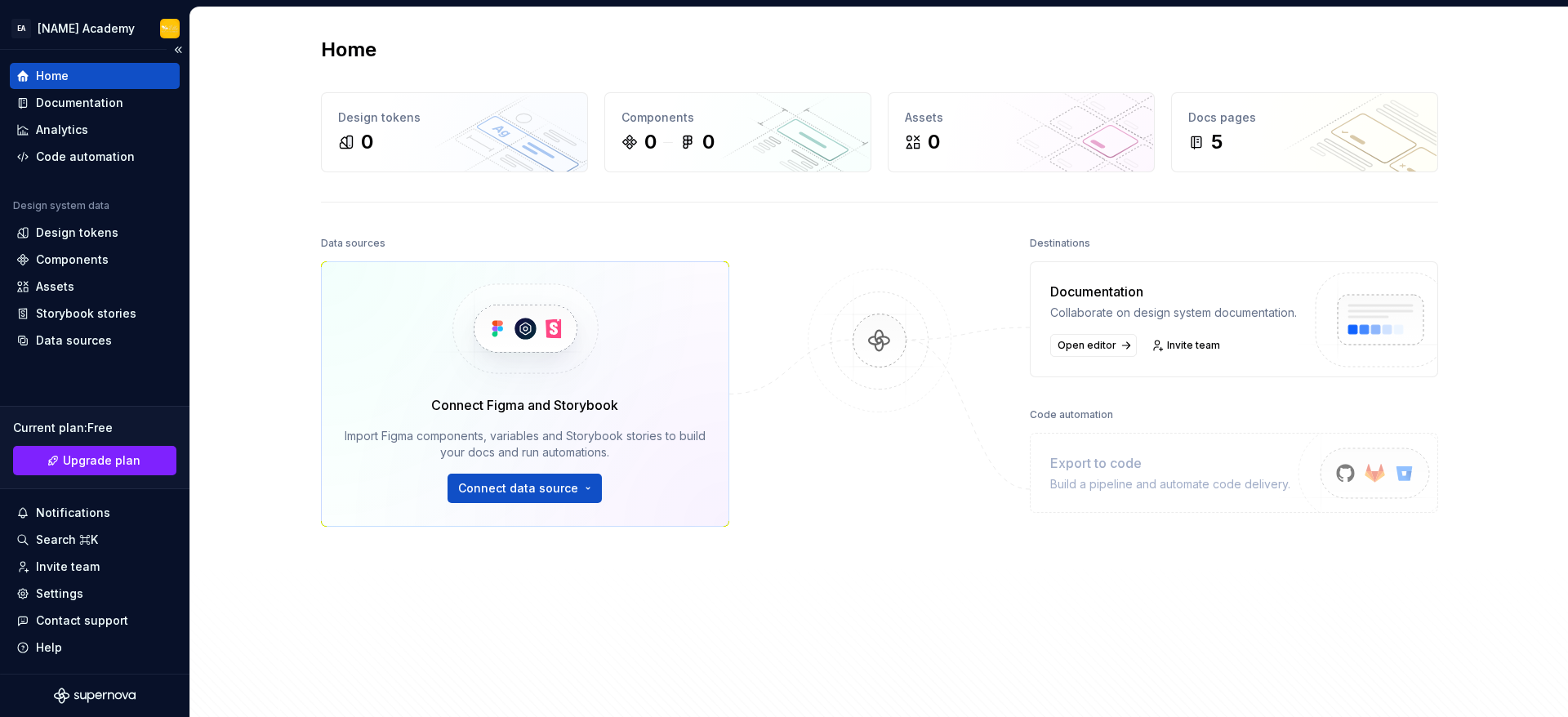 click on "Home" at bounding box center (52, 76) 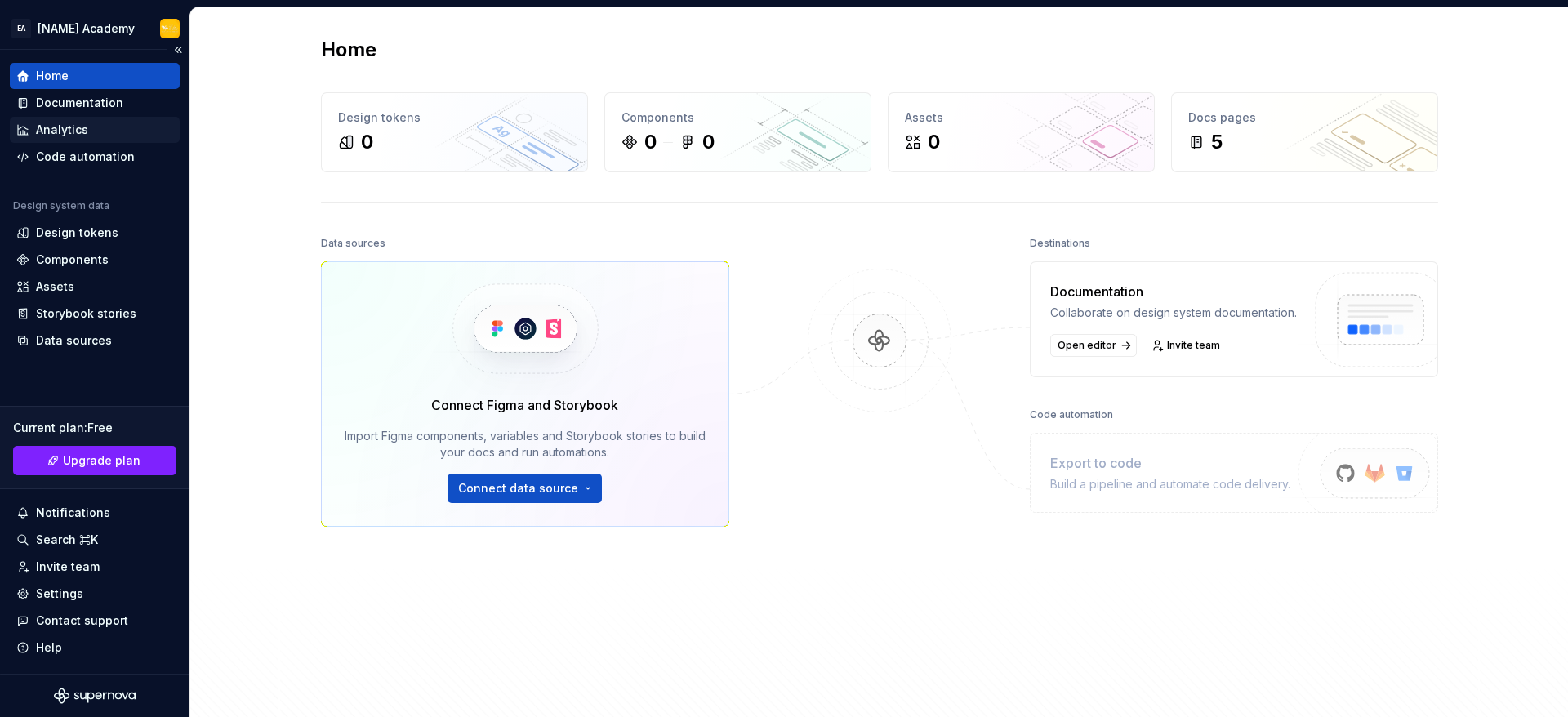 click on "Analytics" at bounding box center (95, 130) 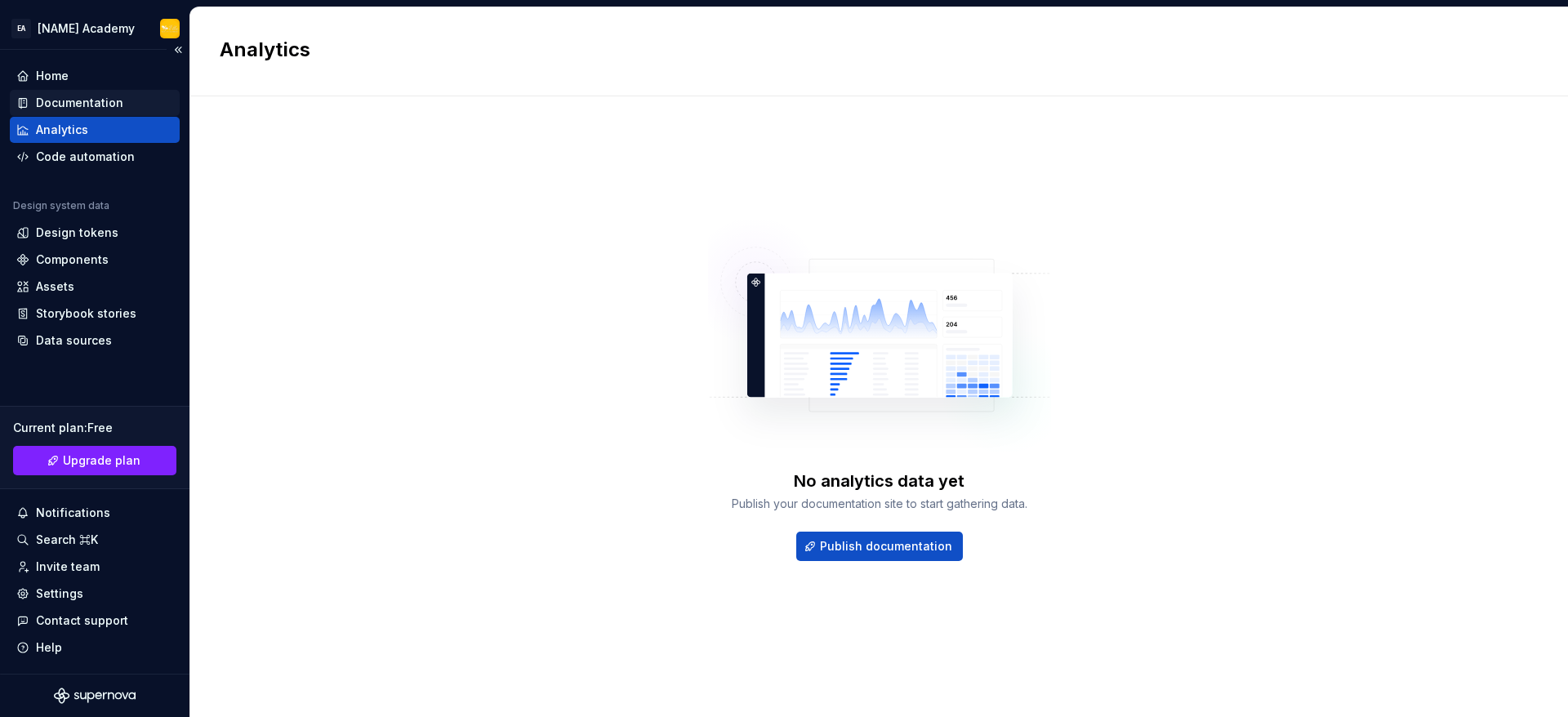 click on "Documentation" at bounding box center (79, 103) 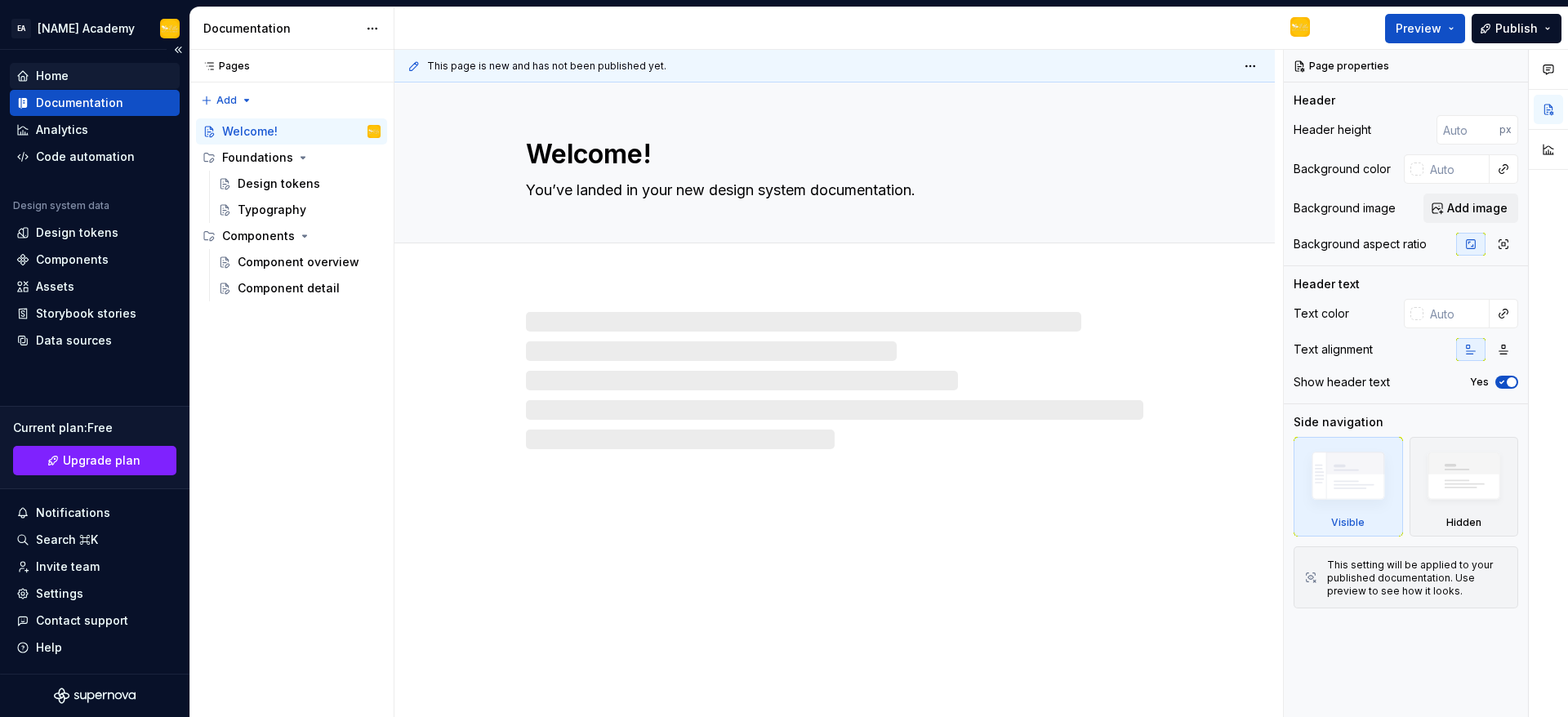 click on "Home" at bounding box center (95, 76) 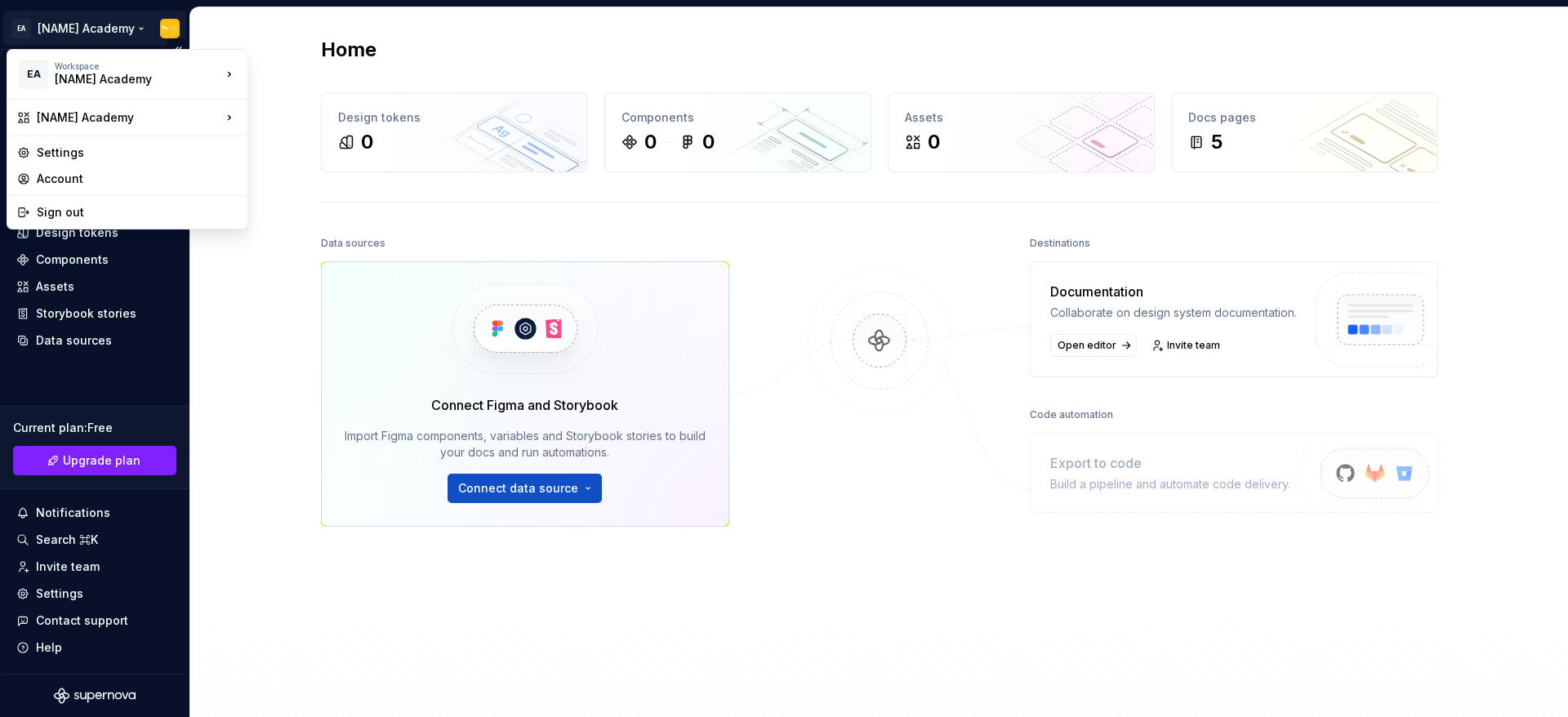 click on "EA Ella Academy Home Documentation Analytics Code automation Design system data Design tokens Components Assets Storybook stories Data sources Current plan :  Free Upgrade plan Notifications Search ⌘K Invite team Settings Contact support Help Home Design tokens 0 Components 0 0 Assets 0 Docs pages 5 Data sources Connect Figma and Storybook Import Figma components, variables and Storybook stories to build your docs and run automations. Connect data source Destinations Documentation Collaborate on design system documentation. Open editor Invite team Code automation Export to code Build a pipeline and automate code delivery. Product documentation Learn how to build, manage and maintain design systems in smarter ways. Developer documentation Start delivering your design choices to your codebases right away. Join our Slack community Connect and learn with other design system practitioners.   * EA Workspace Ella Academy Ella Academy Settings Account Sign out" at bounding box center (784, 358) 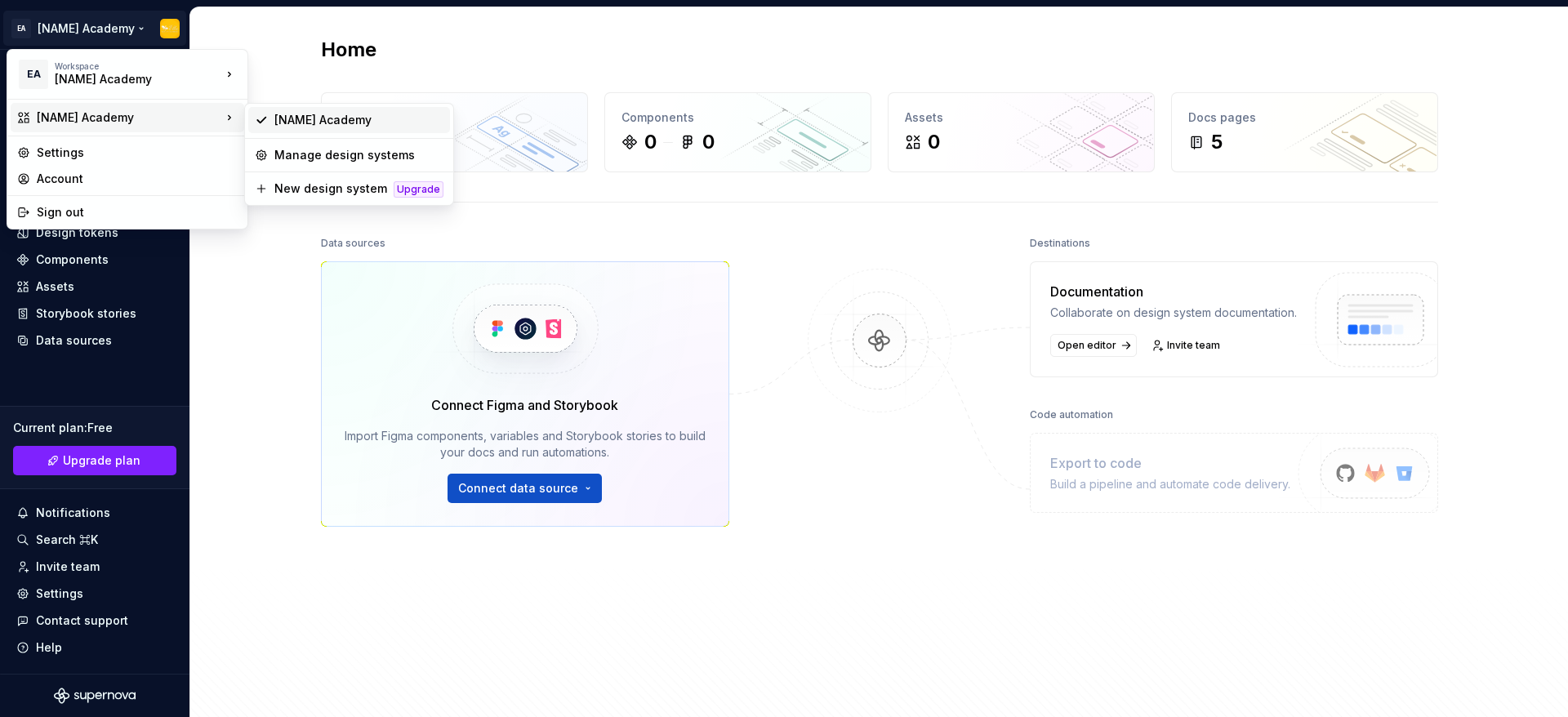 click on "Ella Academy" at bounding box center (359, 120) 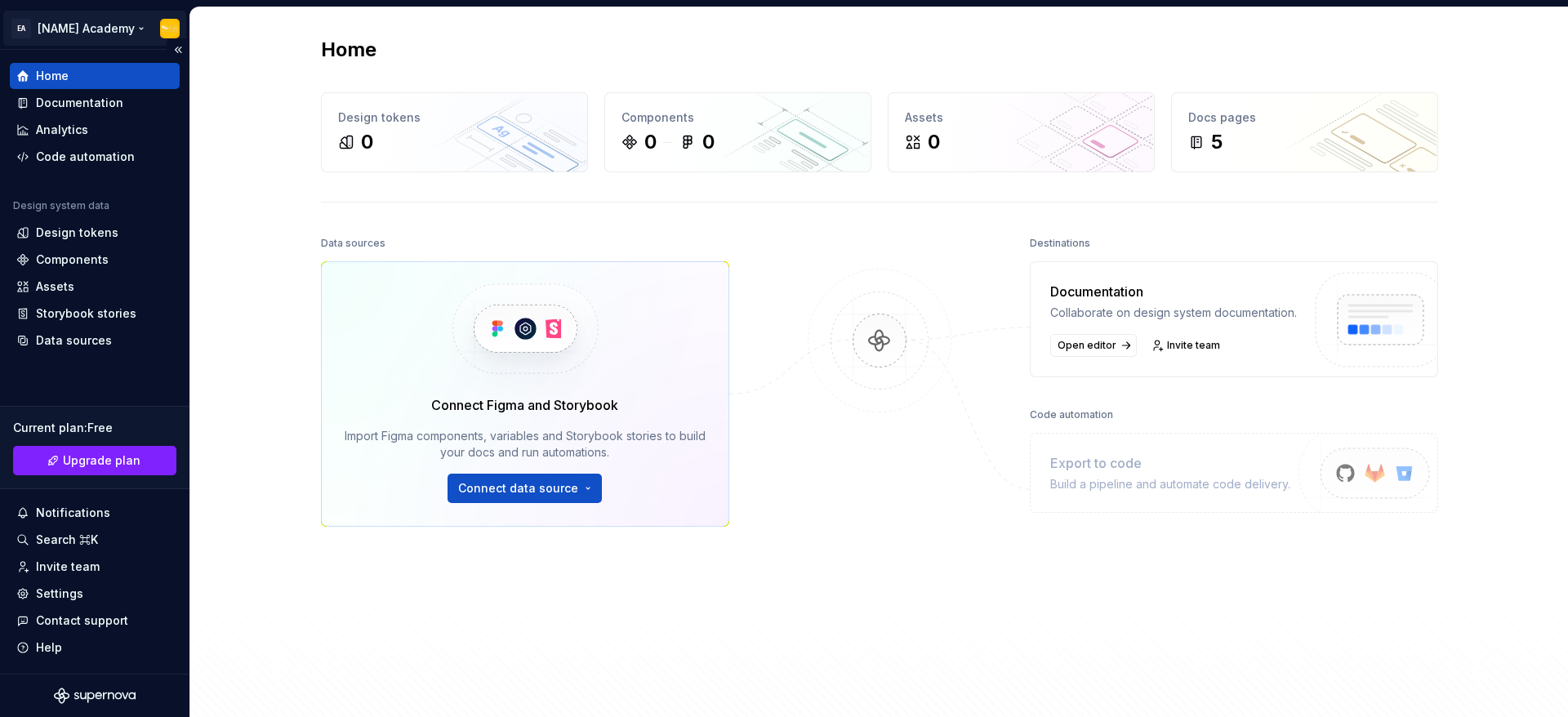 click on "EA Ella Academy Home Documentation Analytics Code automation Design system data Design tokens Components Assets Storybook stories Data sources Current plan :  Free Upgrade plan Notifications Search ⌘K Invite team Settings Contact support Help Home Design tokens 0 Components 0 0 Assets 0 Docs pages 5 Data sources Connect Figma and Storybook Import Figma components, variables and Storybook stories to build your docs and run automations. Connect data source Destinations Documentation Collaborate on design system documentation. Open editor Invite team Code automation Export to code Build a pipeline and automate code delivery. Product documentation Learn how to build, manage and maintain design systems in smarter ways. Developer documentation Start delivering your design choices to your codebases right away. Join our Slack community Connect and learn with other design system practitioners.   *" at bounding box center (784, 358) 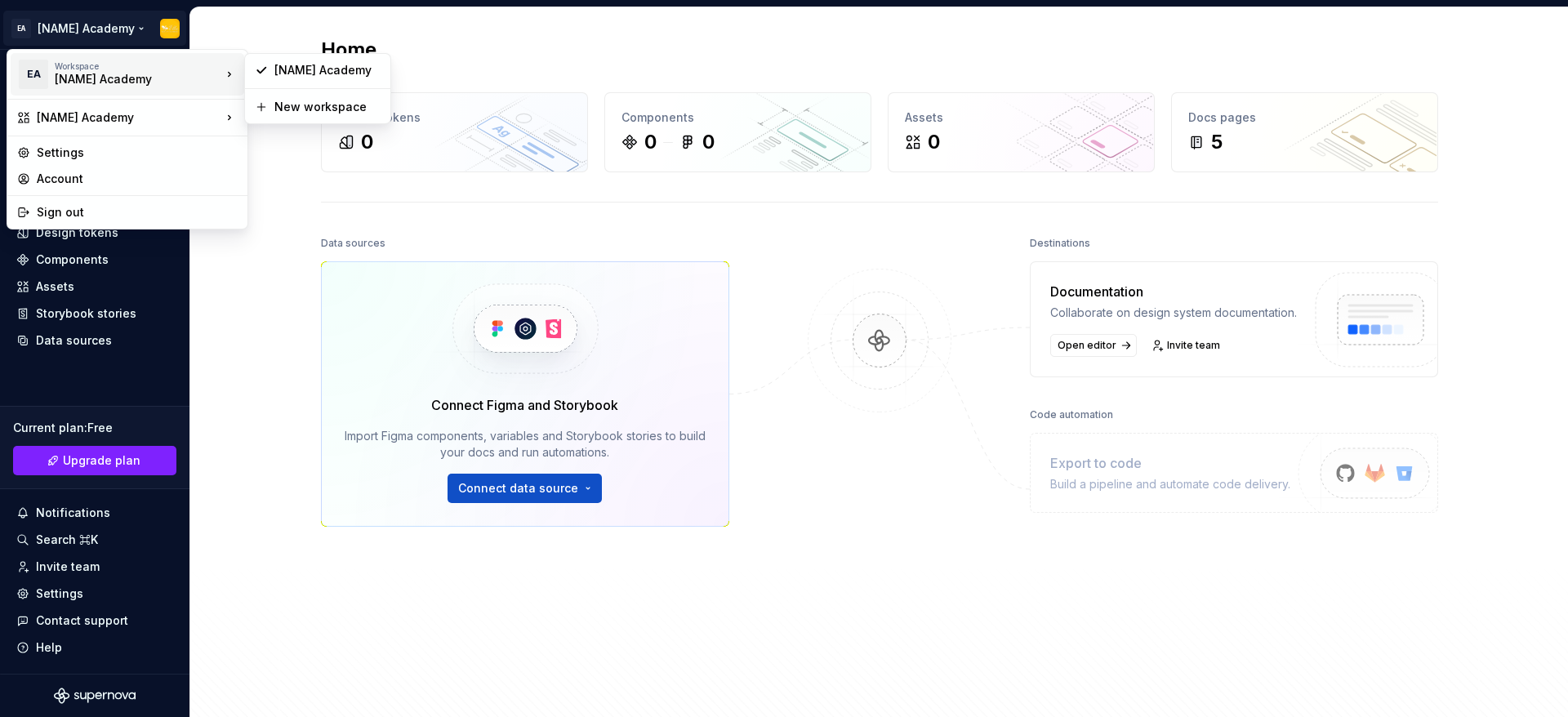 click on "EA Workspace Ella Academy" at bounding box center [119, 74] 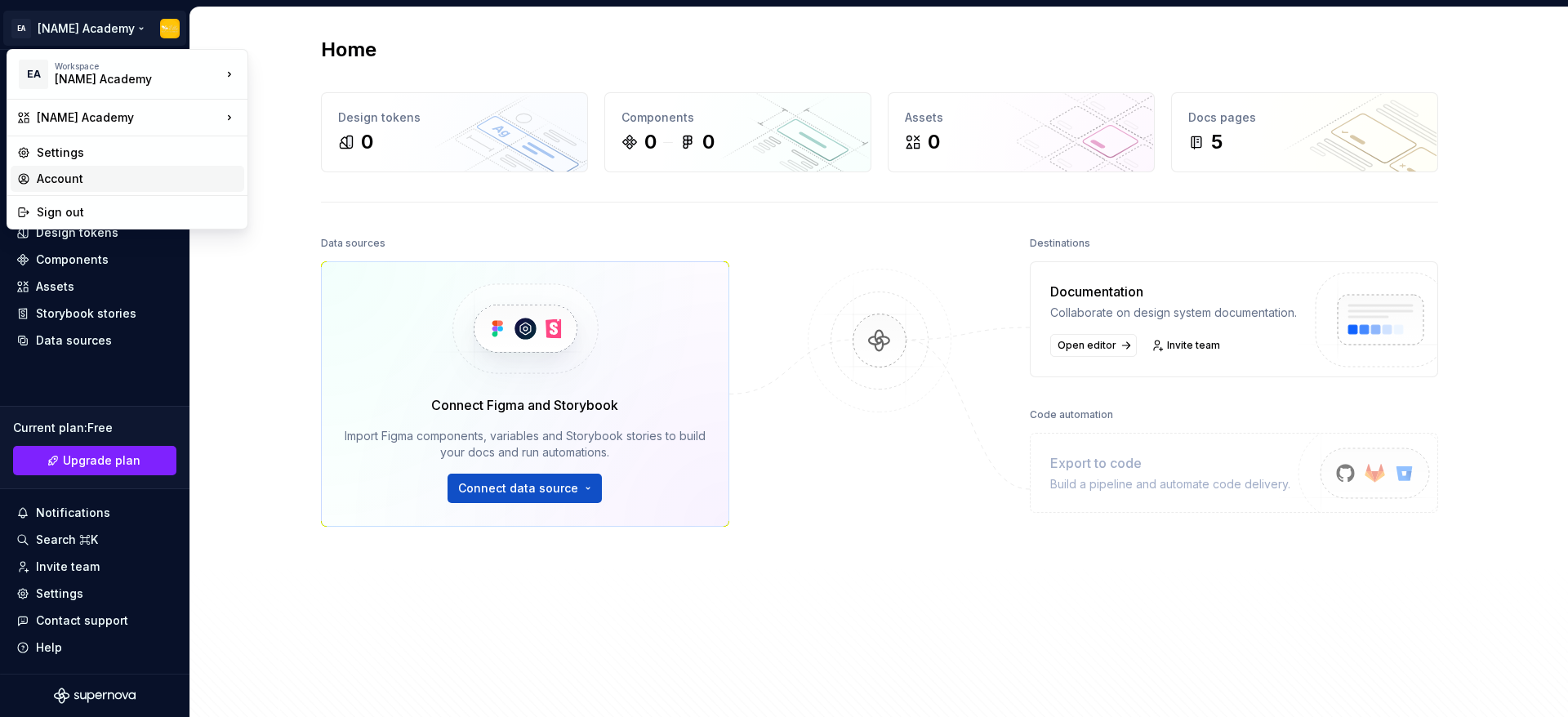 click on "Account" at bounding box center (137, 179) 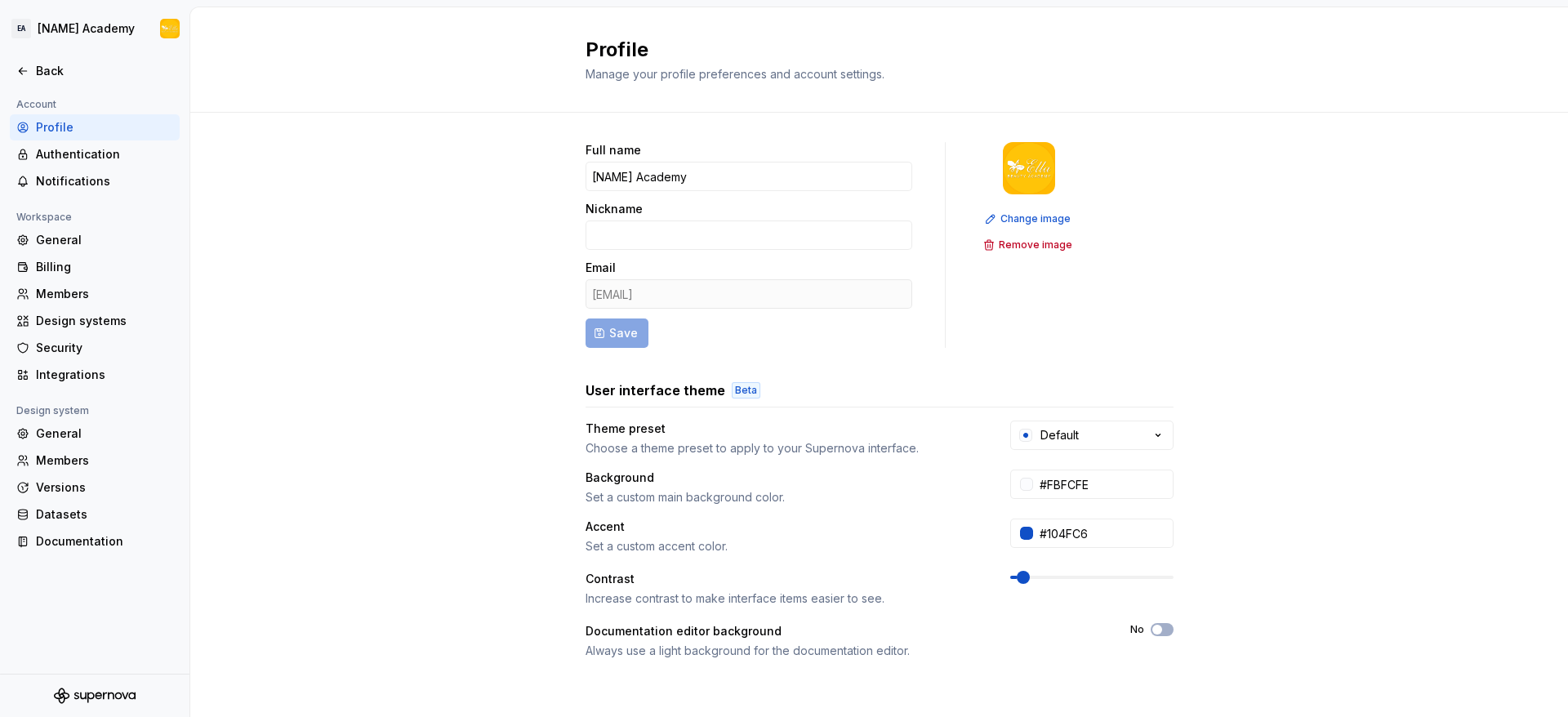 click on "Profile" at bounding box center (105, 127) 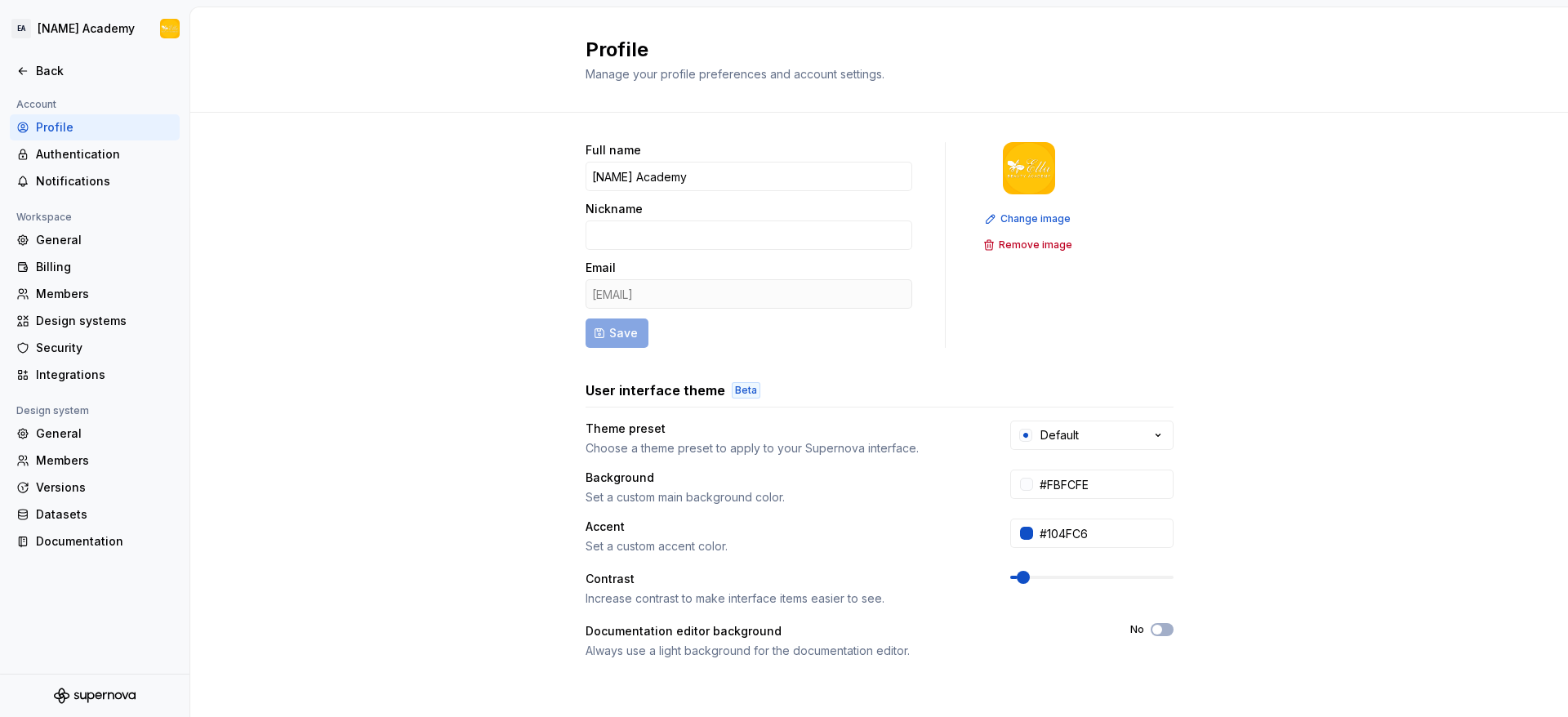 click on "Full name Ella Academy Nickname Email ellagroup.vn@gmail.com Save Change image Remove image User interface theme Beta Theme preset Choose a theme preset to apply to your Supernova interface. Default Background Set a custom main background color. #FBFCFE Accent Set a custom accent color. #104FC6 Contrast Increase contrast to make interface items easier to see. Documentation editor background Always use a light background for the documentation editor. No Danger zone Permanently delete my account All data will be deleted immediately. Delete account For information on how we use your data, please refer to our  Privacy Policy ." at bounding box center (879, 524) 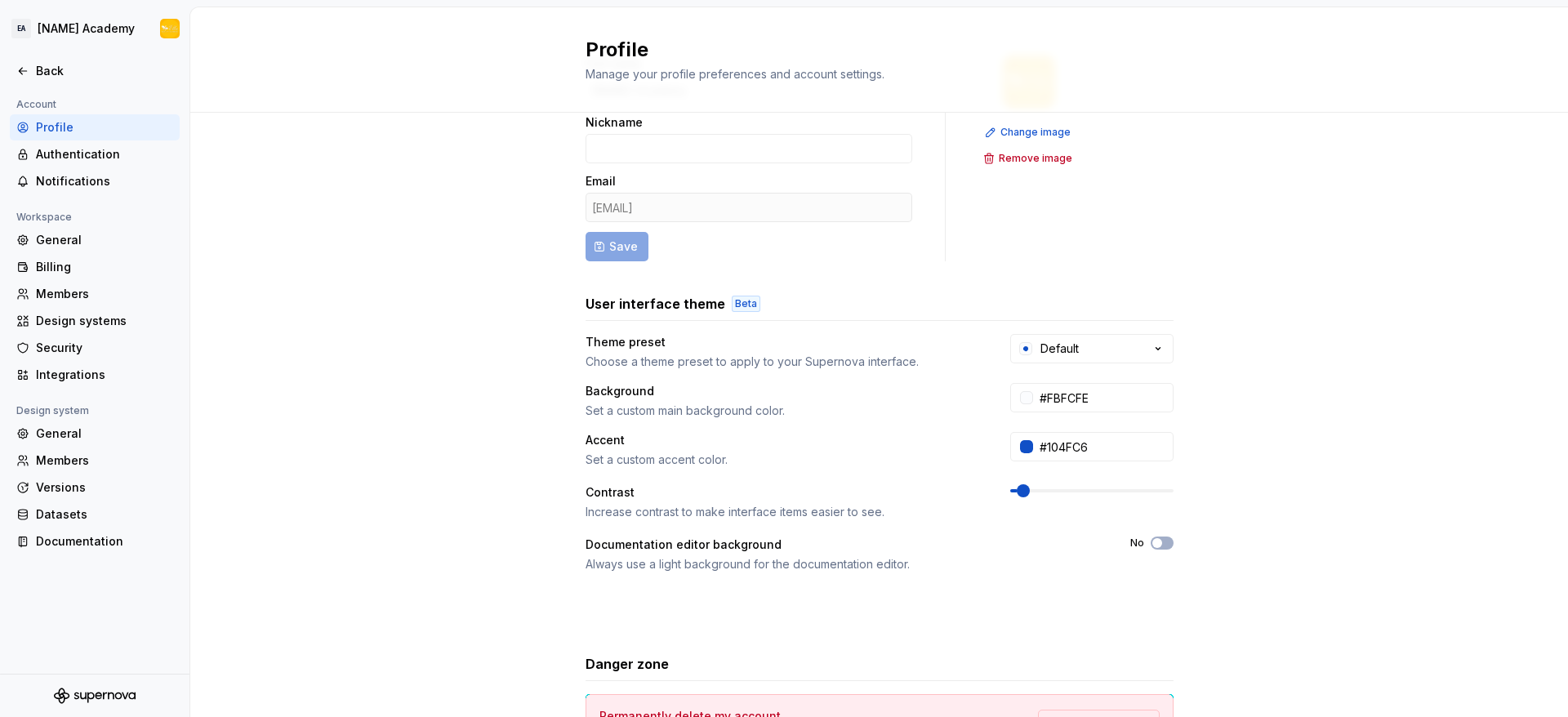 scroll, scrollTop: 0, scrollLeft: 0, axis: both 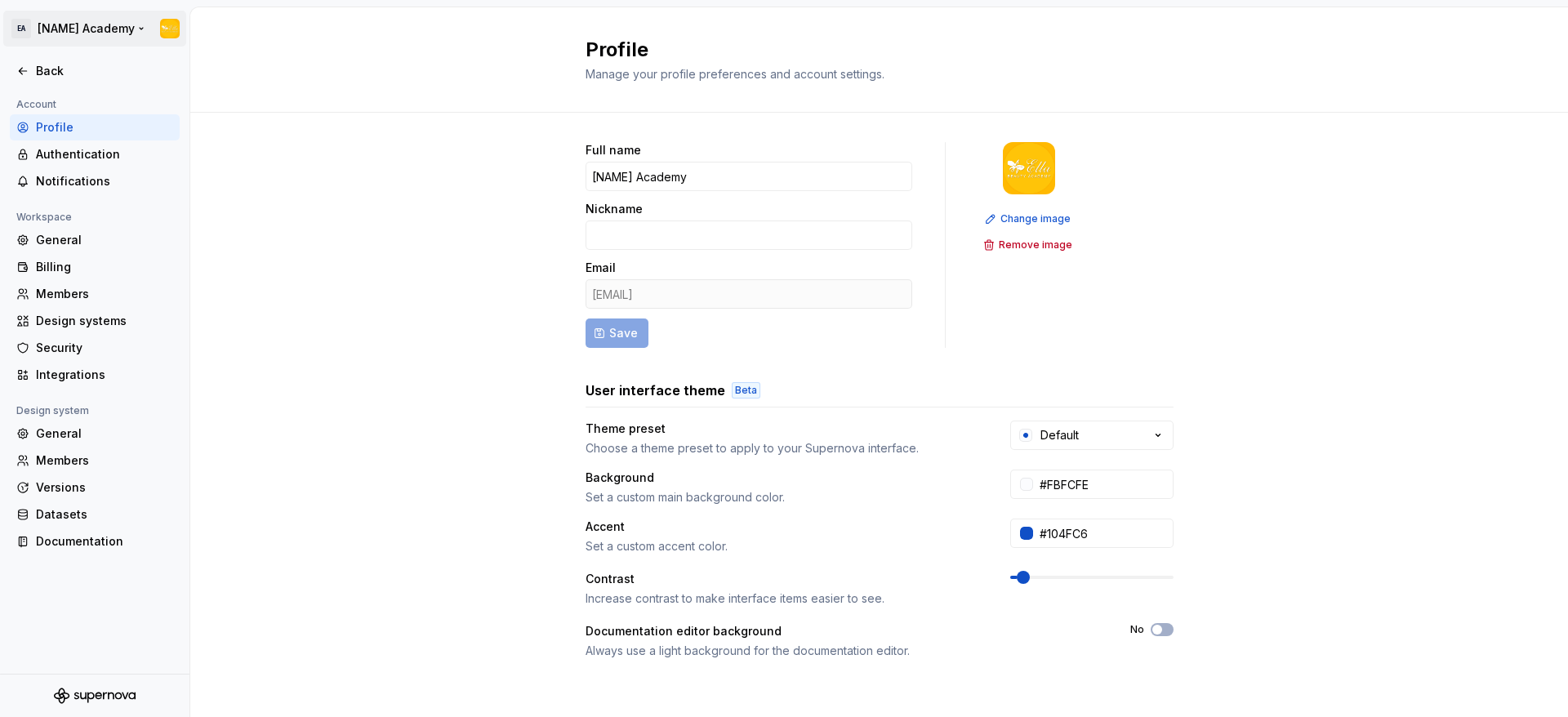 click on "EA Ella Academy Back Account Profile Authentication Notifications Workspace General Billing Members Design systems Security Integrations Design system General Members Versions Datasets Documentation Profile Manage your profile preferences and account settings. Full name Ella Academy Nickname Email ellagroup.vn@gmail.com Save Change image Remove image User interface theme Beta Theme preset Choose a theme preset to apply to your Supernova interface. Default Background Set a custom main background color. #FBFCFE Accent Set a custom accent color. #104FC6 Contrast Increase contrast to make interface items easier to see. Documentation editor background Always use a light background for the documentation editor. No Danger zone Permanently delete my account All data will be deleted immediately. Delete account For information on how we use your data, please refer to our  Privacy Policy .   *" at bounding box center (784, 358) 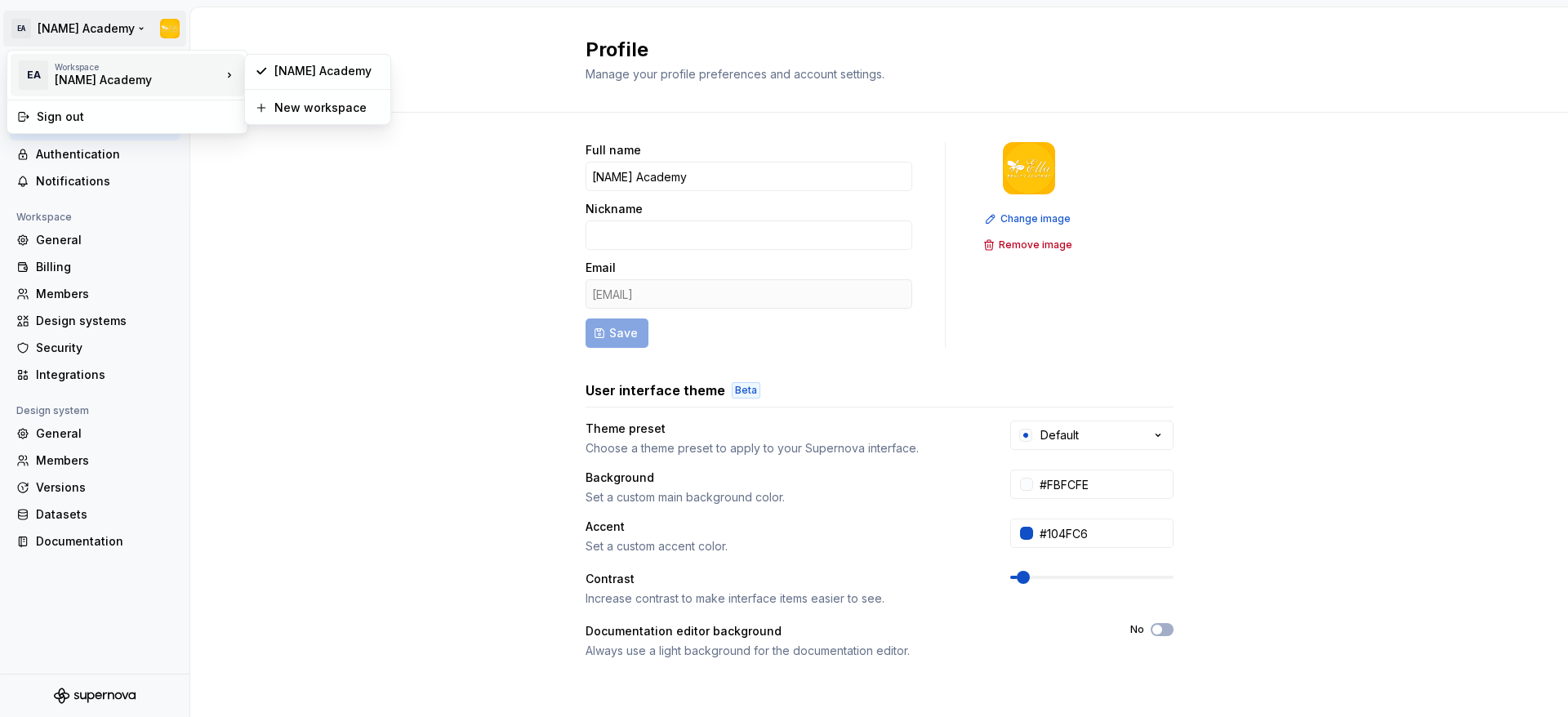 click on "Ella Academy" at bounding box center (124, 80) 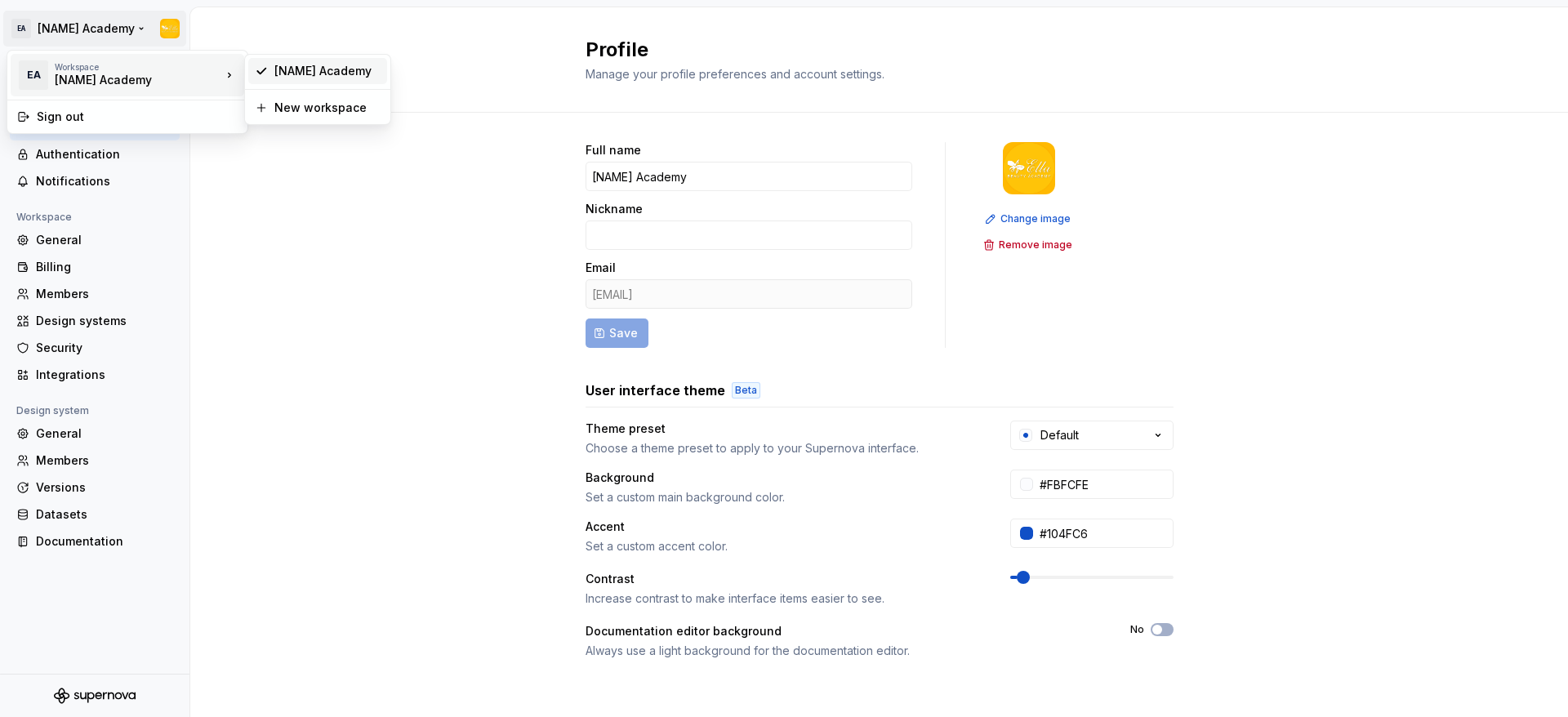 click on "Ella Academy" at bounding box center [327, 71] 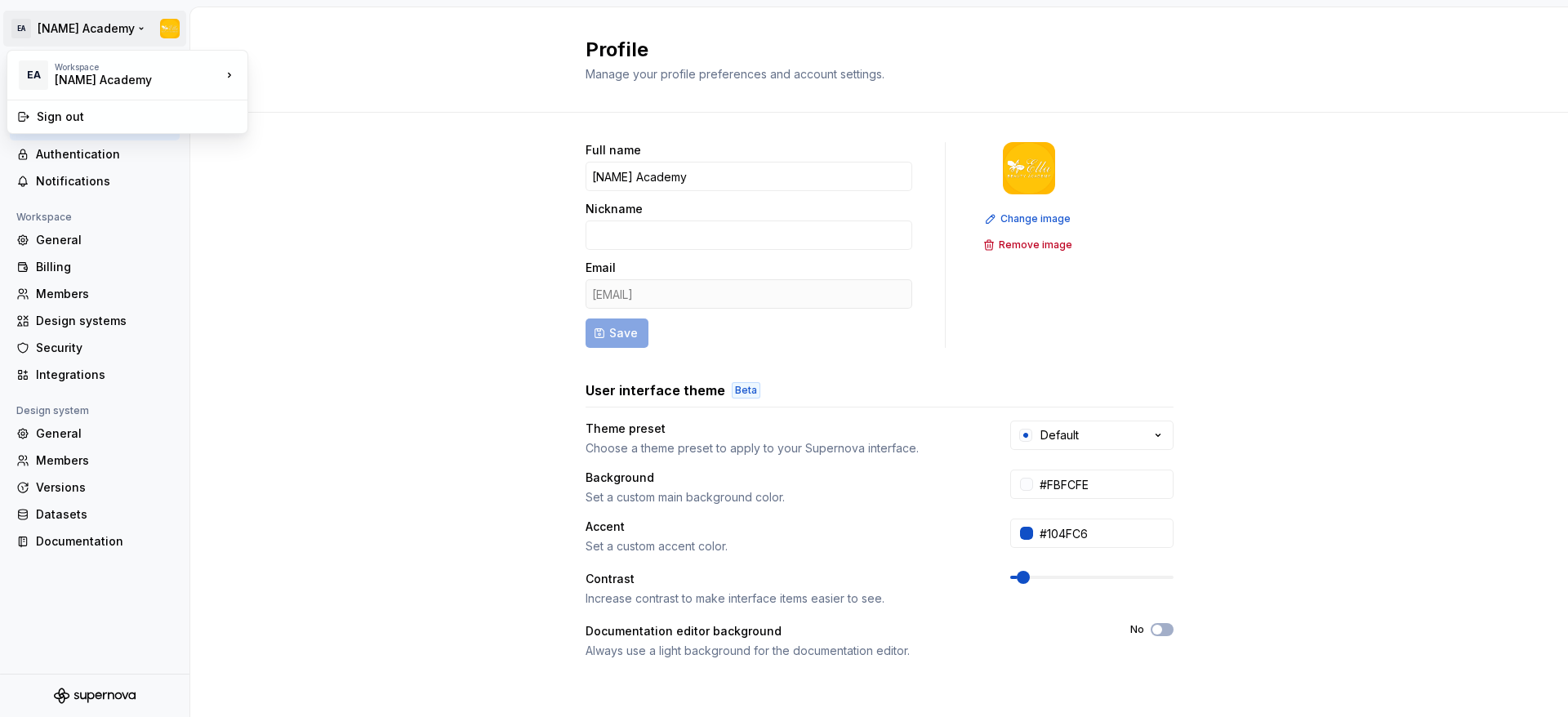 click on "EA Ella Academy Back Account Profile Authentication Notifications Workspace General Billing Members Design systems Security Integrations Design system General Members Versions Datasets Documentation Profile Manage your profile preferences and account settings. Full name Ella Academy Nickname Email ellagroup.vn@gmail.com Save Change image Remove image User interface theme Beta Theme preset Choose a theme preset to apply to your Supernova interface. Default Background Set a custom main background color. #FBFCFE Accent Set a custom accent color. #104FC6 Contrast Increase contrast to make interface items easier to see. Documentation editor background Always use a light background for the documentation editor. No Danger zone Permanently delete my account All data will be deleted immediately. Delete account For information on how we use your data, please refer to our  Privacy Policy .   * EA Workspace Ella Academy Sign out" at bounding box center [784, 358] 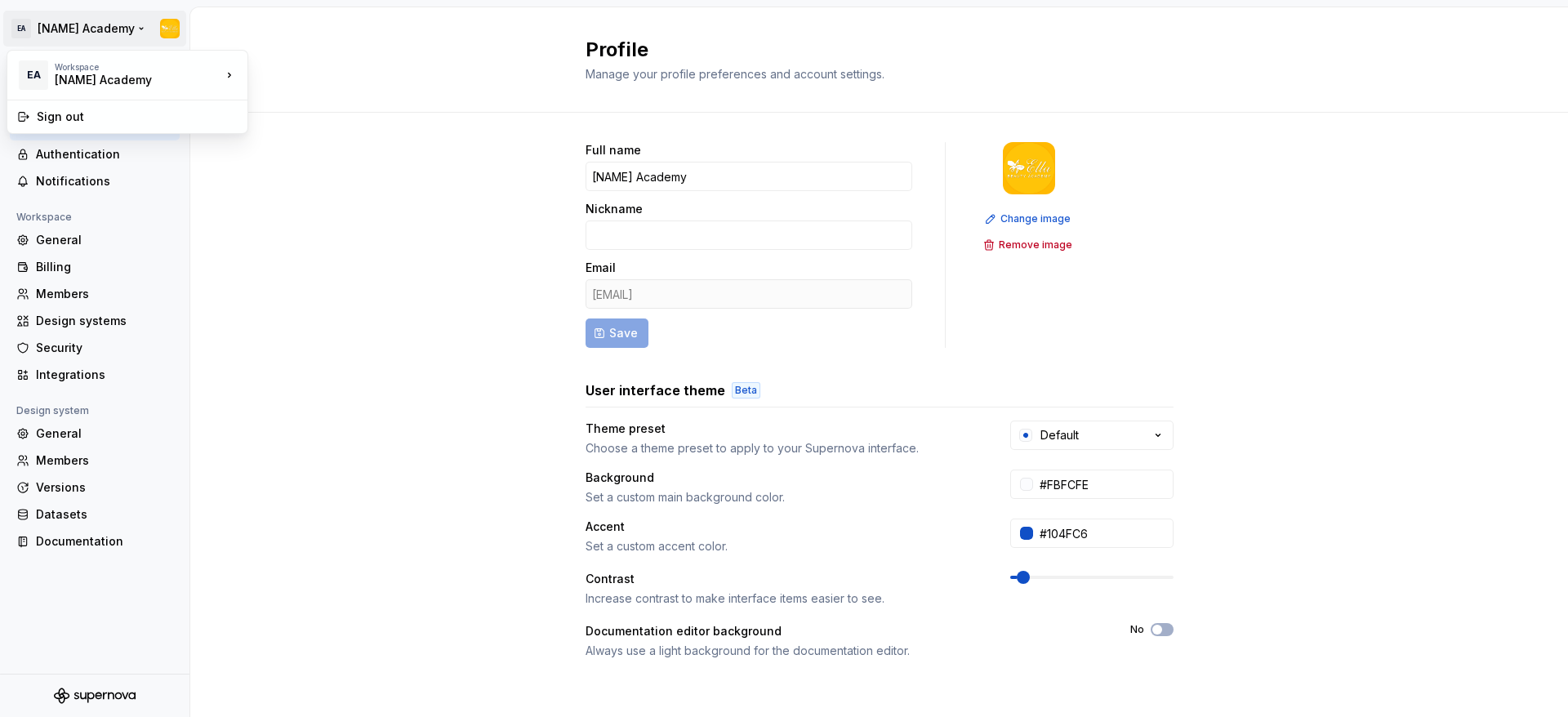 click on "EA Ella Academy Back Account Profile Authentication Notifications Workspace General Billing Members Design systems Security Integrations Design system General Members Versions Datasets Documentation Profile Manage your profile preferences and account settings. Full name Ella Academy Nickname Email ellagroup.vn@gmail.com Save Change image Remove image User interface theme Beta Theme preset Choose a theme preset to apply to your Supernova interface. Default Background Set a custom main background color. #FBFCFE Accent Set a custom accent color. #104FC6 Contrast Increase contrast to make interface items easier to see. Documentation editor background Always use a light background for the documentation editor. No Danger zone Permanently delete my account All data will be deleted immediately. Delete account For information on how we use your data, please refer to our  Privacy Policy .   * EA Workspace Ella Academy Sign out" at bounding box center (784, 358) 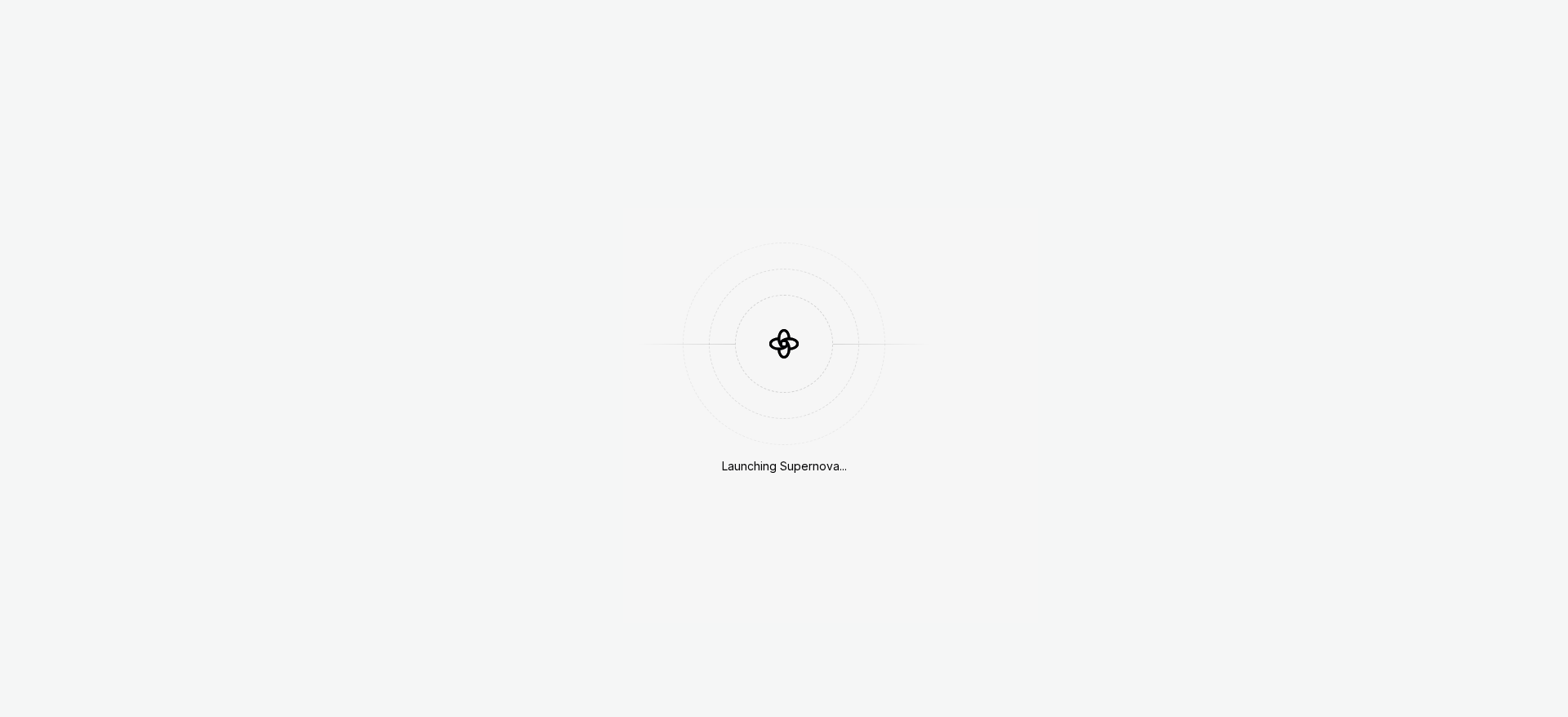 scroll, scrollTop: 0, scrollLeft: 0, axis: both 